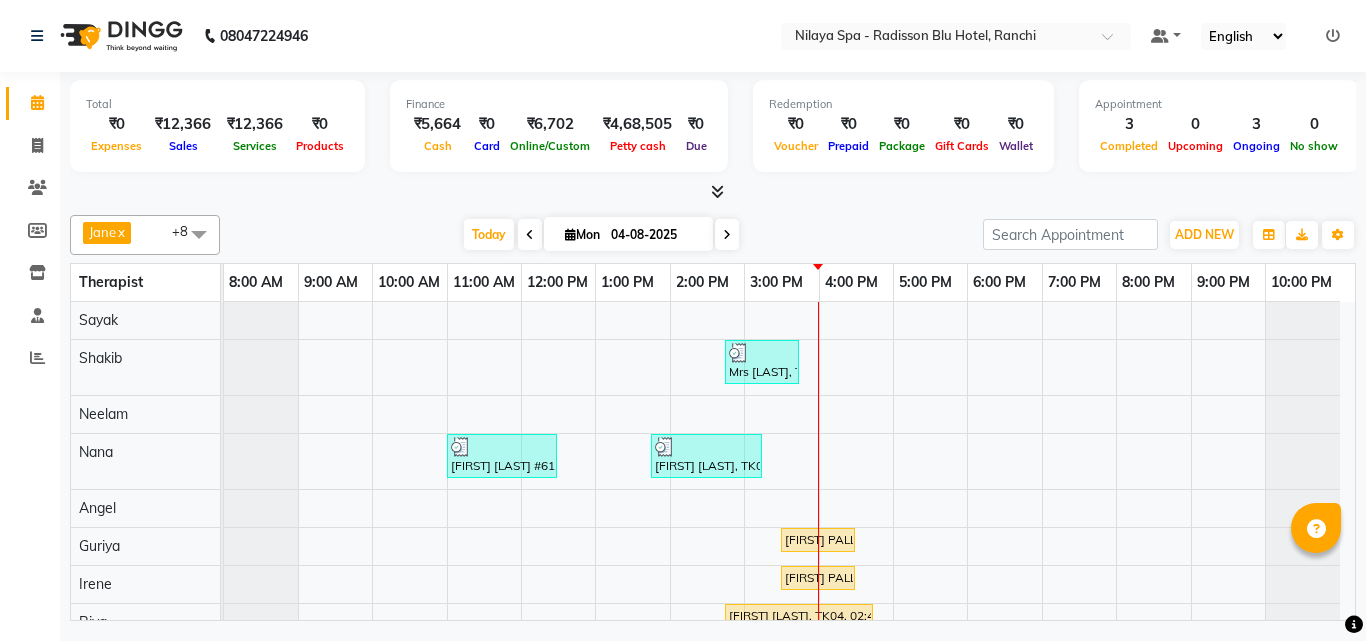 scroll, scrollTop: 0, scrollLeft: 0, axis: both 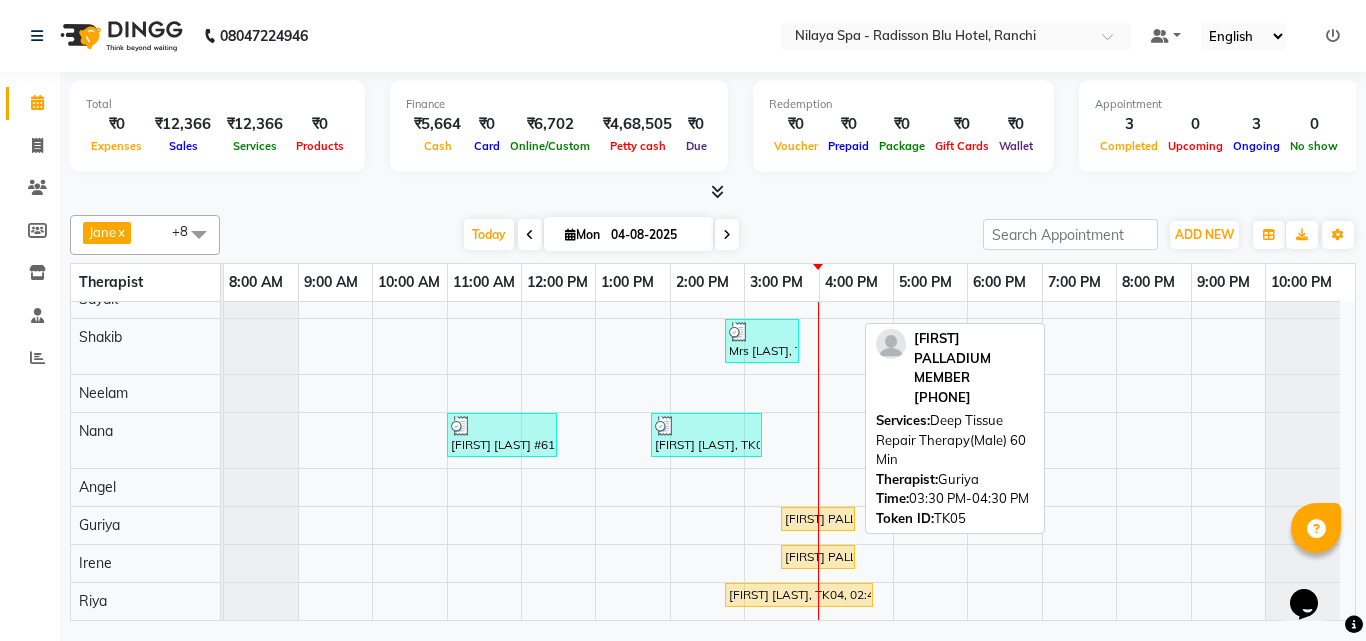 click on "[FIRST] PALLADIUM MEMBER, TK05, 03:30 PM-04:30 PM, Deep Tissue Repair Therapy(Male) 60 Min" at bounding box center [818, 519] 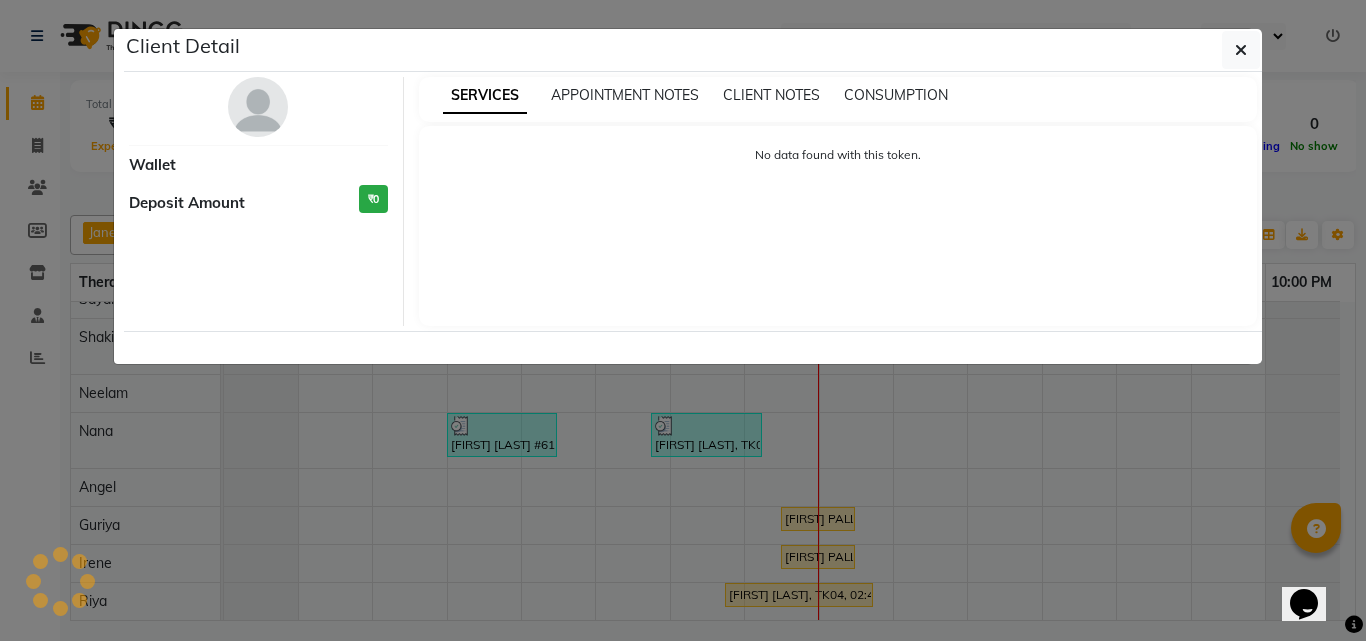 select on "1" 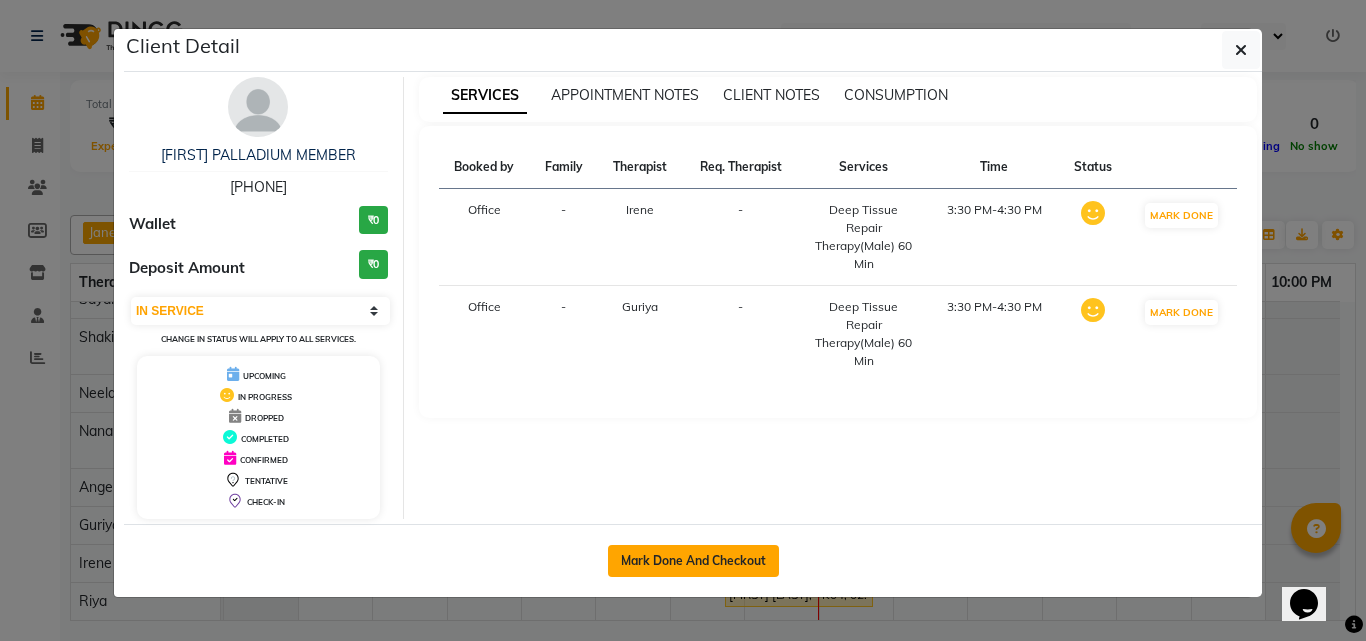 click on "Mark Done And Checkout" 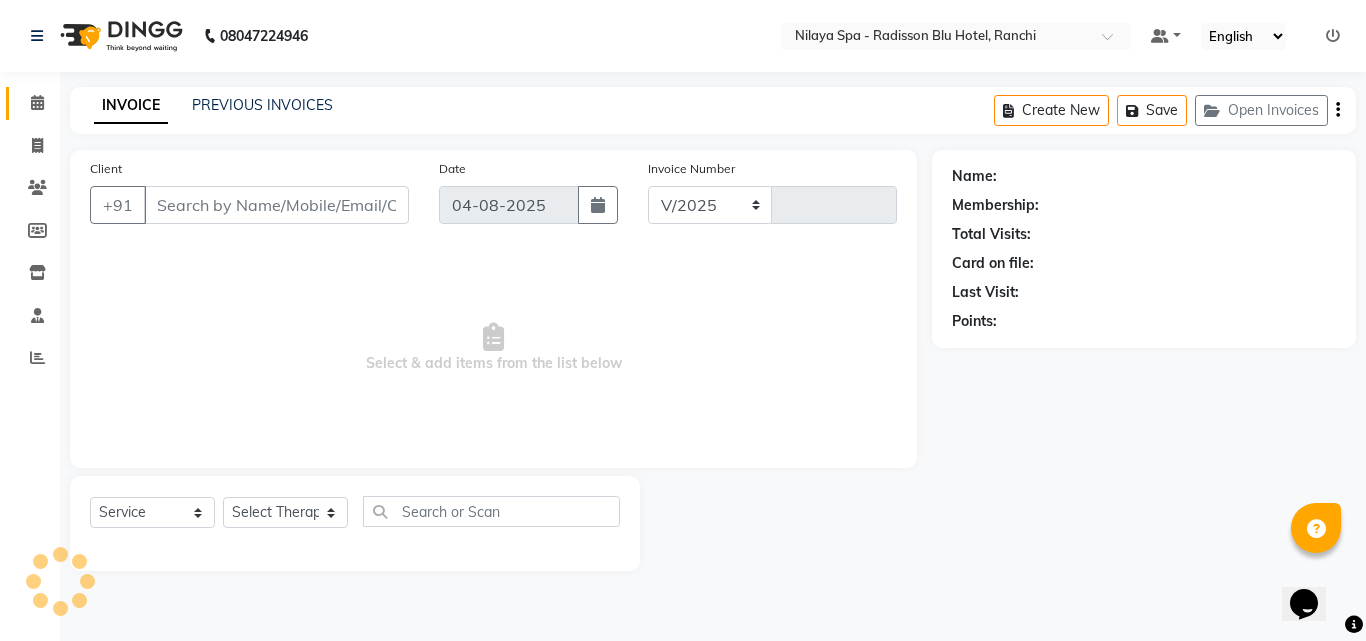 select on "8066" 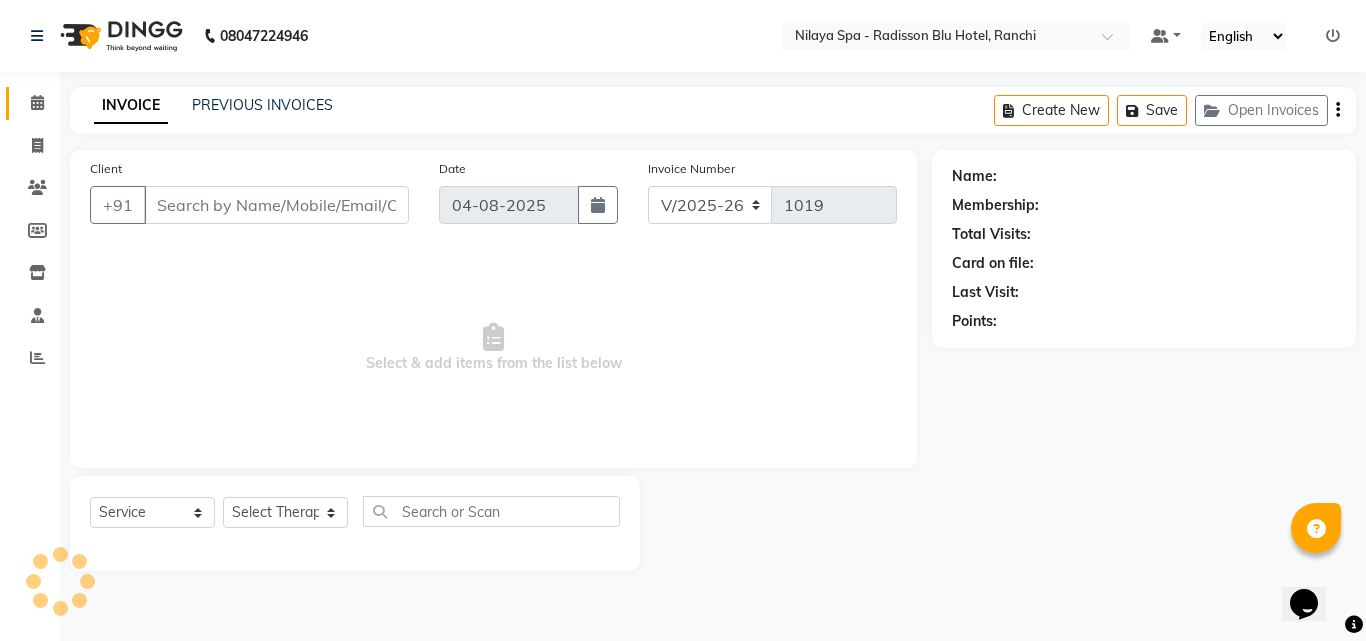 type on "93******62" 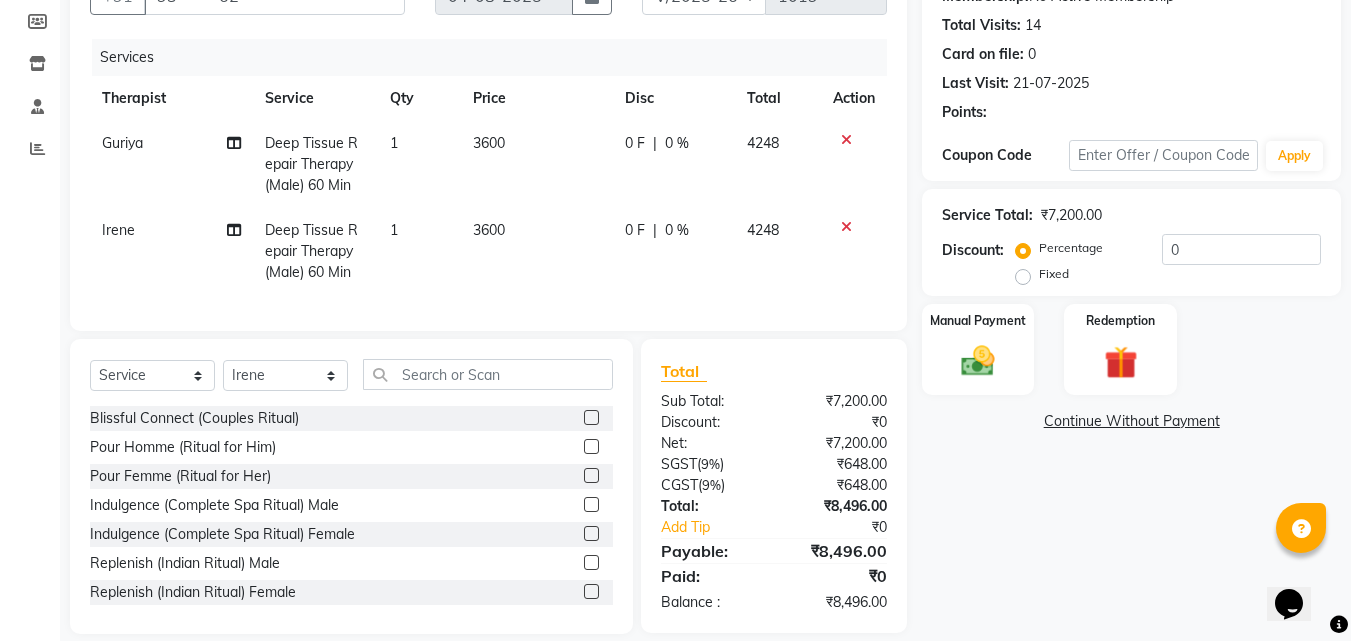 scroll, scrollTop: 247, scrollLeft: 0, axis: vertical 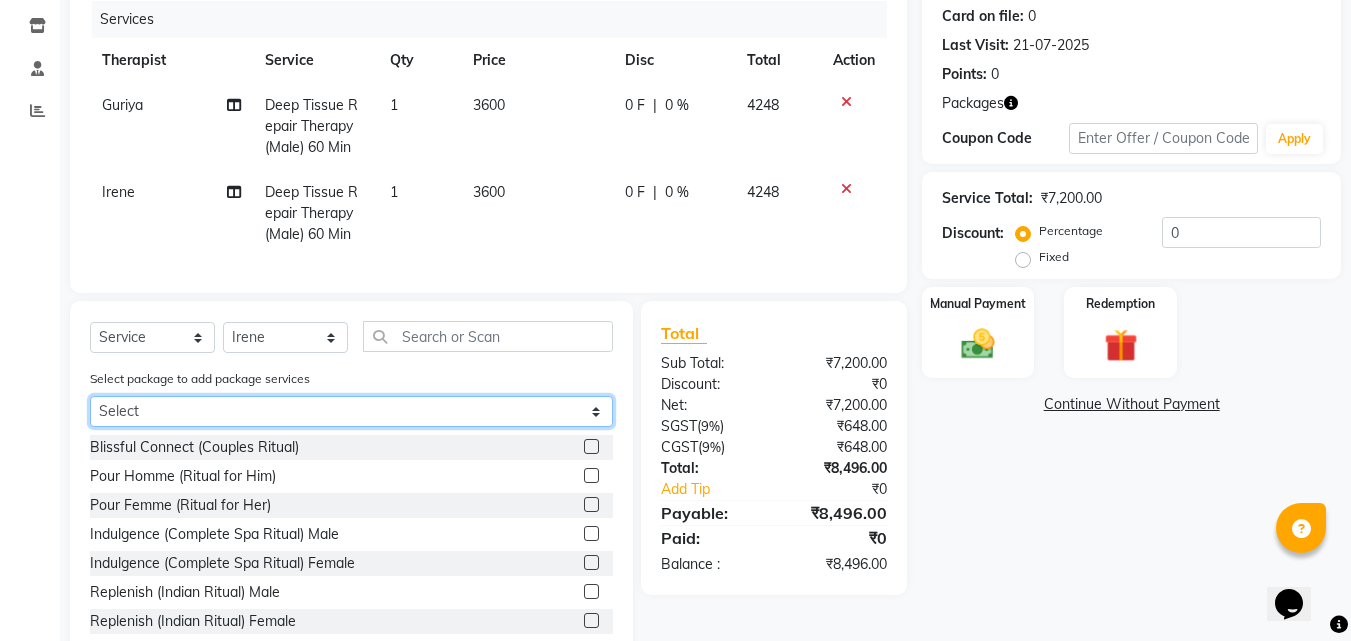 click on "Select PALLADIUM _ ALL" 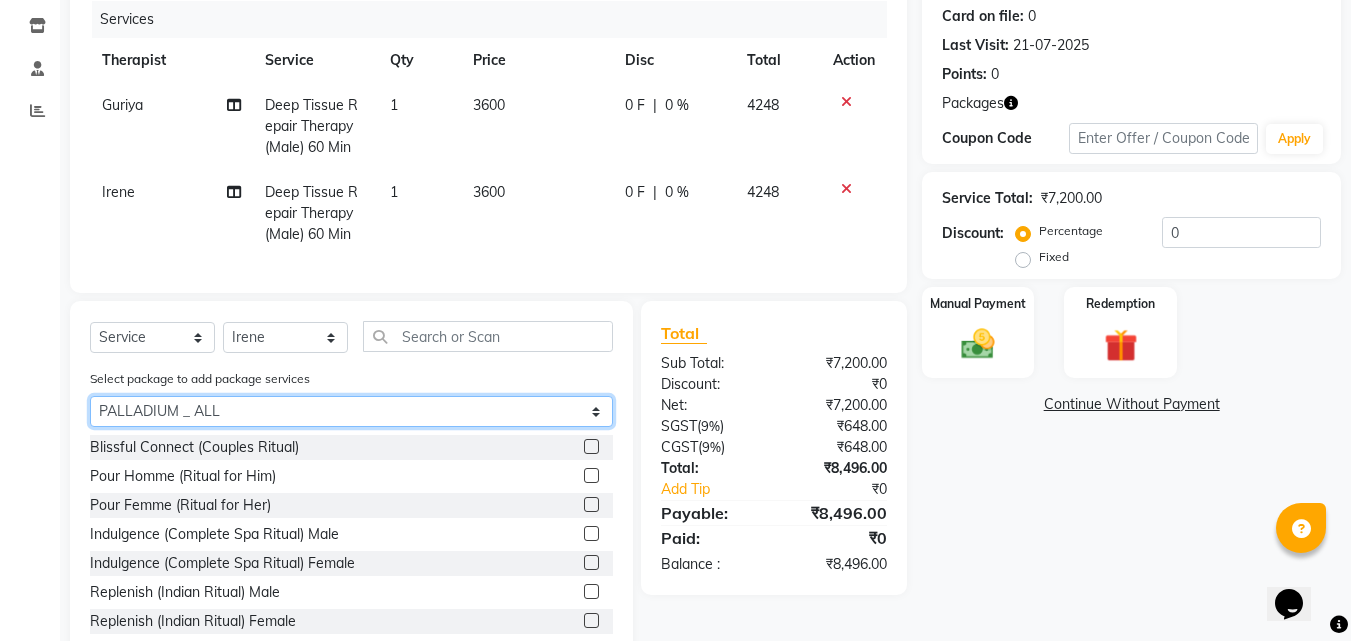 click on "Select PALLADIUM _ ALL" 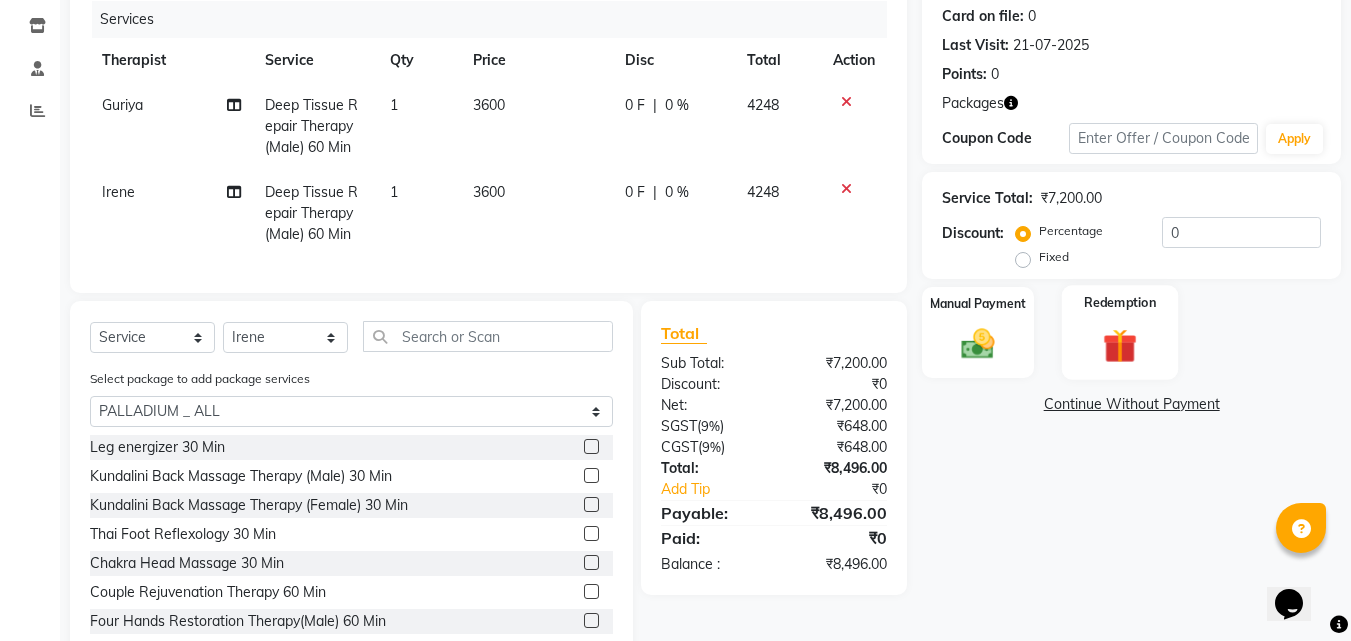 click 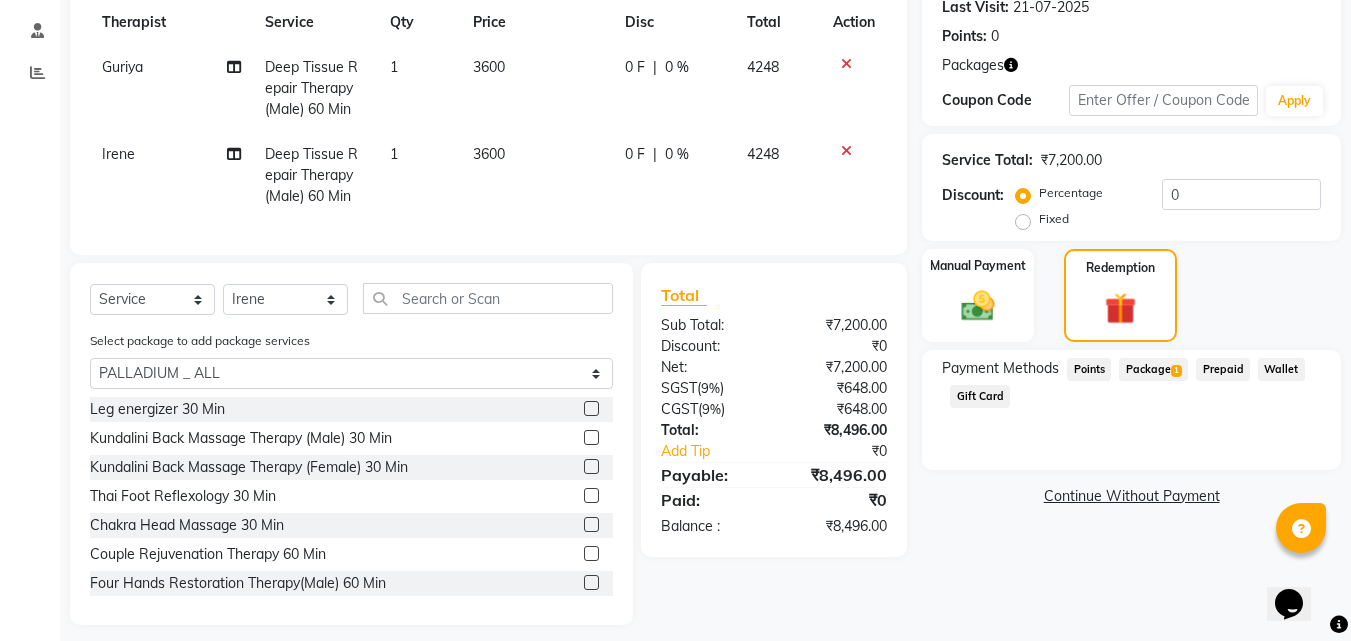 scroll, scrollTop: 314, scrollLeft: 0, axis: vertical 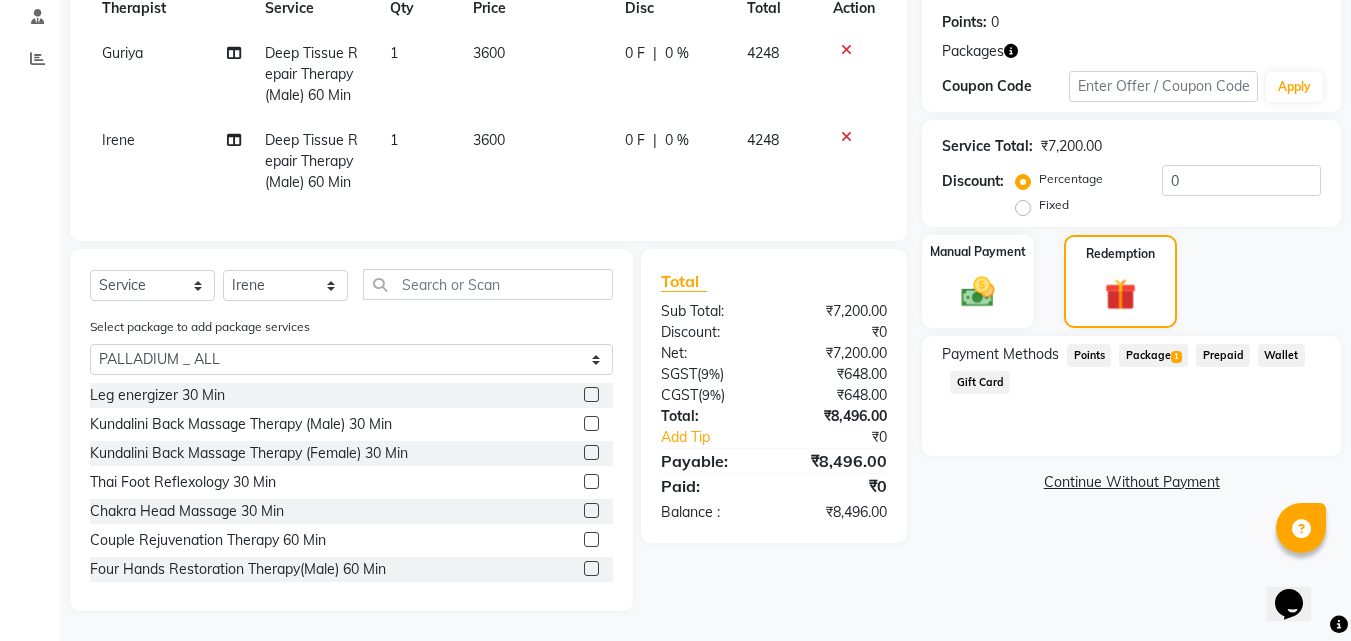 click on "Package  1" 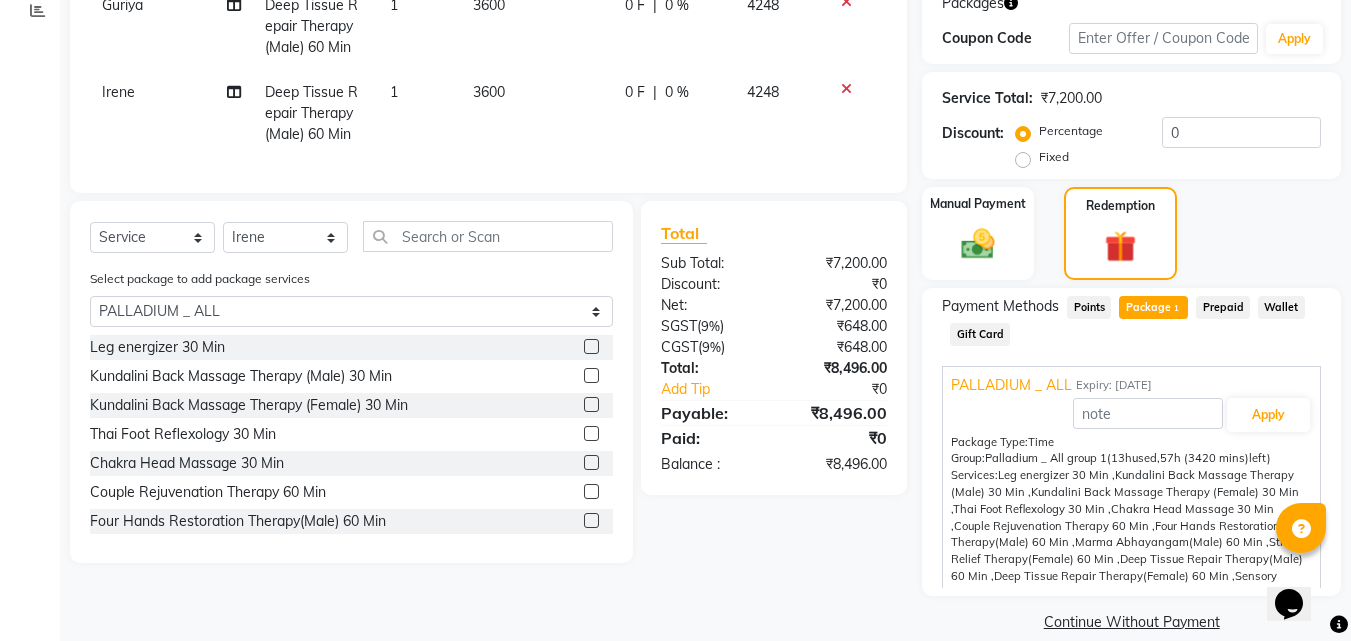 scroll, scrollTop: 373, scrollLeft: 0, axis: vertical 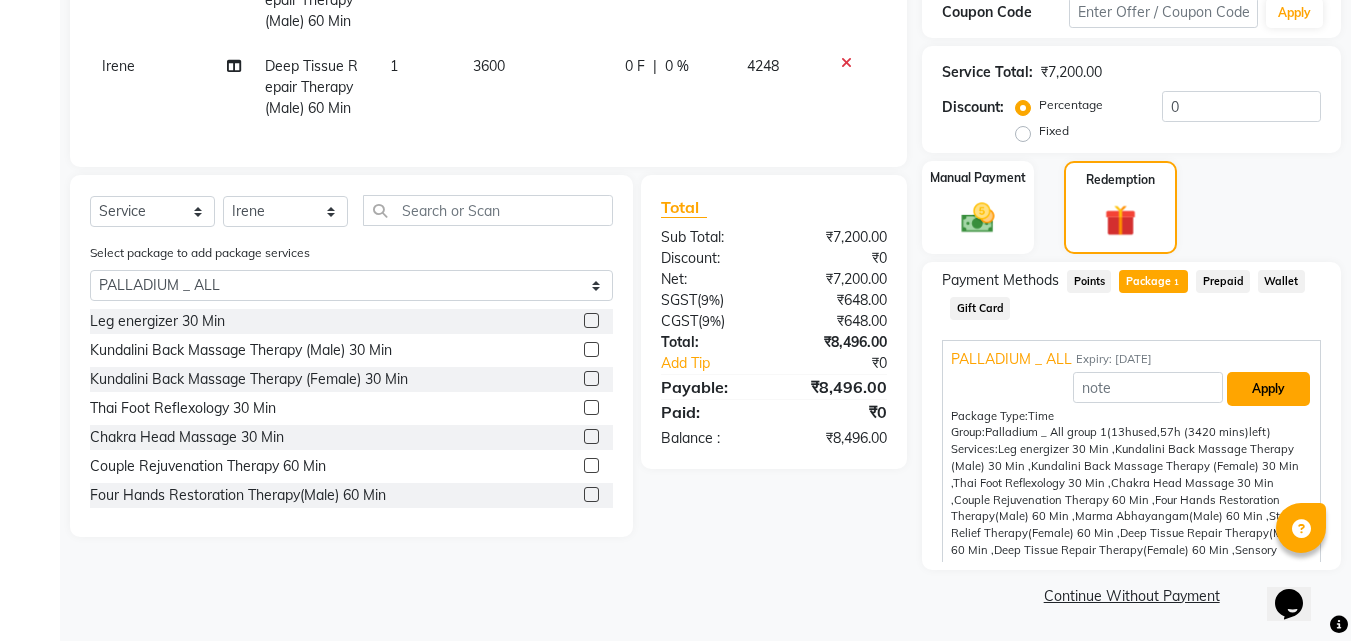 click on "Apply" at bounding box center (1268, 389) 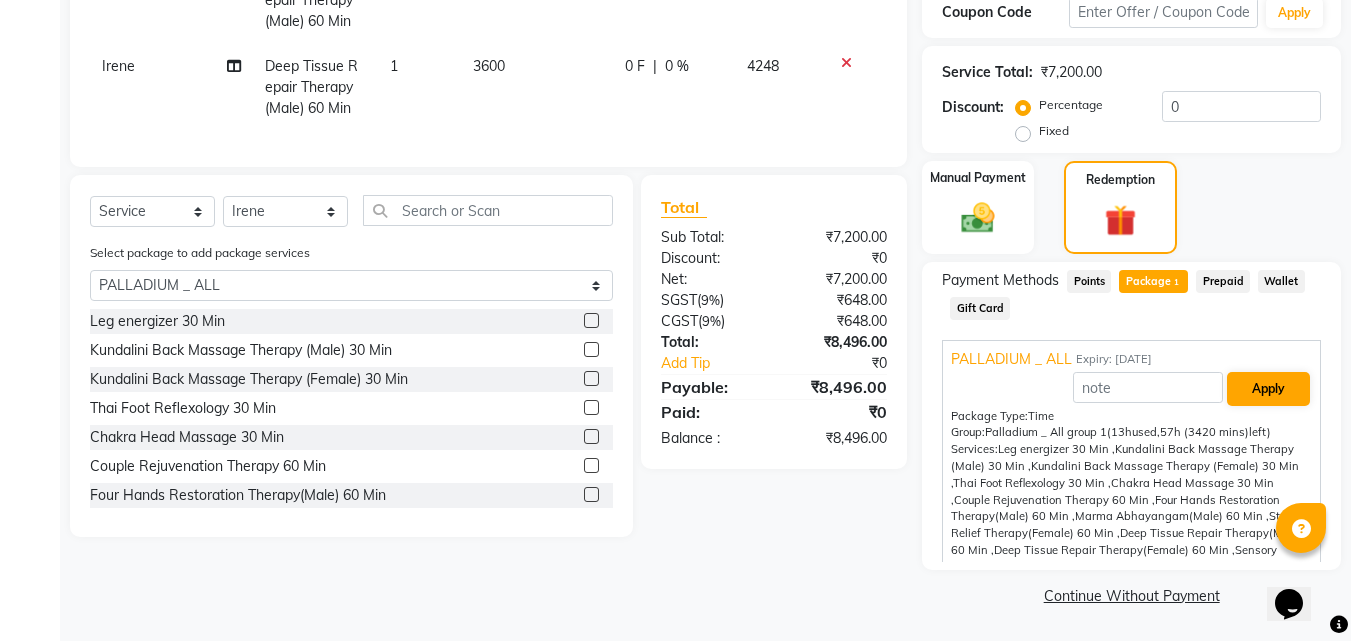 scroll, scrollTop: 314, scrollLeft: 0, axis: vertical 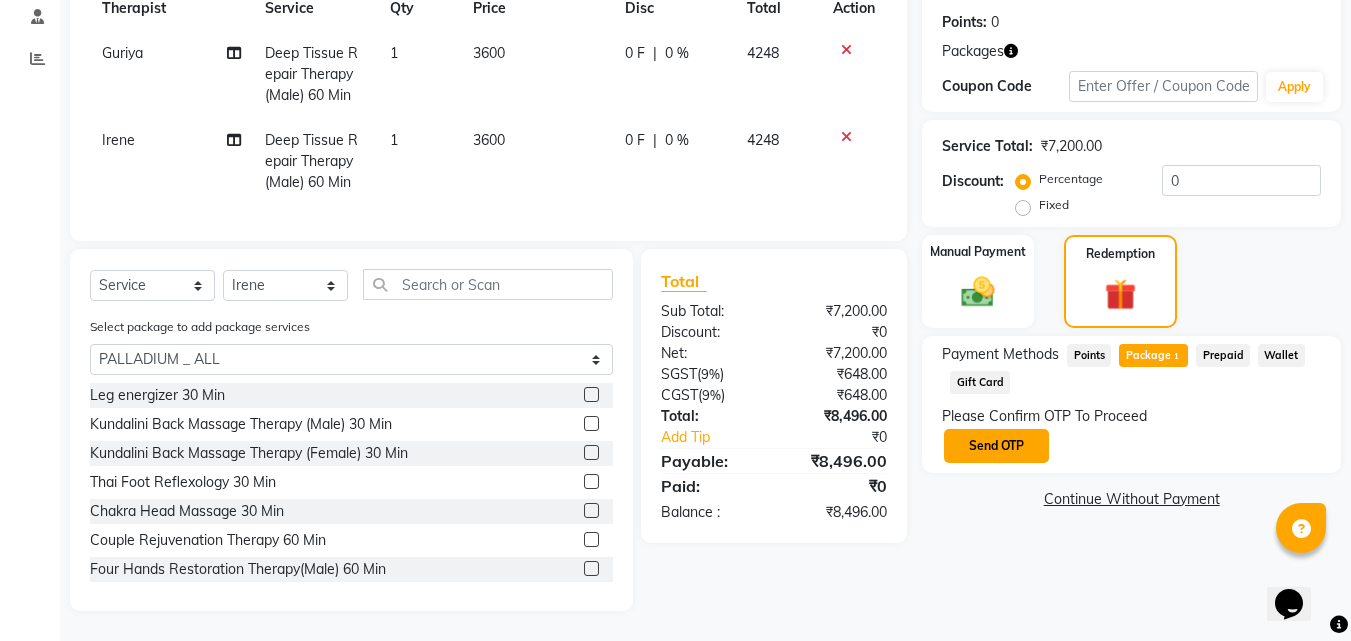 click on "Send OTP" 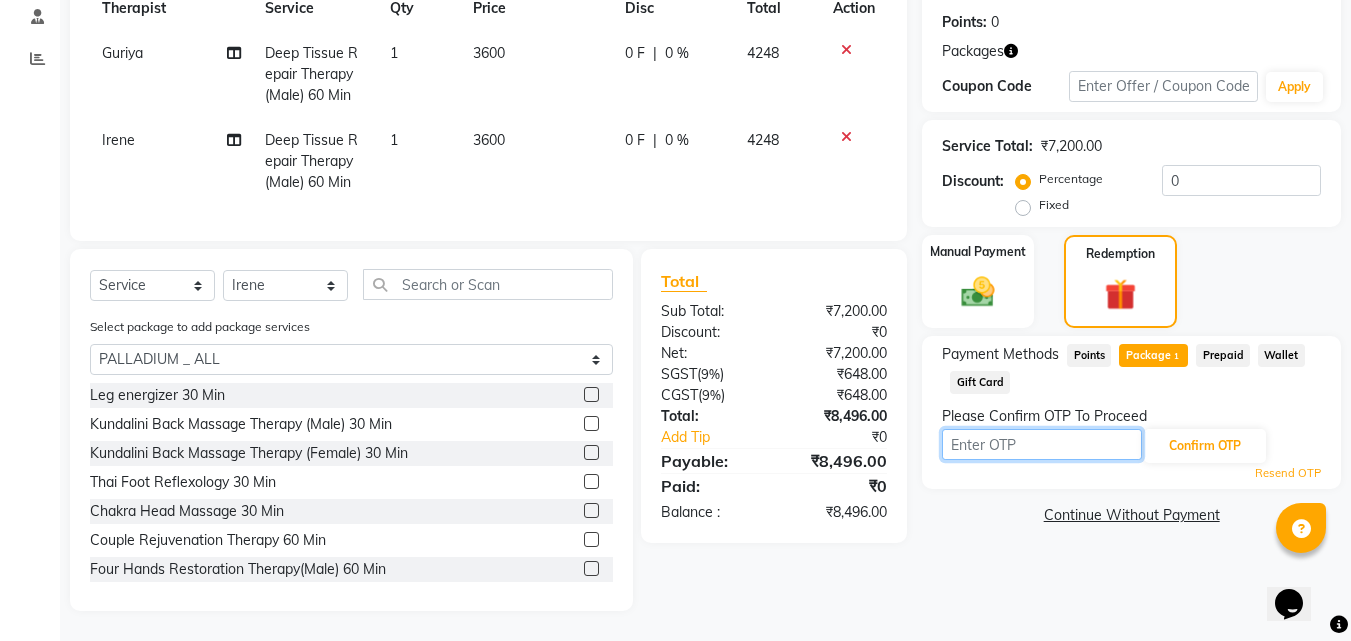 click at bounding box center (1042, 444) 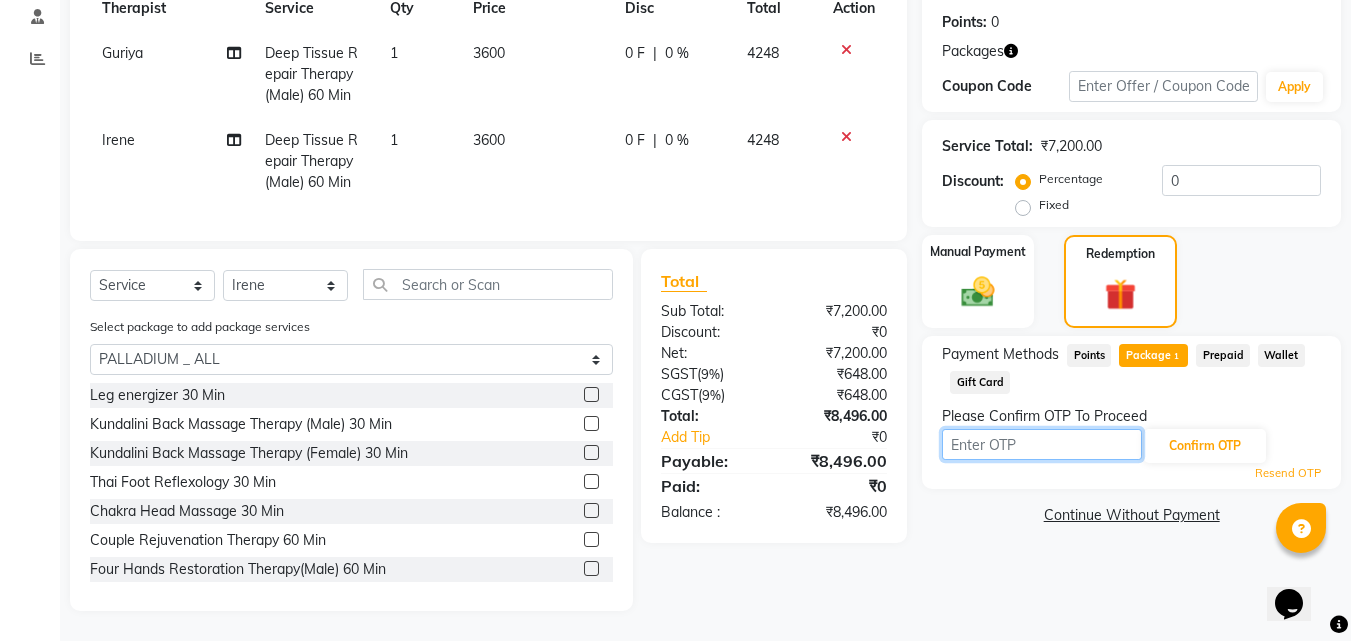 scroll, scrollTop: 314, scrollLeft: 0, axis: vertical 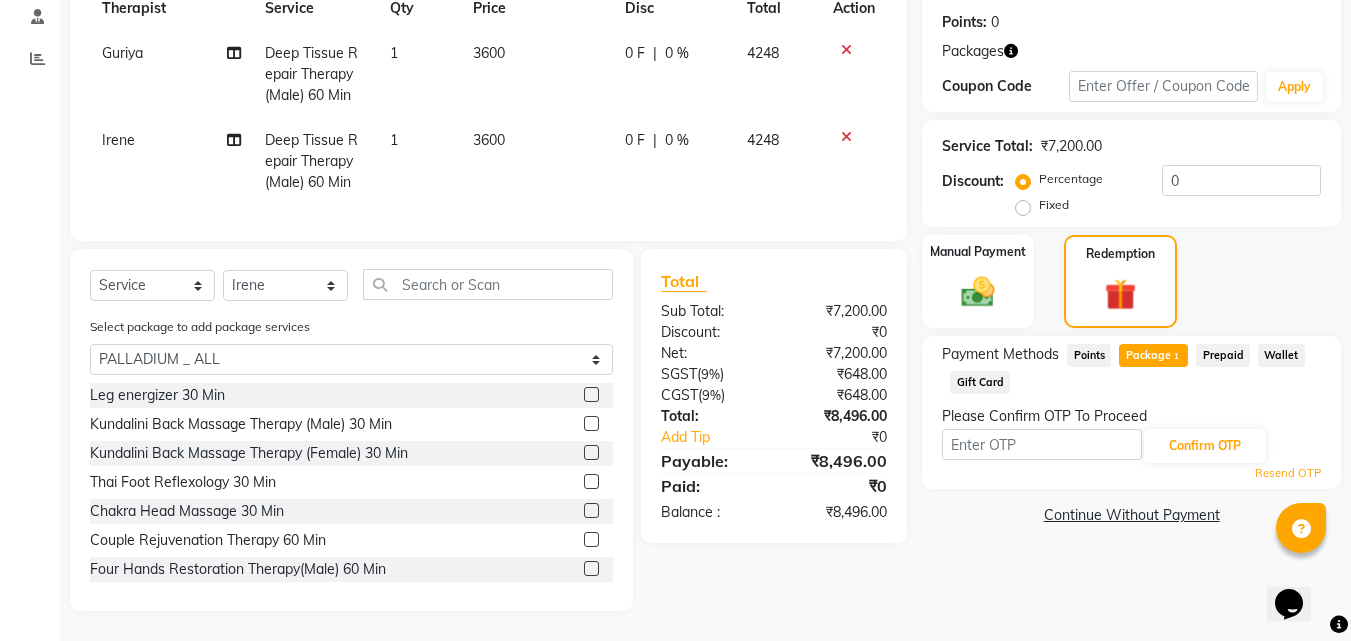 click on "Resend OTP" 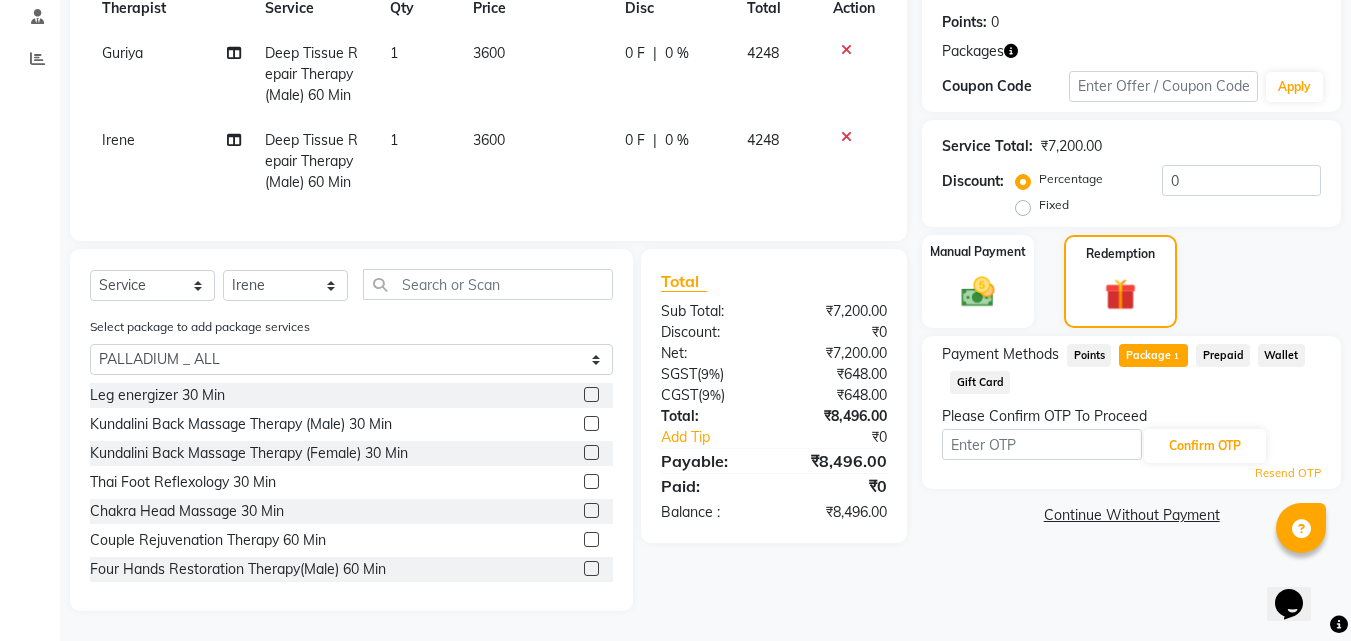 click on "Payment Methods  Points   Package  1  Prepaid   Wallet   Gift Card  Please Confirm OTP To Proceed Confirm OTP Resend OTP" 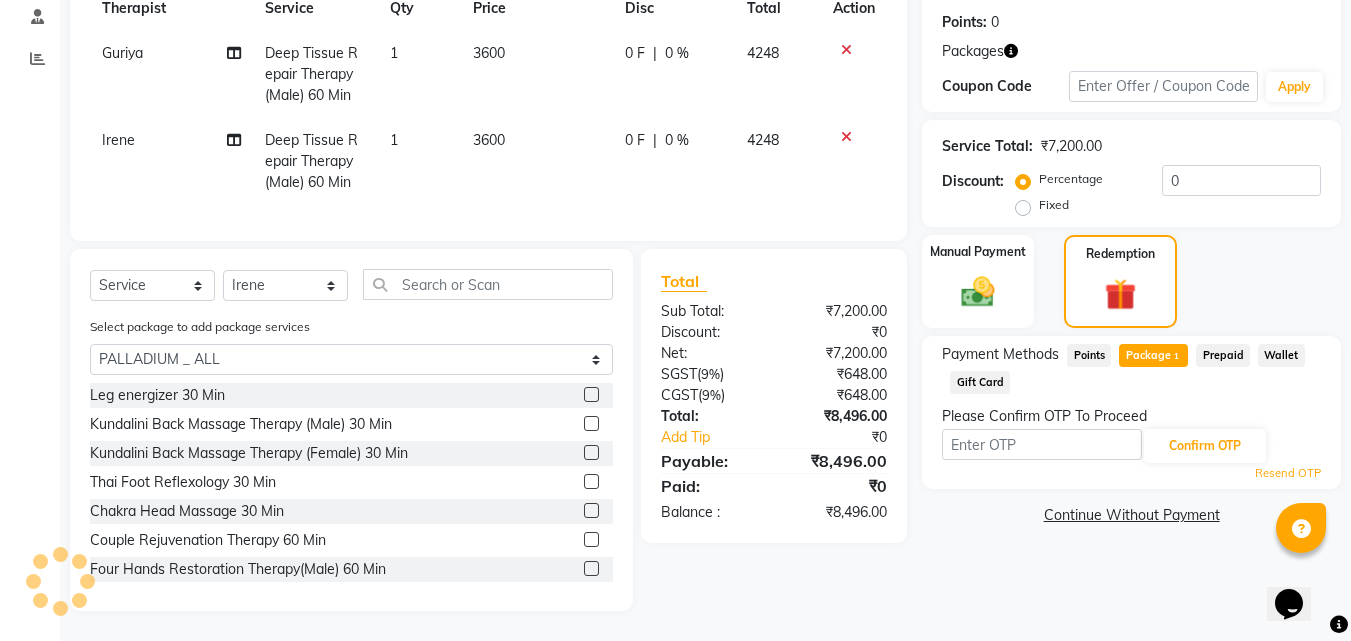 click on "Resend OTP" 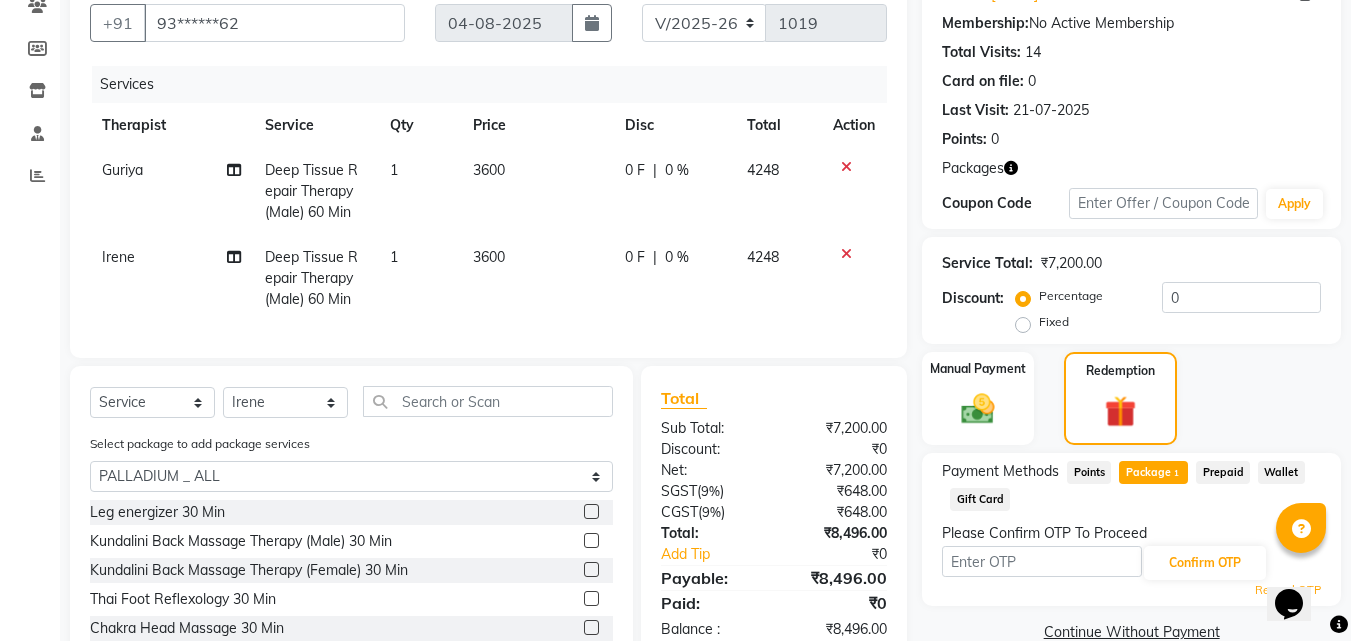 scroll, scrollTop: 314, scrollLeft: 0, axis: vertical 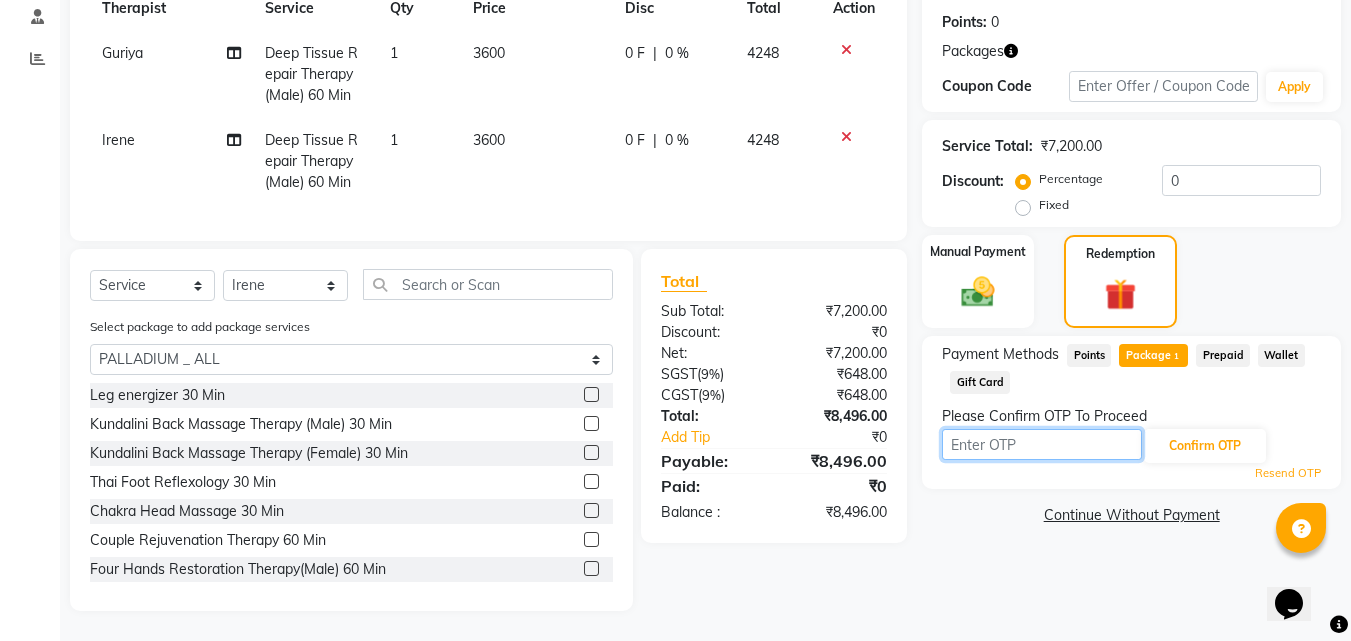 click at bounding box center [1042, 444] 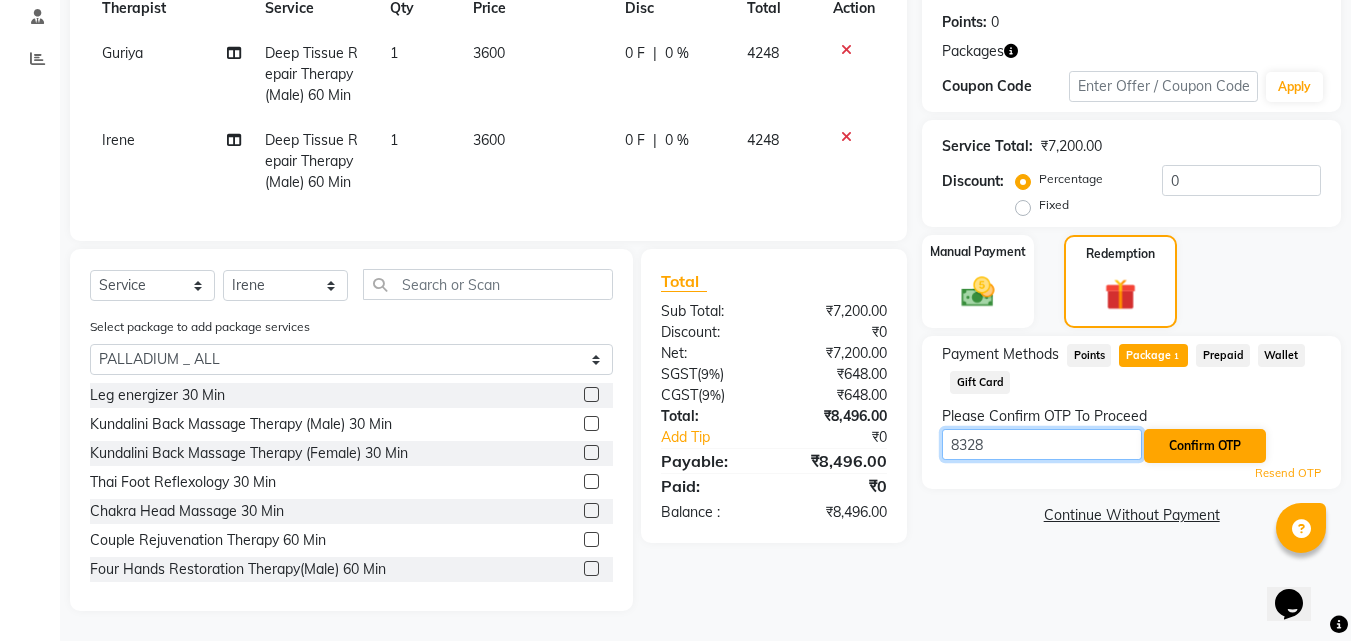 type on "8328" 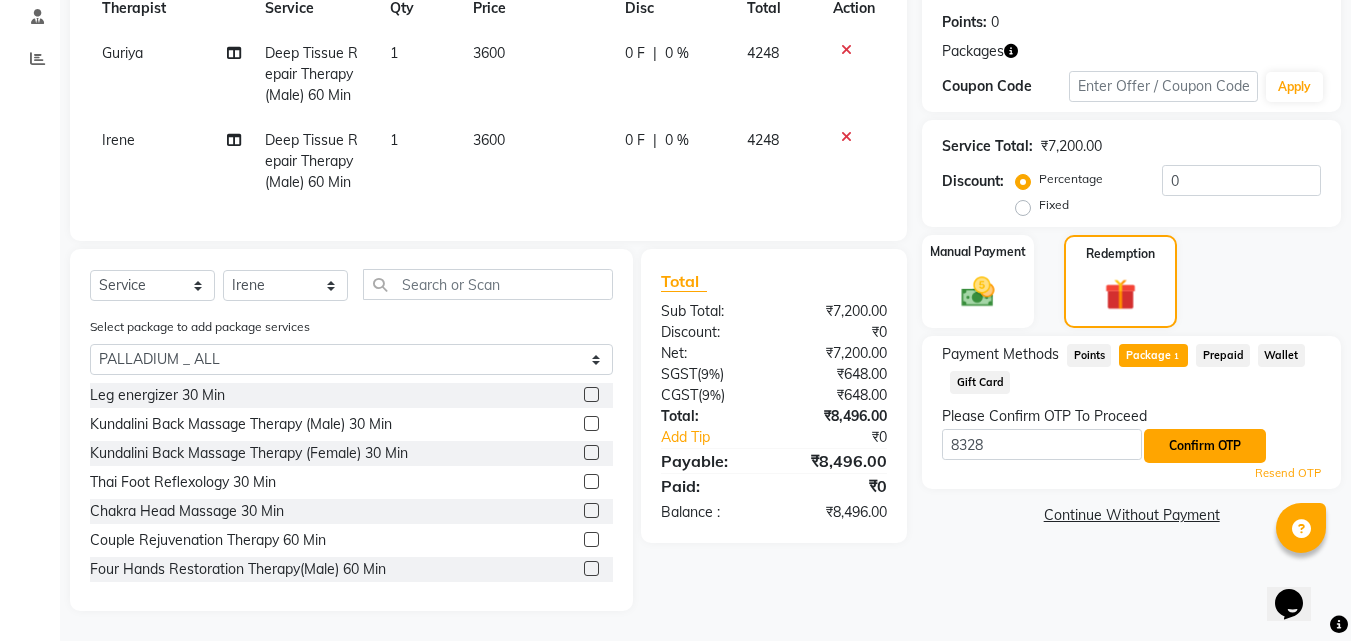 click on "Confirm OTP" 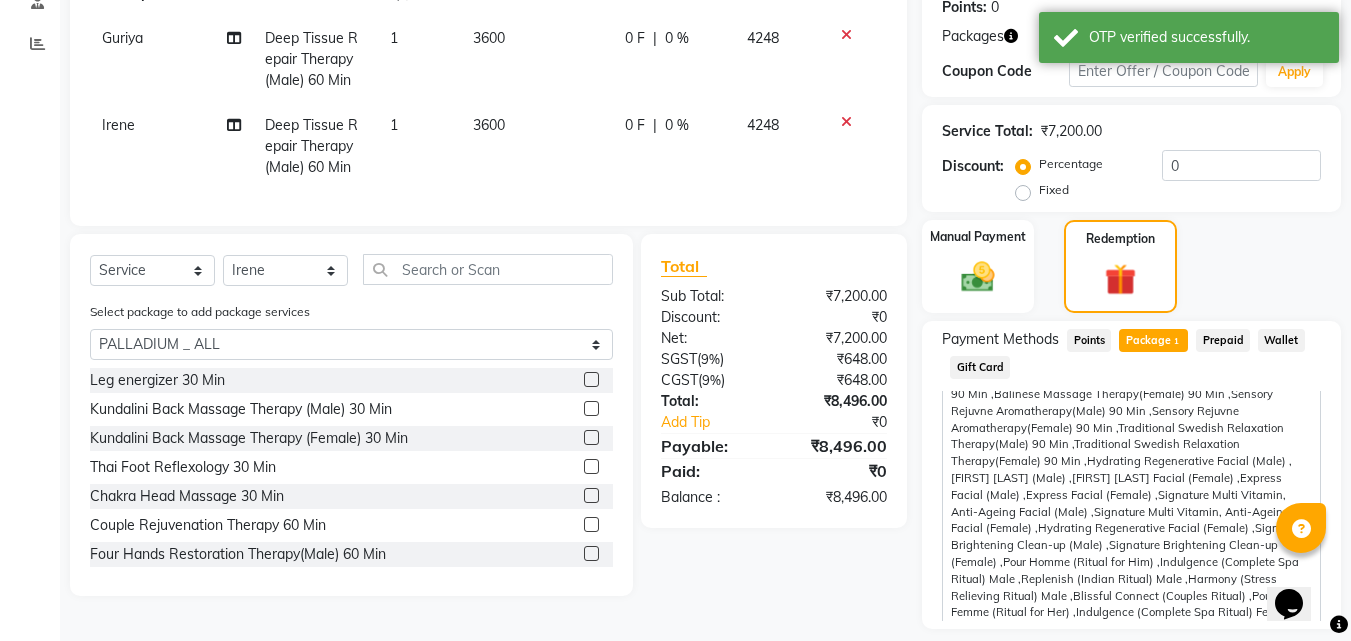 scroll, scrollTop: 678, scrollLeft: 0, axis: vertical 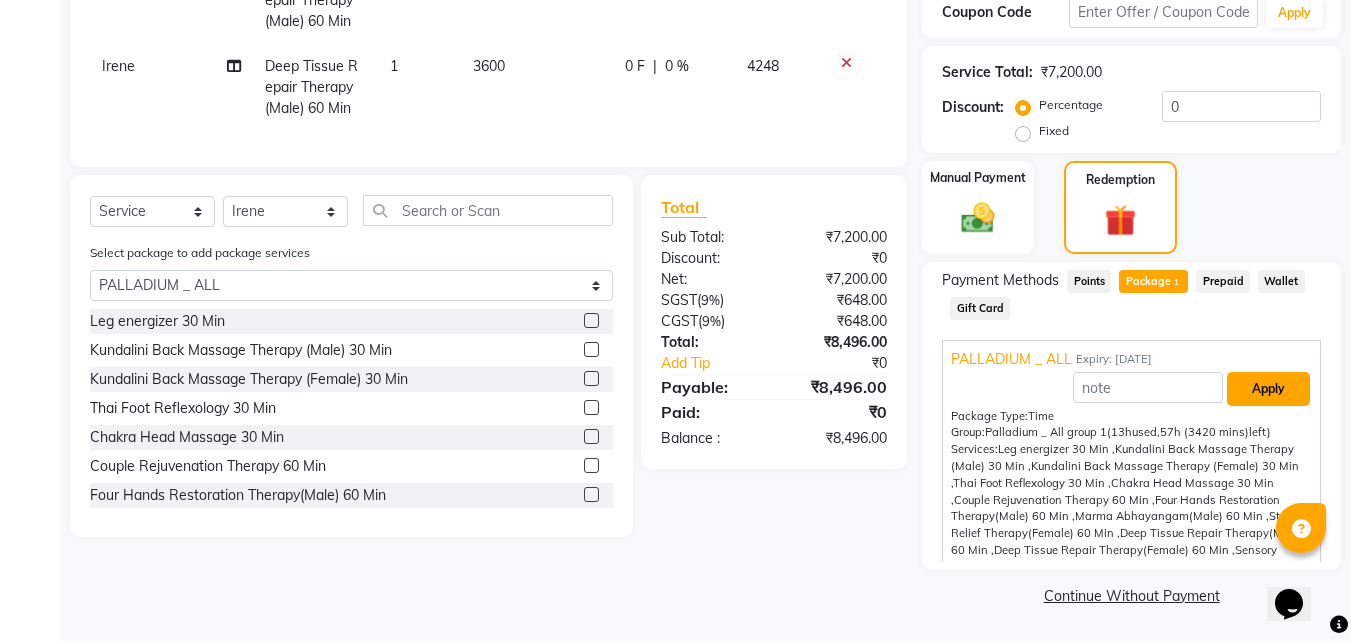 click on "Apply" at bounding box center [1268, 389] 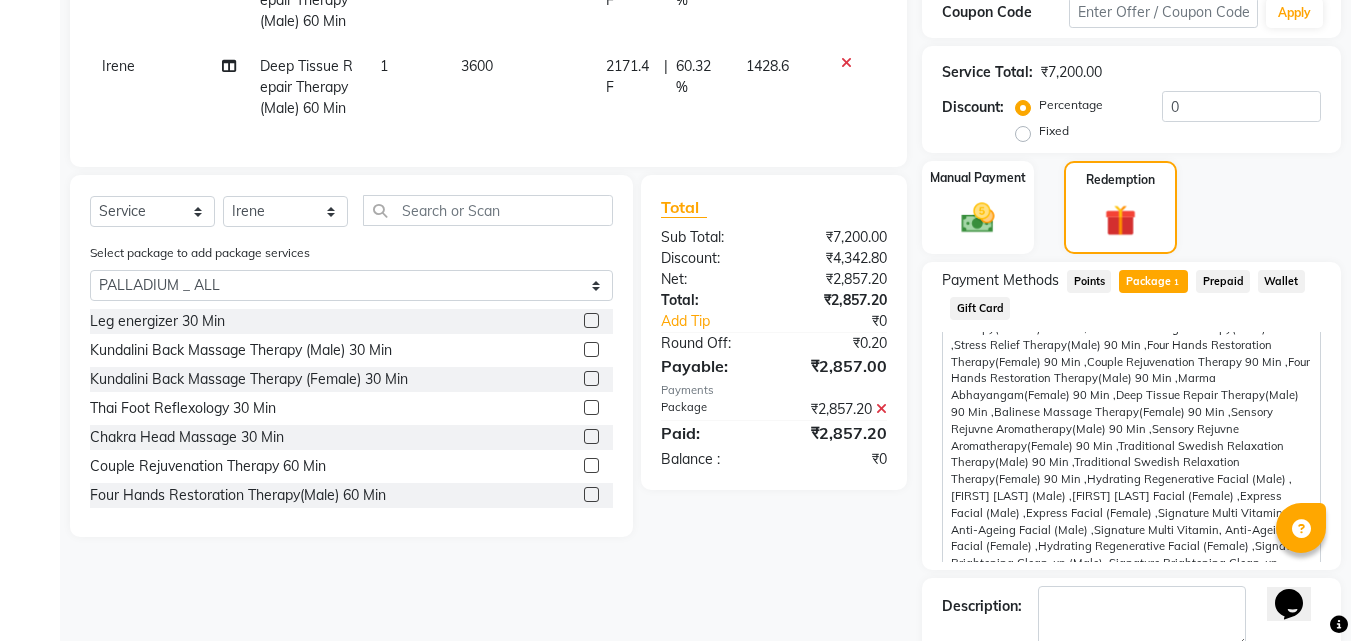 scroll, scrollTop: 661, scrollLeft: 0, axis: vertical 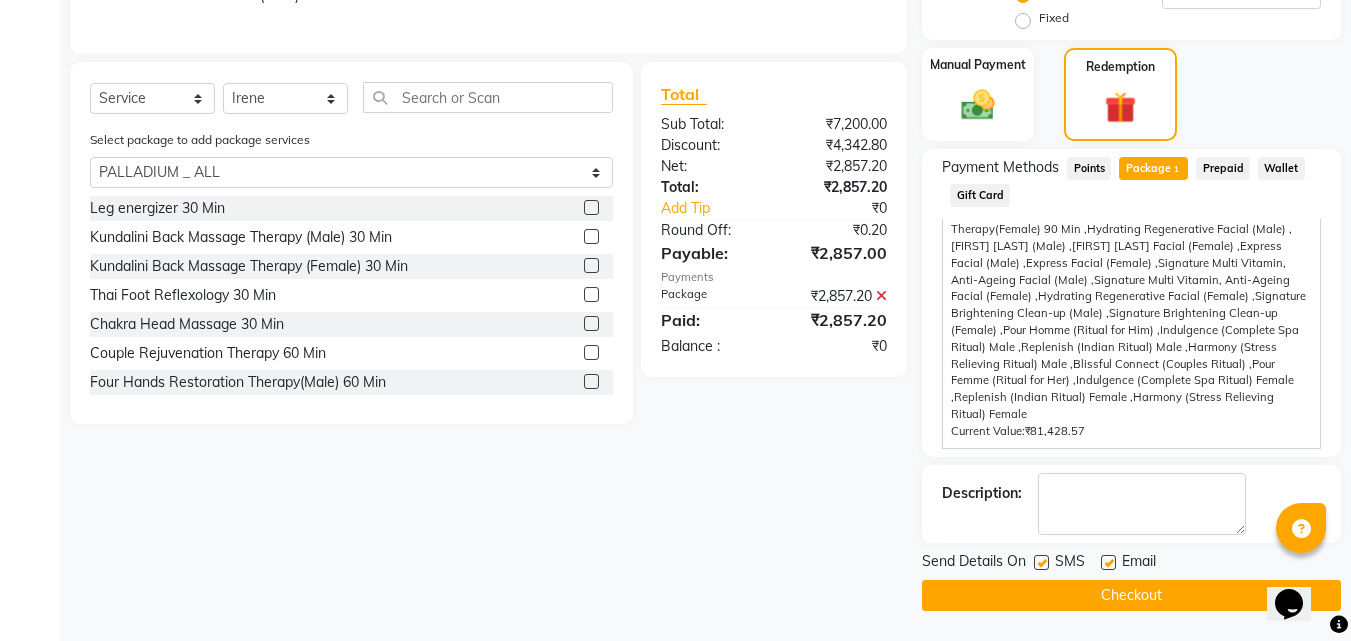 click on "Checkout" 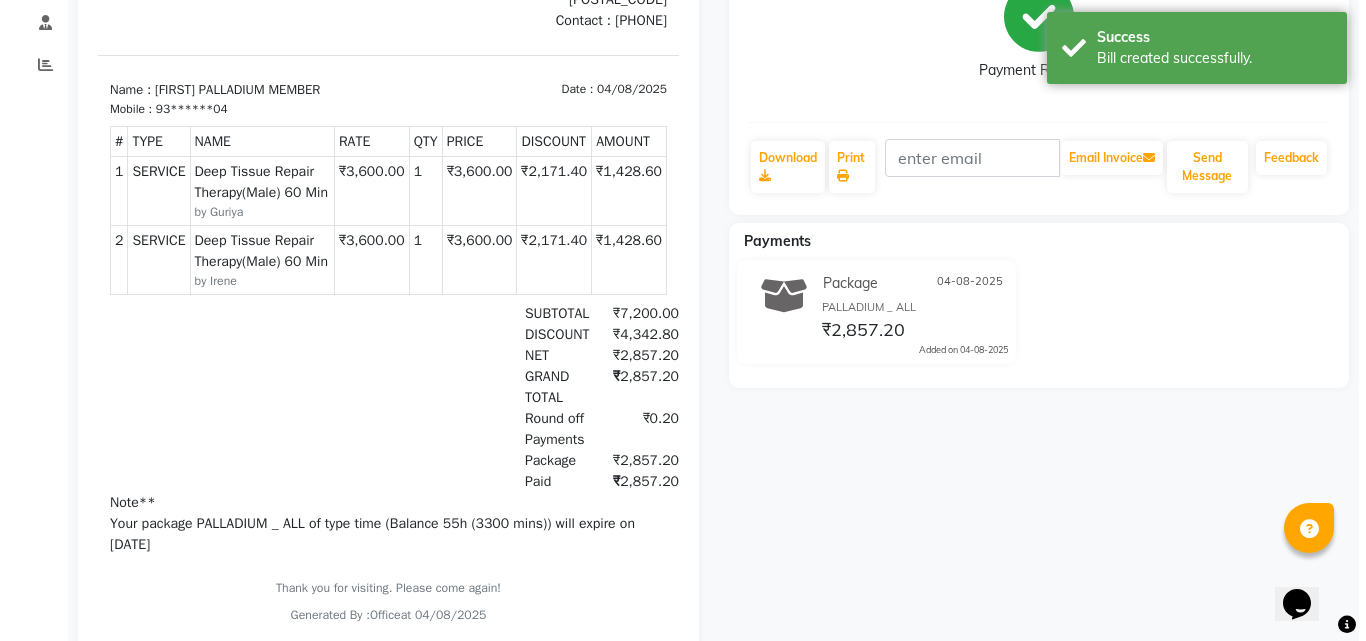 scroll, scrollTop: 0, scrollLeft: 0, axis: both 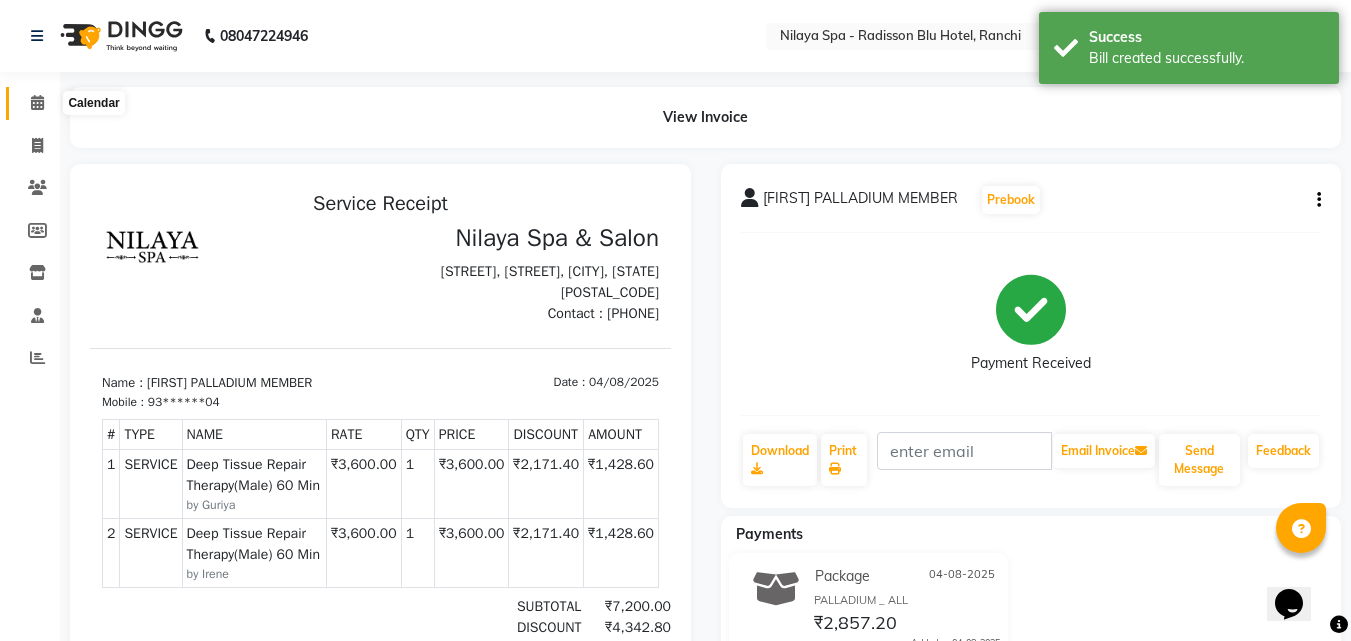 click 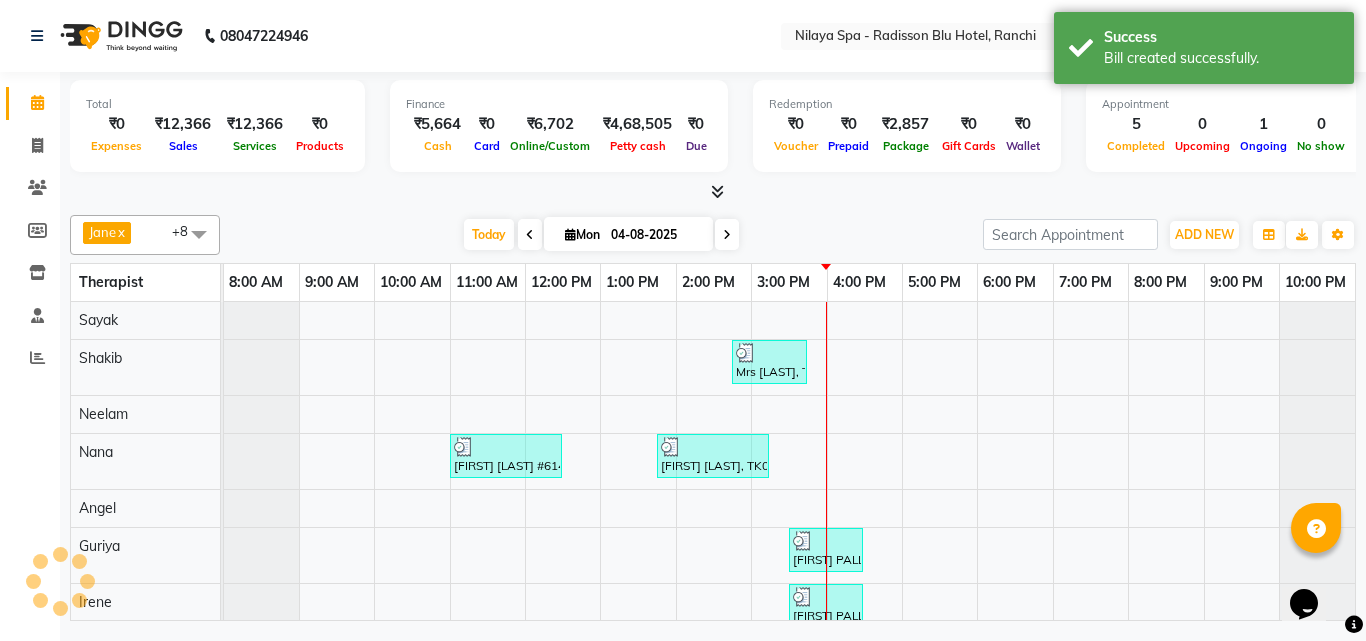 scroll, scrollTop: 60, scrollLeft: 0, axis: vertical 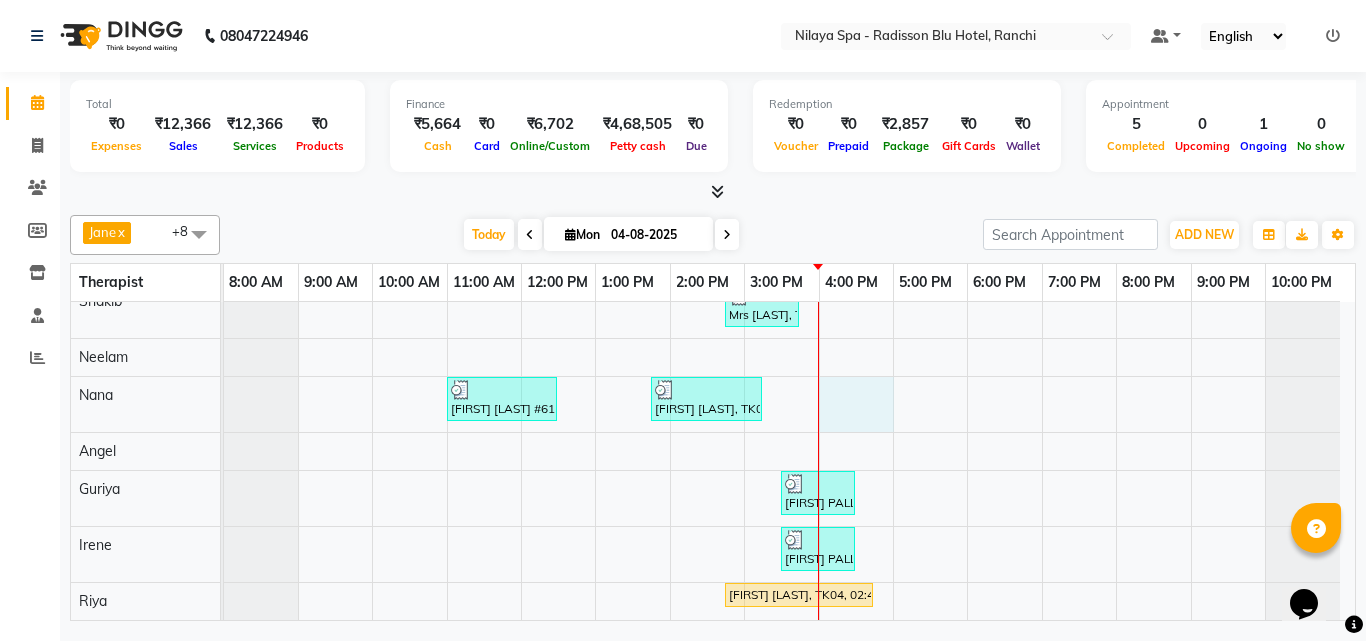 click on "Mrs Farman, TK03, 02:45 PM-03:45 PM, Mens Special - Shaving,Bleach - Face Detan     ANIL KR SINGH  #614, TK01, 11:00 AM-12:30 PM, Deep Tissue Repair Therapy(Male) 90 Min     Abhishek  Thakur, TK02, 01:45 PM-03:15 PM, Balinese Massage Therapy(Male) 90 Min     KUNAL PALLADIUM MEMBER, TK05, 03:30 PM-04:30 PM, Deep Tissue Repair Therapy(Male) 60 Min     KUNAL PALLADIUM MEMBER, TK05, 03:30 PM-04:30 PM, Deep Tissue Repair Therapy(Male) 60 Min    Arun pathak, TK04, 02:45 PM-04:45 PM, Harmony (Stress Relieving Ritual) Male" at bounding box center [789, 432] 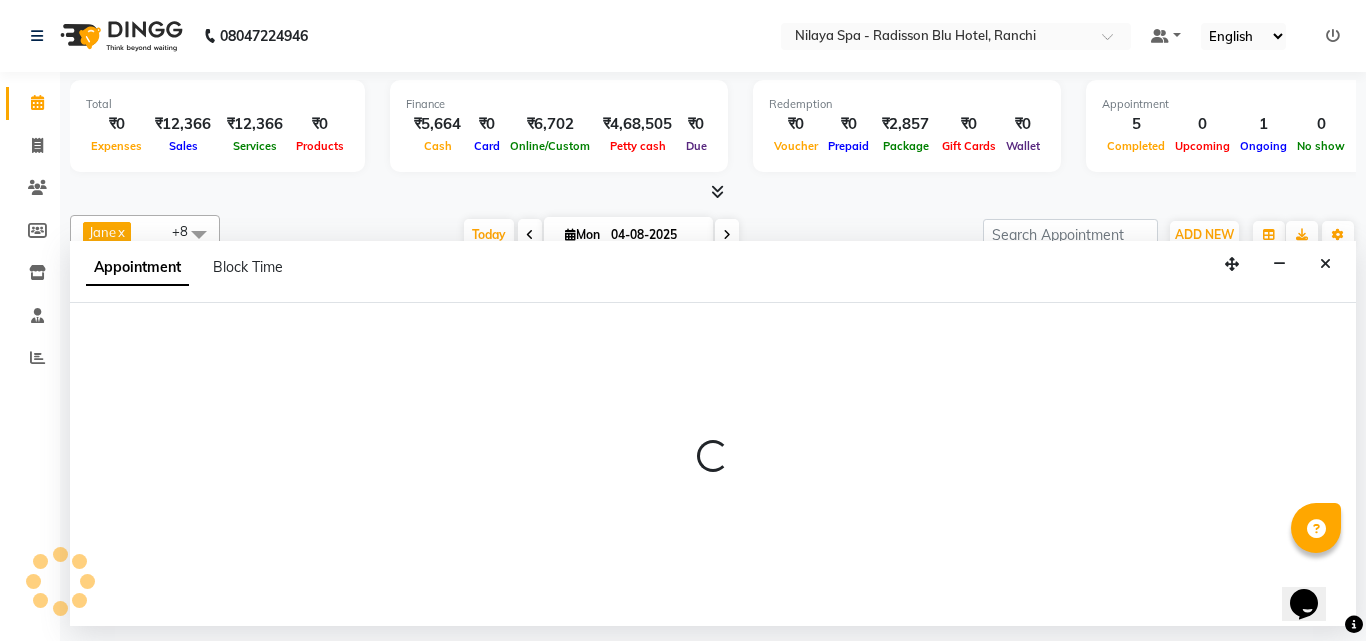 select on "78965" 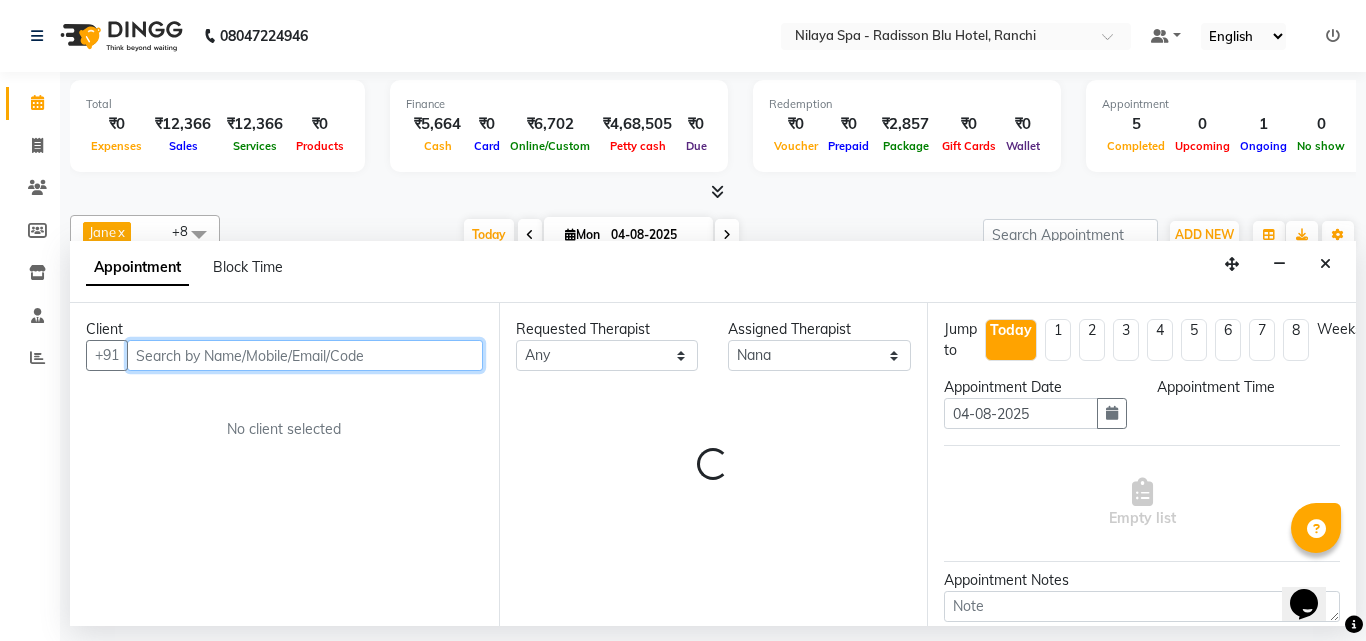 select on "960" 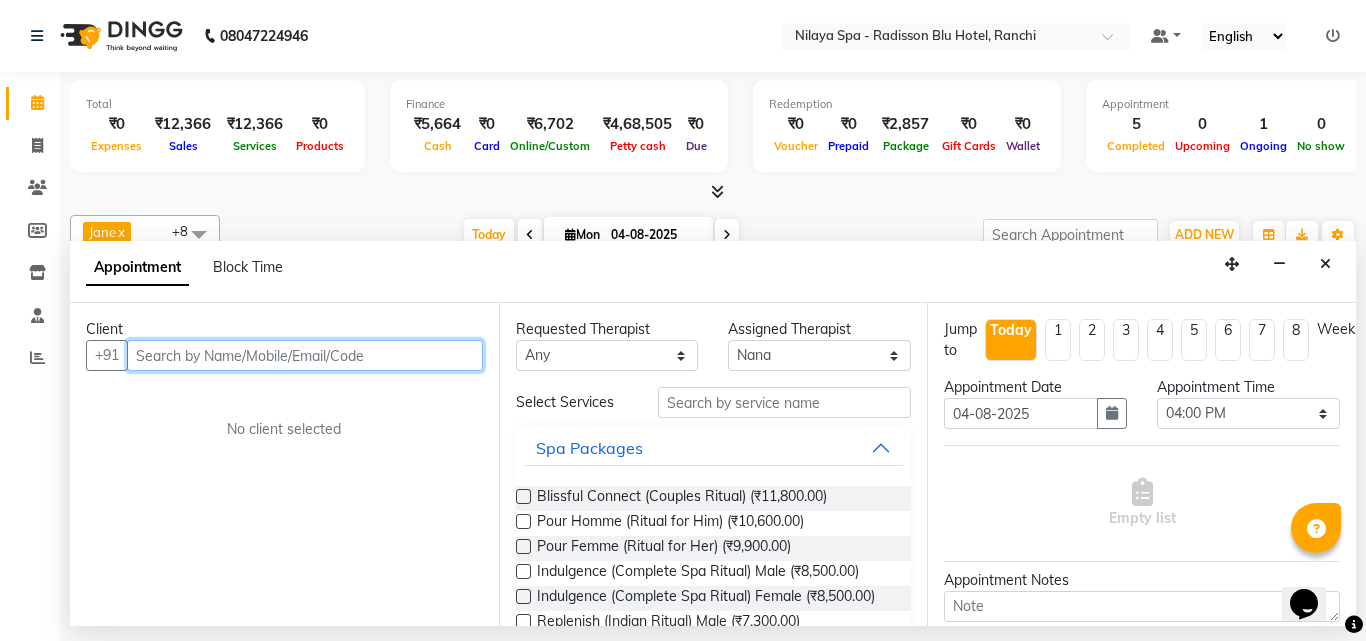 click at bounding box center [305, 355] 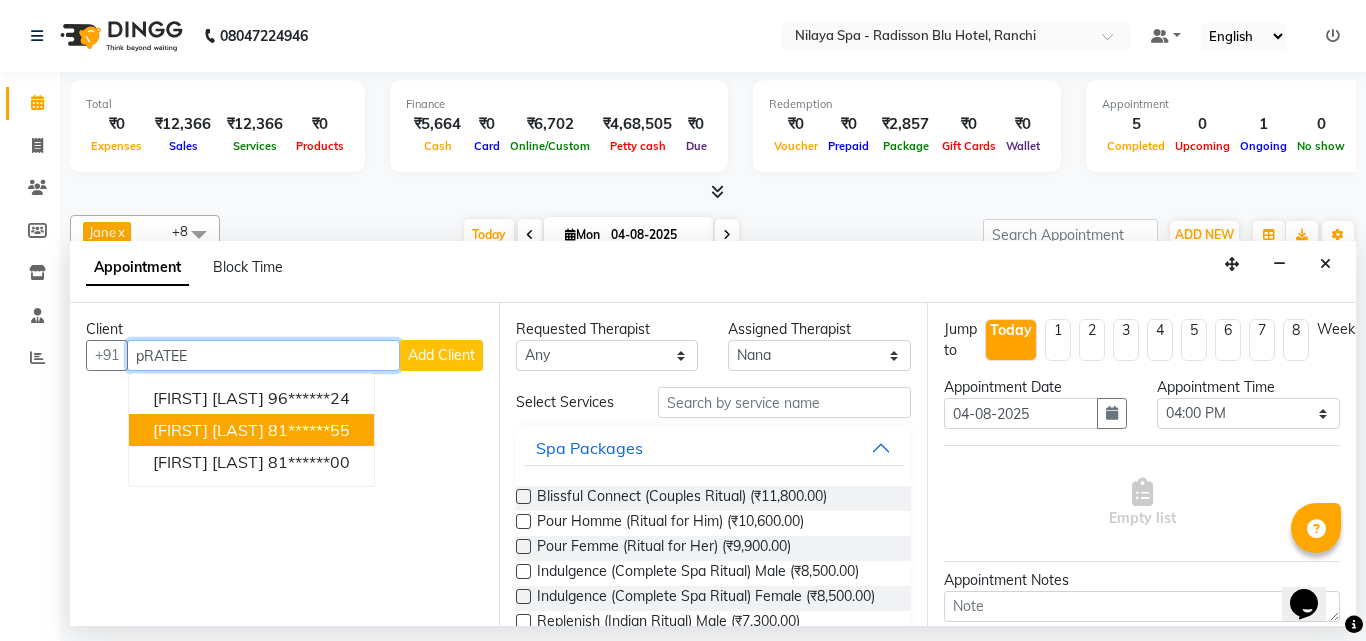 click on "81******55" at bounding box center (309, 430) 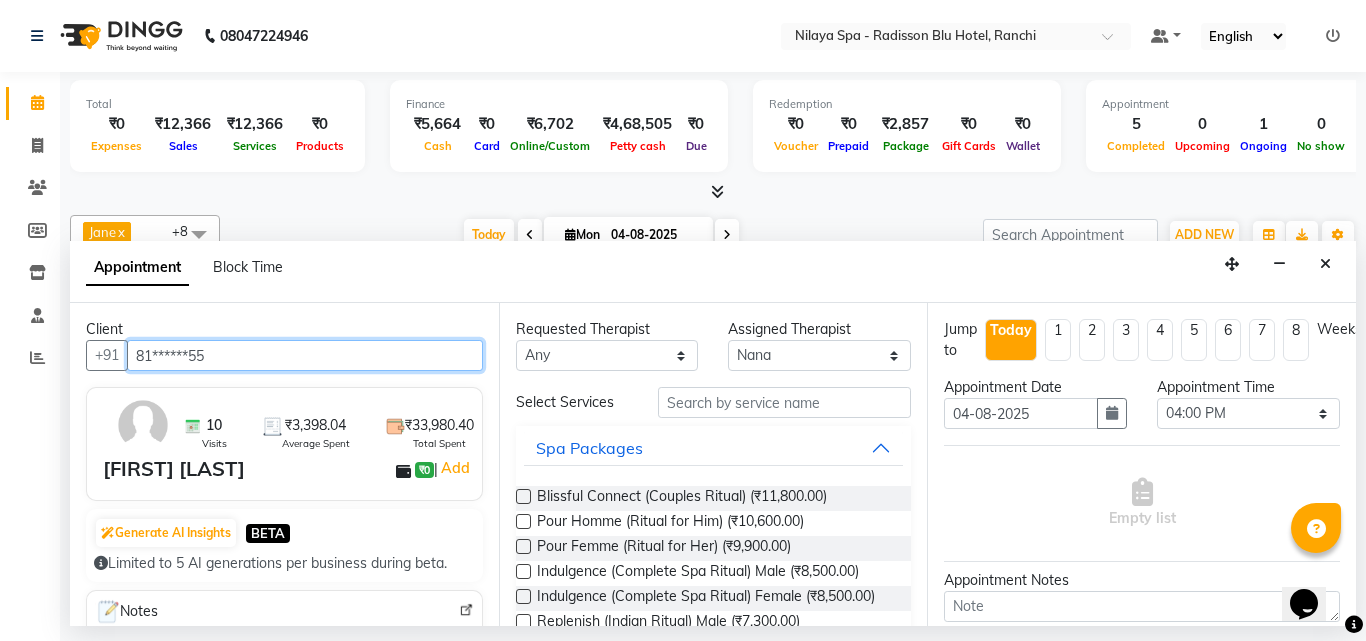 type on "81******55" 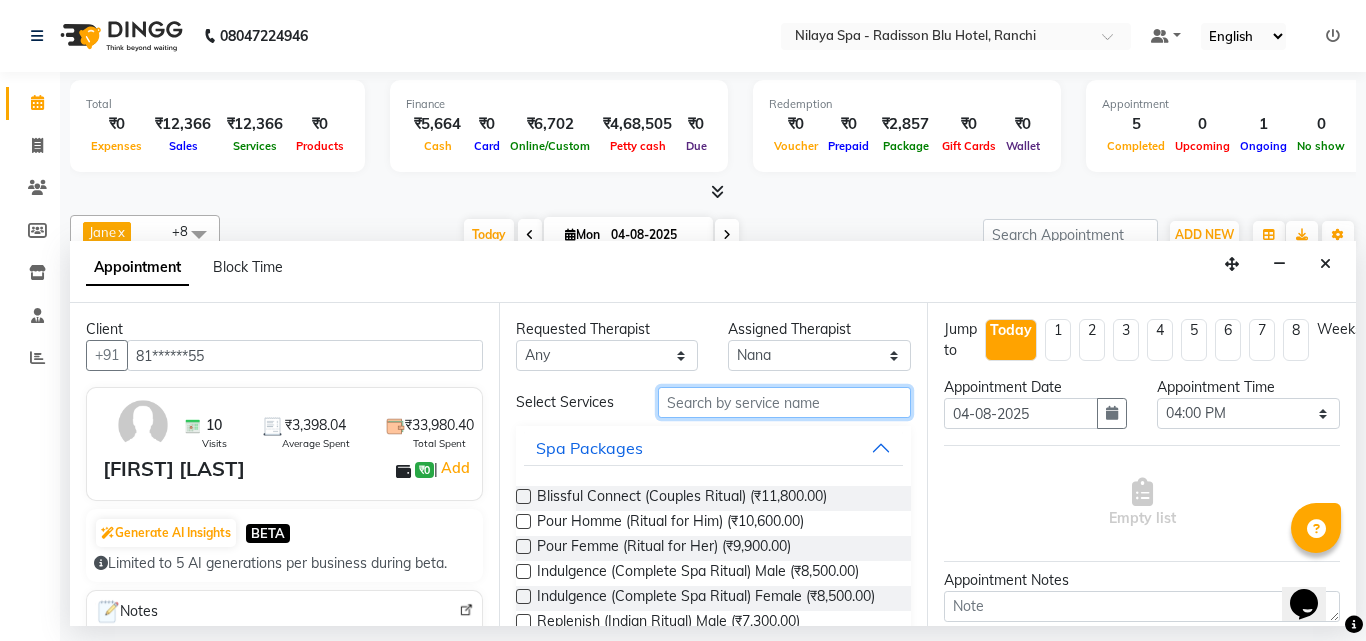click at bounding box center [785, 402] 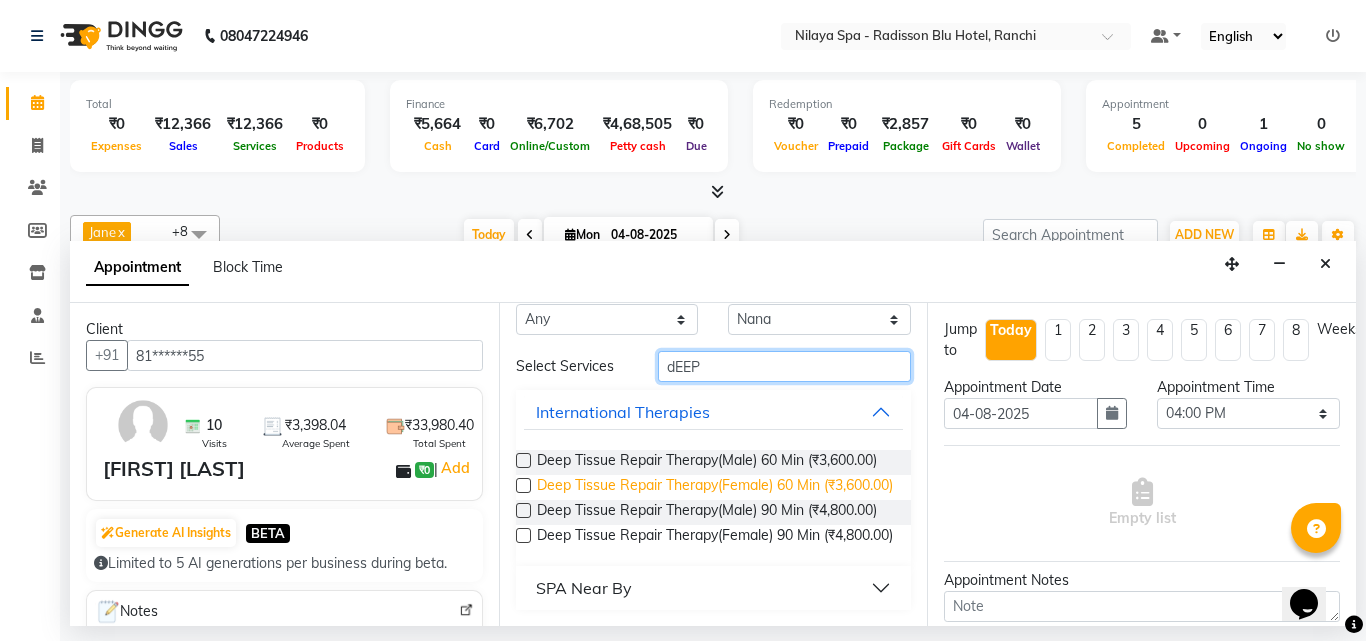 scroll, scrollTop: 104, scrollLeft: 0, axis: vertical 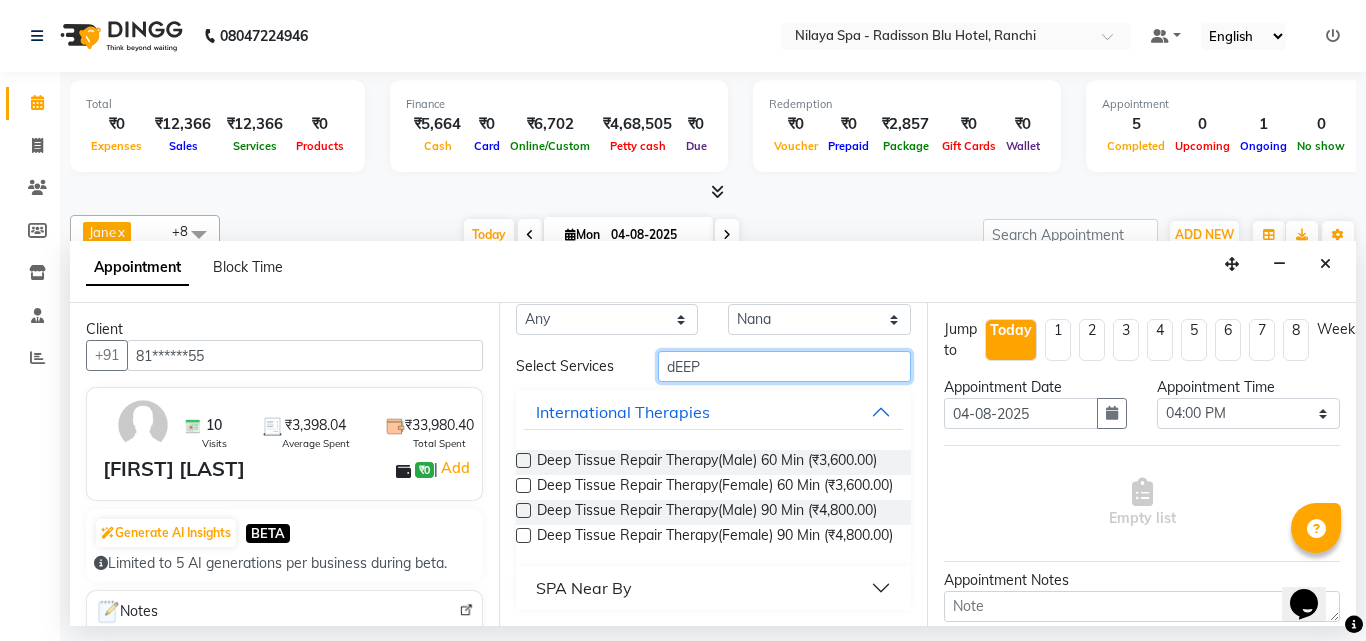 type on "dEEP" 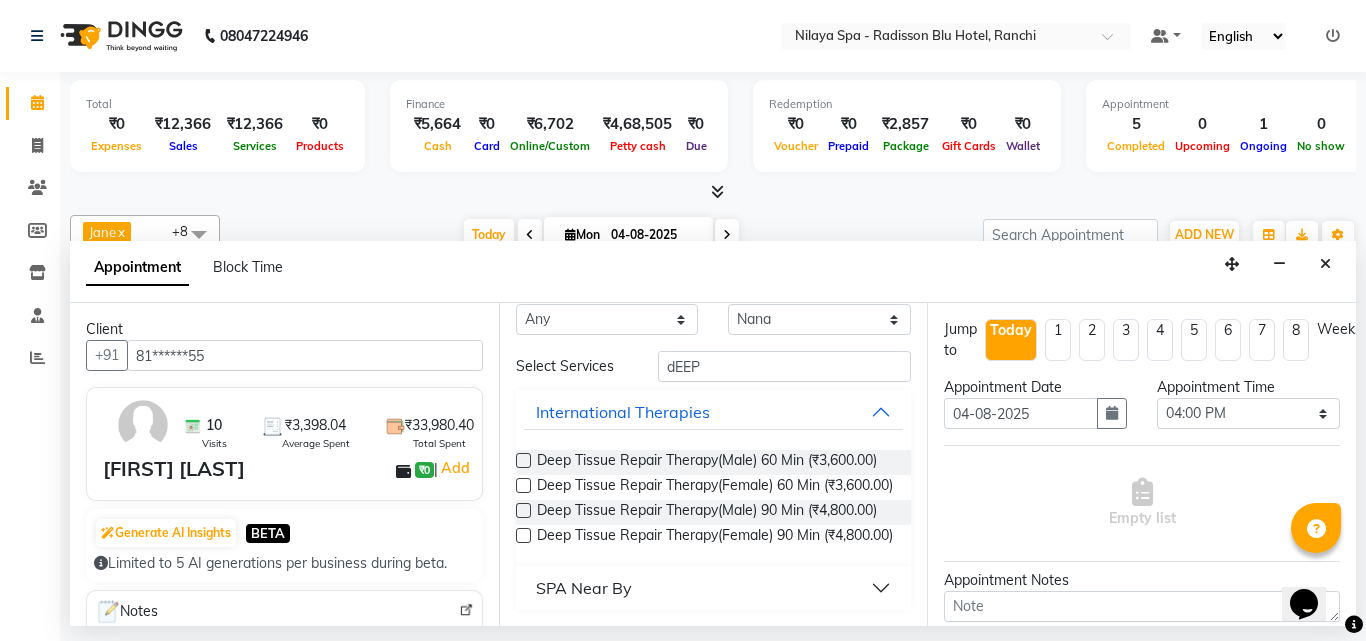 click at bounding box center (523, 460) 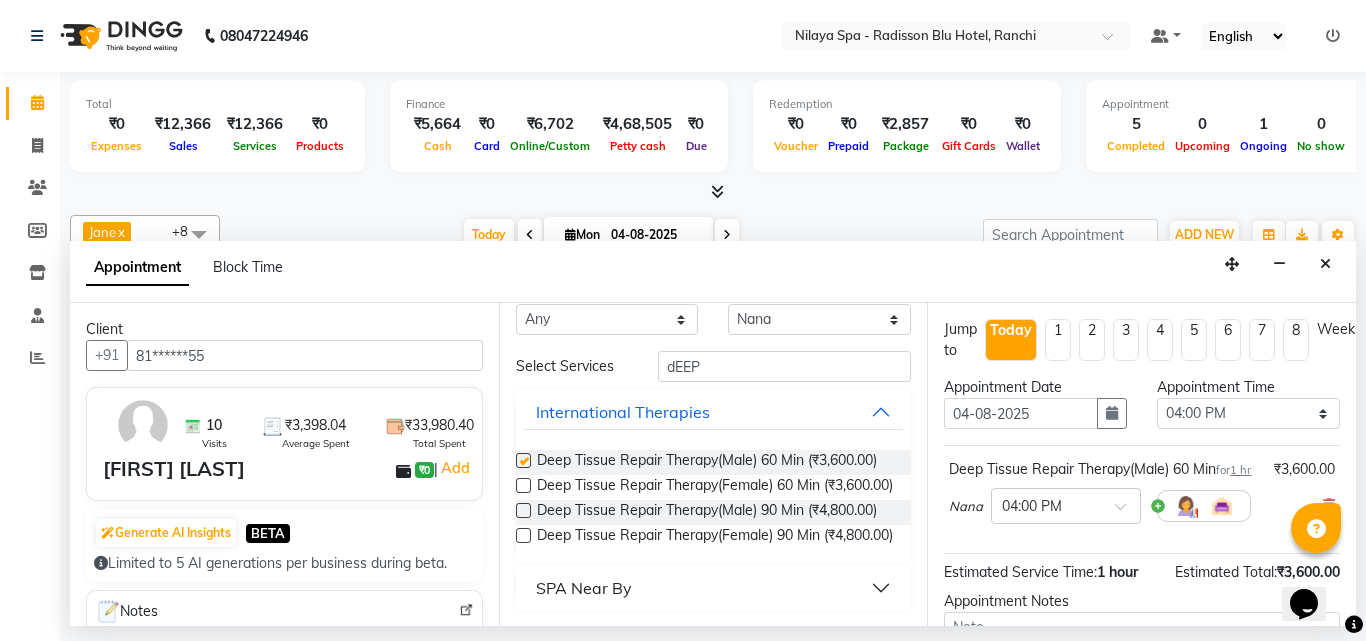 checkbox on "false" 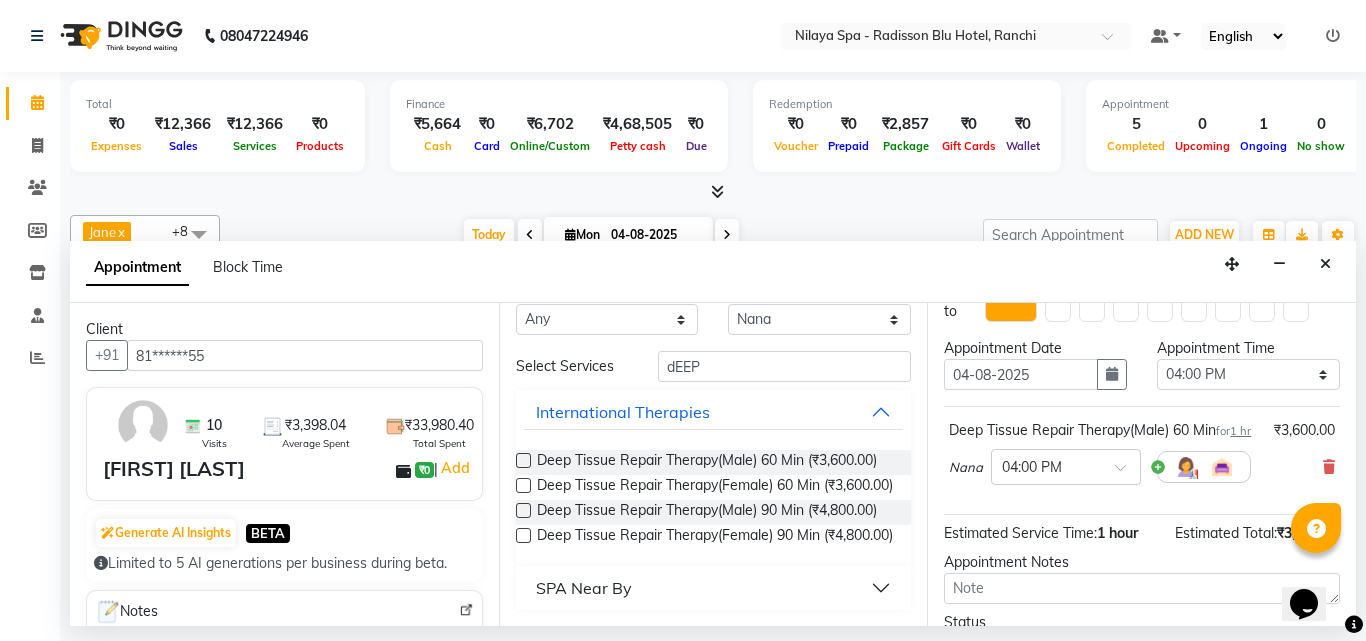 scroll, scrollTop: 0, scrollLeft: 0, axis: both 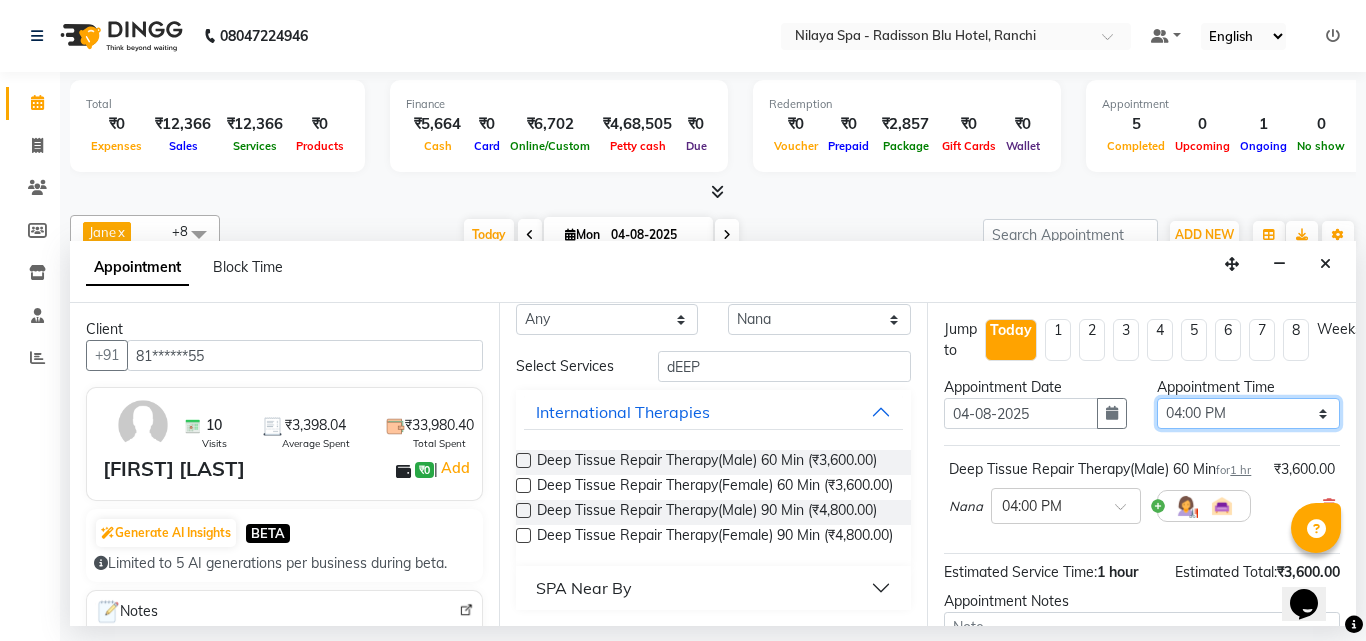 click on "Select 09:00 AM 09:15 AM 09:30 AM 09:45 AM 10:00 AM 10:15 AM 10:30 AM 10:45 AM 11:00 AM 11:15 AM 11:30 AM 11:45 AM 12:00 PM 12:15 PM 12:30 PM 12:45 PM 01:00 PM 01:15 PM 01:30 PM 01:45 PM 02:00 PM 02:15 PM 02:30 PM 02:45 PM 03:00 PM 03:15 PM 03:30 PM 03:45 PM 04:00 PM 04:15 PM 04:30 PM 04:45 PM 05:00 PM 05:15 PM 05:30 PM 05:45 PM 06:00 PM 06:15 PM 06:30 PM 06:45 PM 07:00 PM 07:15 PM 07:30 PM 07:45 PM 08:00 PM 08:15 PM 08:30 PM 08:45 PM 09:00 PM 09:15 PM 09:30 PM 09:45 PM 10:00 PM" at bounding box center [1248, 413] 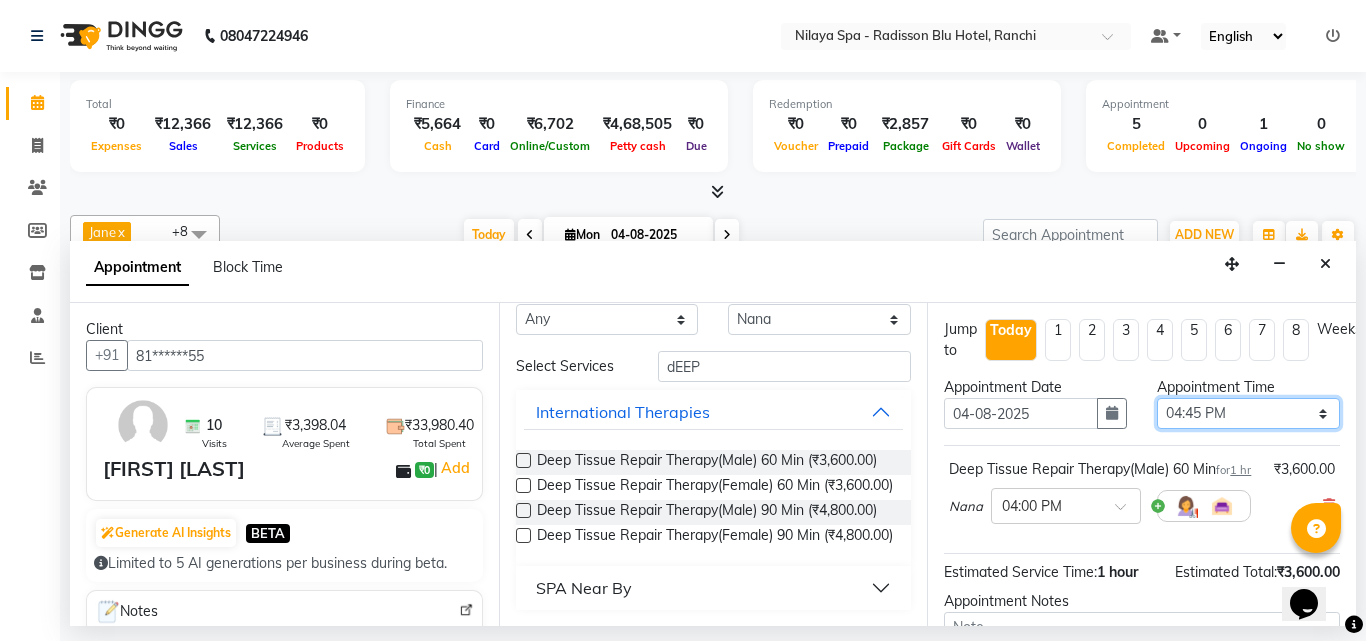 click on "Select 09:00 AM 09:15 AM 09:30 AM 09:45 AM 10:00 AM 10:15 AM 10:30 AM 10:45 AM 11:00 AM 11:15 AM 11:30 AM 11:45 AM 12:00 PM 12:15 PM 12:30 PM 12:45 PM 01:00 PM 01:15 PM 01:30 PM 01:45 PM 02:00 PM 02:15 PM 02:30 PM 02:45 PM 03:00 PM 03:15 PM 03:30 PM 03:45 PM 04:00 PM 04:15 PM 04:30 PM 04:45 PM 05:00 PM 05:15 PM 05:30 PM 05:45 PM 06:00 PM 06:15 PM 06:30 PM 06:45 PM 07:00 PM 07:15 PM 07:30 PM 07:45 PM 08:00 PM 08:15 PM 08:30 PM 08:45 PM 09:00 PM 09:15 PM 09:30 PM 09:45 PM 10:00 PM" at bounding box center (1248, 413) 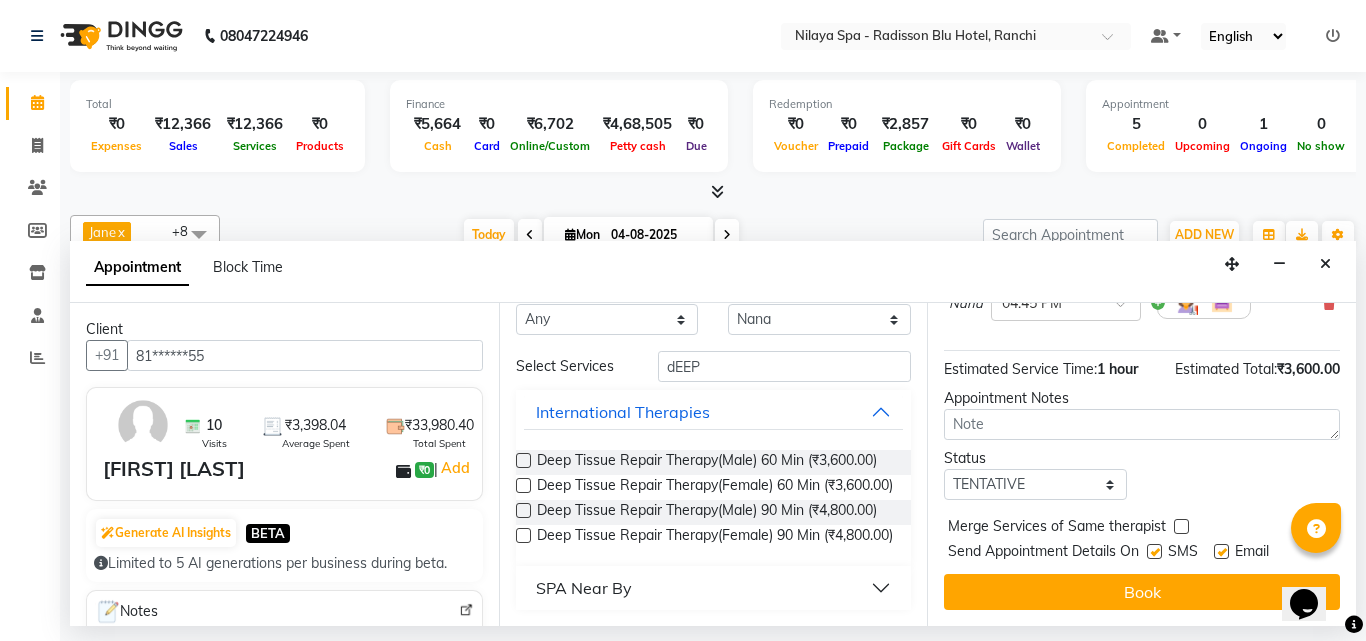 scroll, scrollTop: 239, scrollLeft: 0, axis: vertical 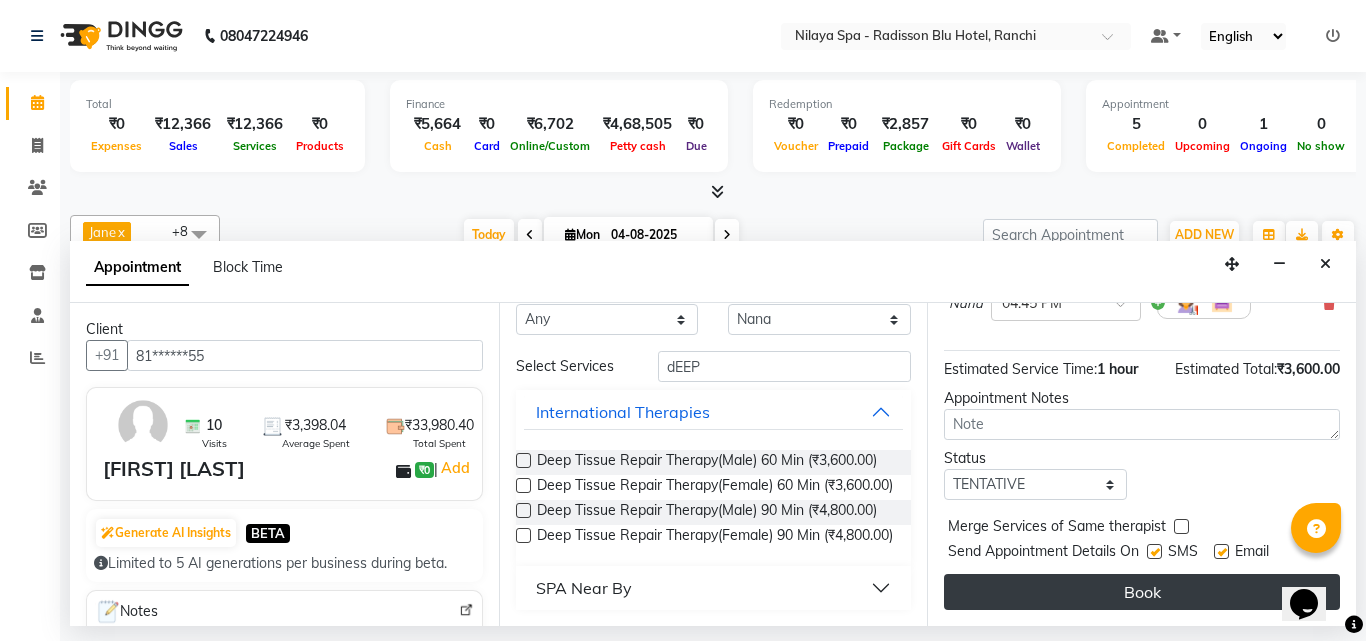 click on "Book" at bounding box center (1142, 592) 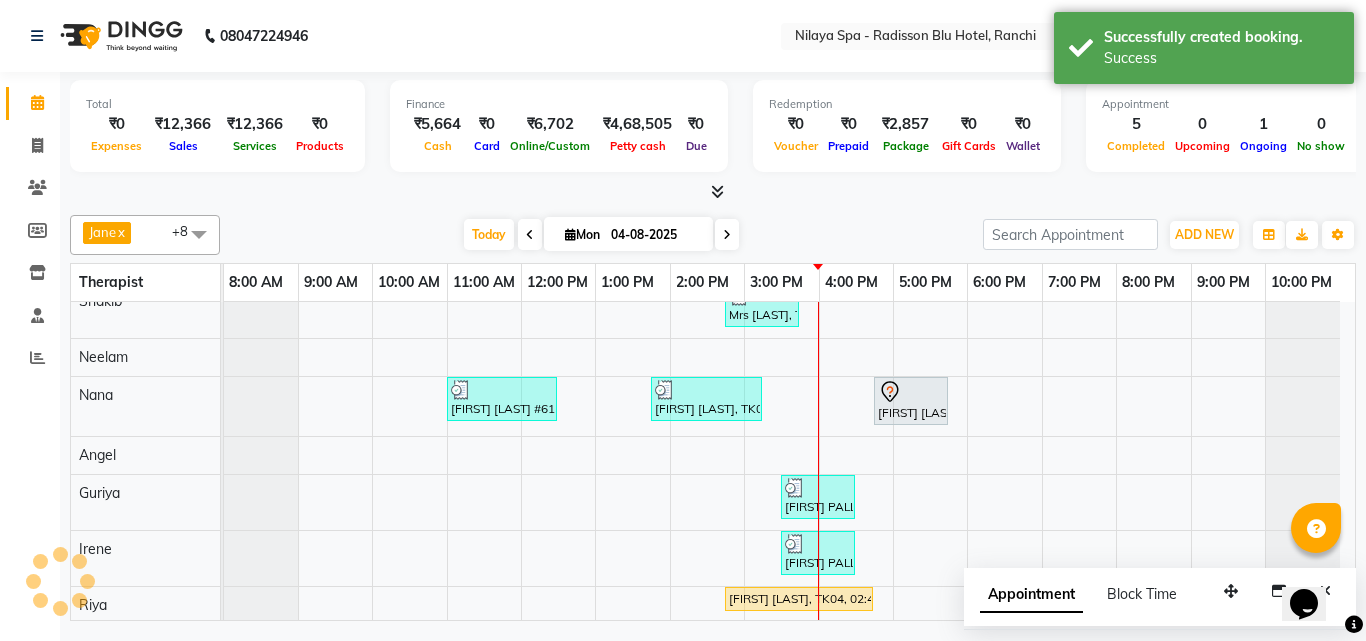 scroll, scrollTop: 61, scrollLeft: 0, axis: vertical 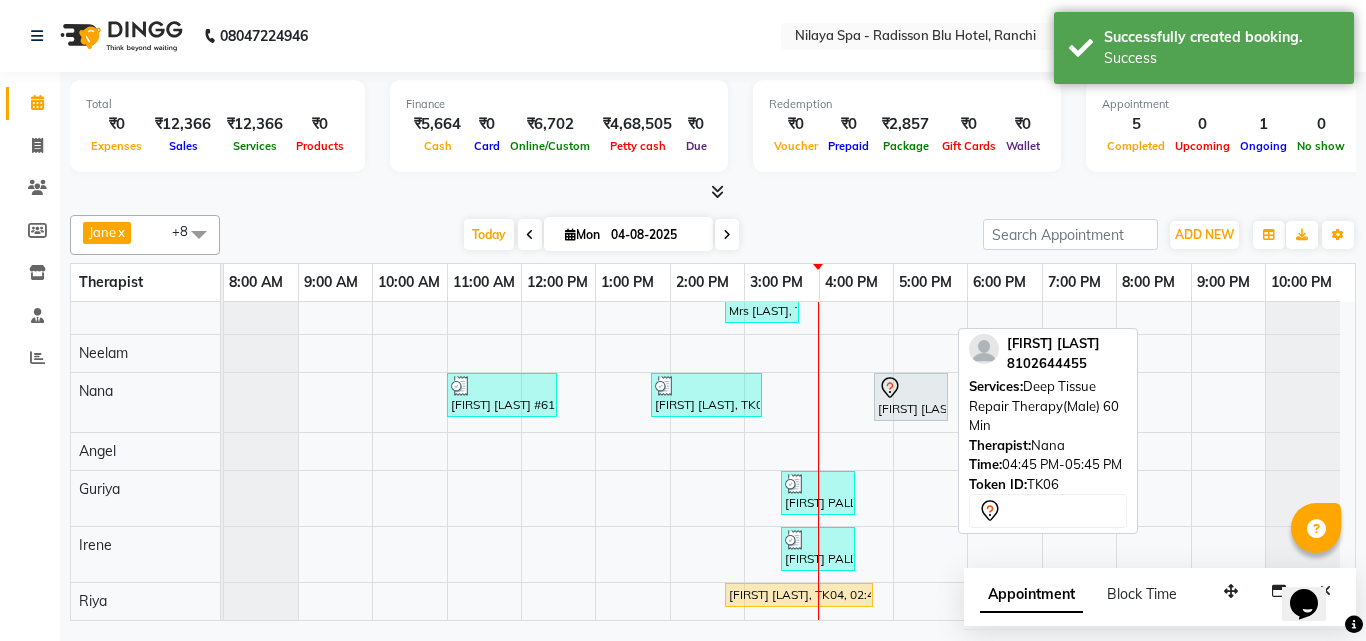 click on "[FIRST] [LAST], TK06, [TIME]-[TIME], Deep Tissue Repair Therapy(Male) 60 Min" at bounding box center (911, 397) 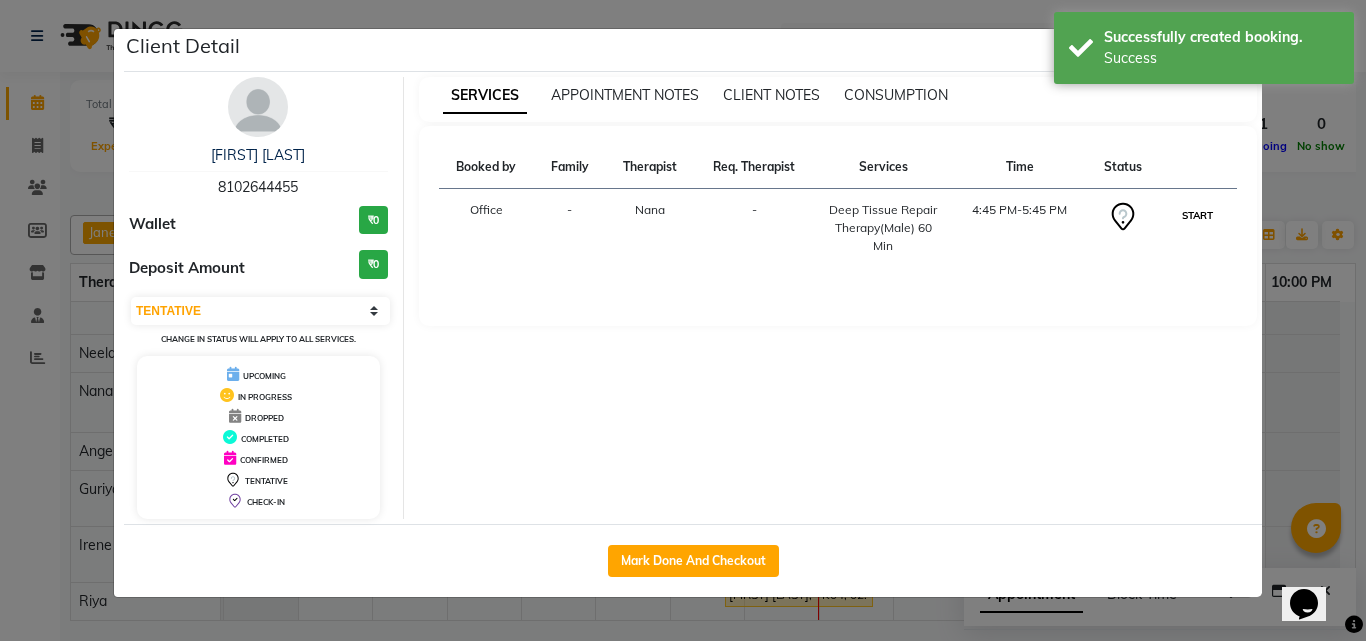 click on "START" at bounding box center [1197, 215] 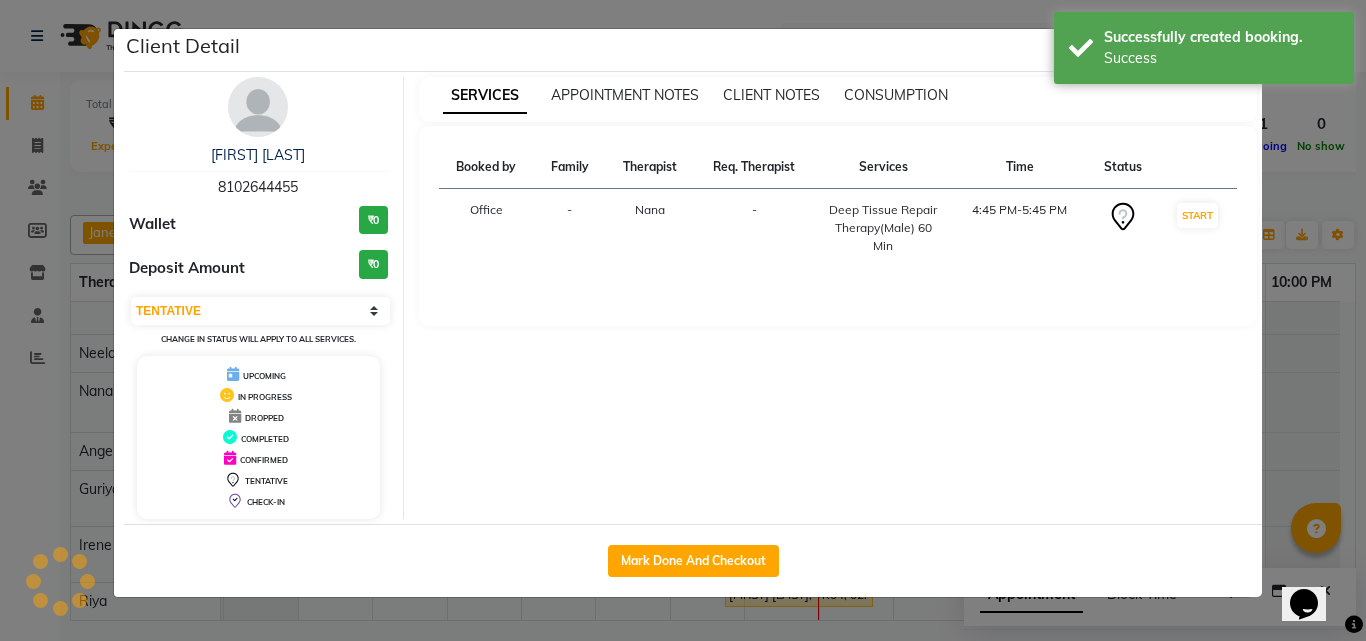select on "1" 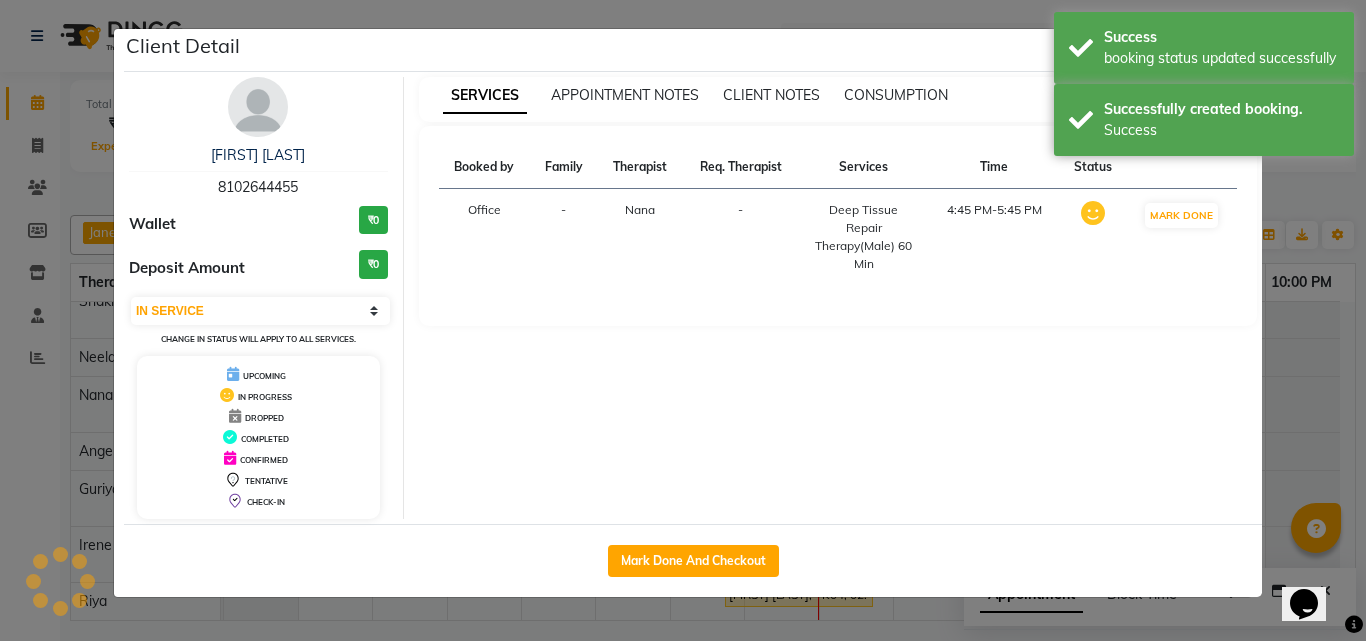 scroll, scrollTop: 57, scrollLeft: 0, axis: vertical 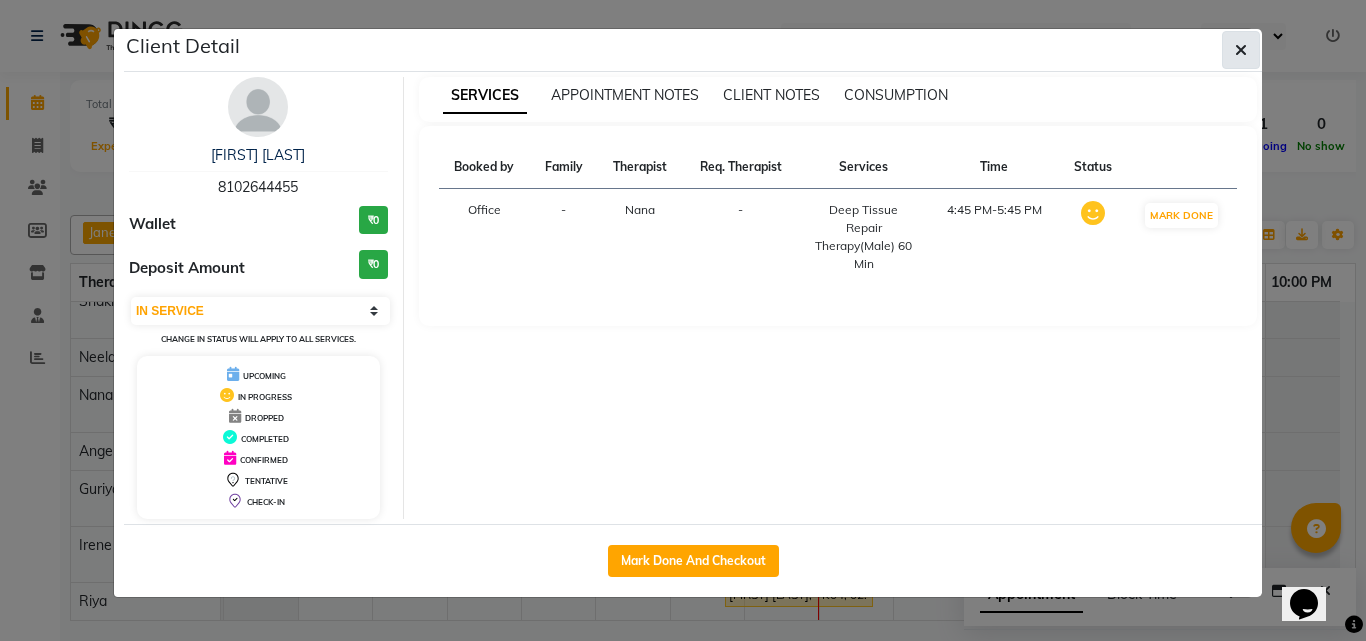 click 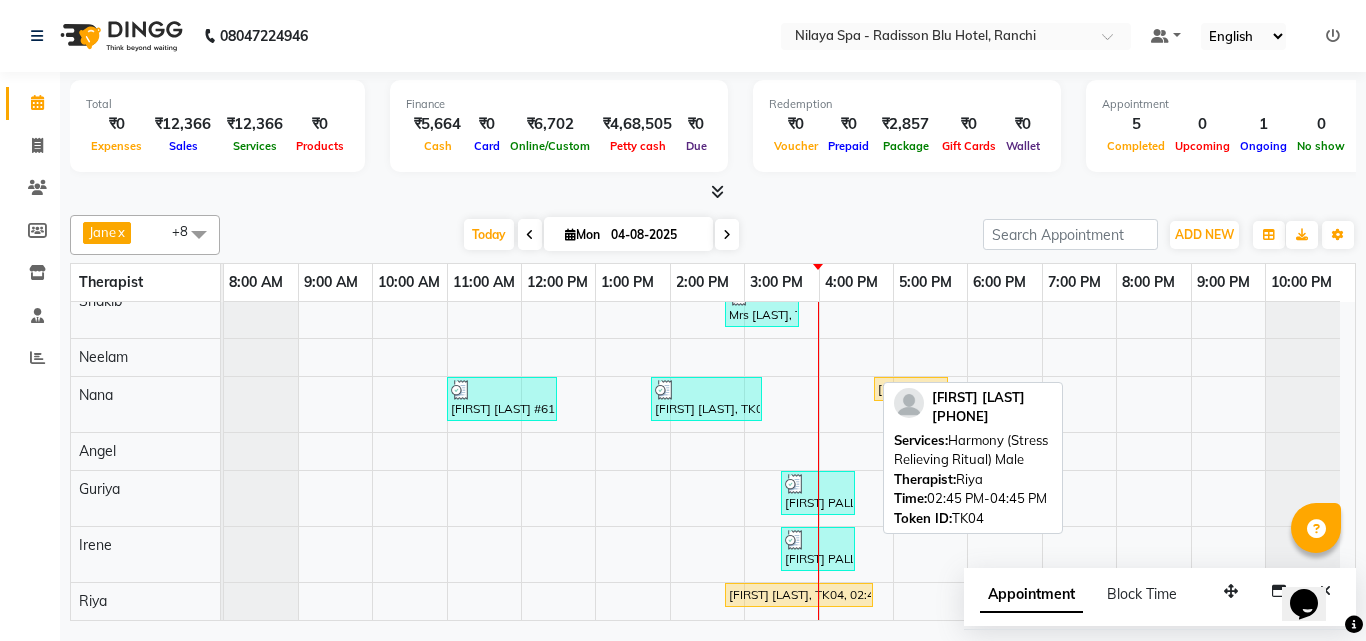 click on "[FIRST] [LAST], TK04, [TIME]-[TIME], Harmony (Stress Relieving Ritual) Male" at bounding box center [799, 595] 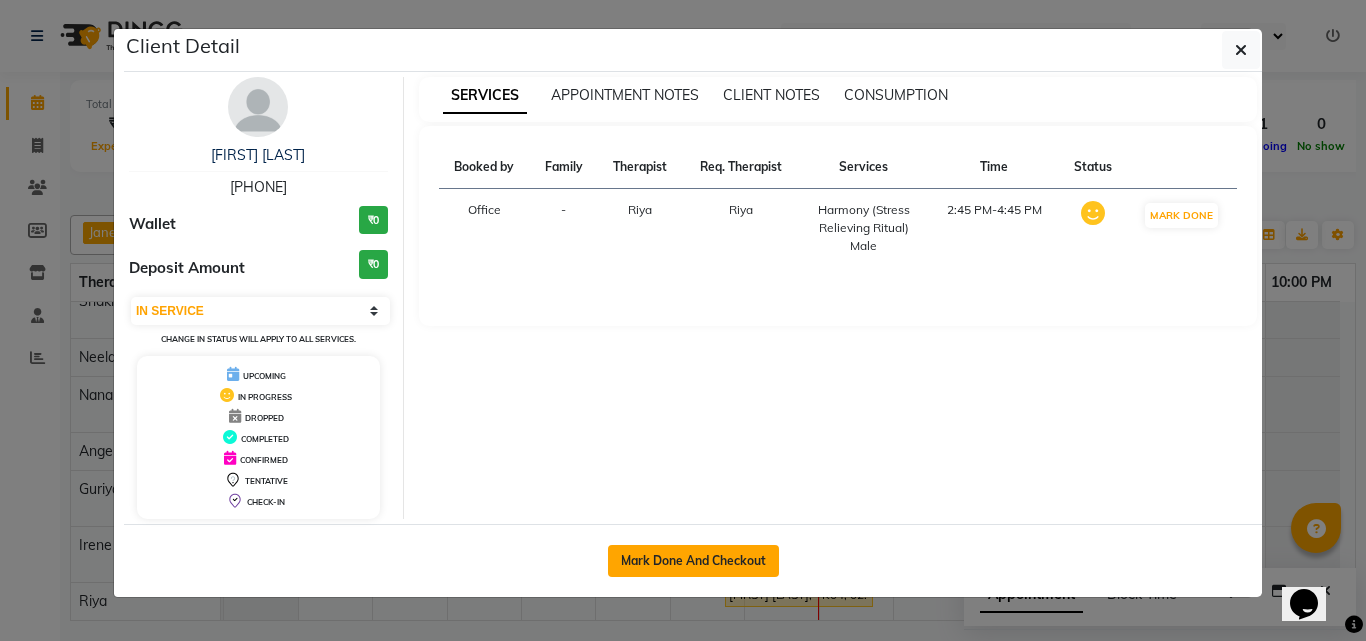 click on "Mark Done And Checkout" 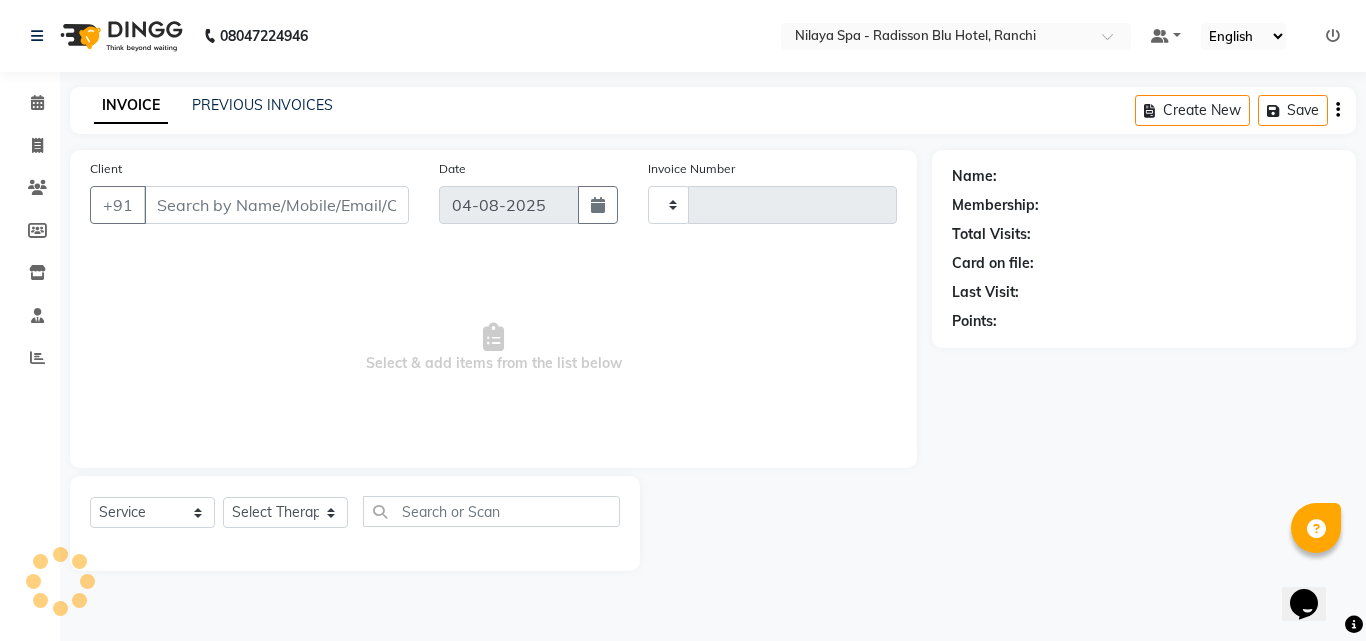type on "1020" 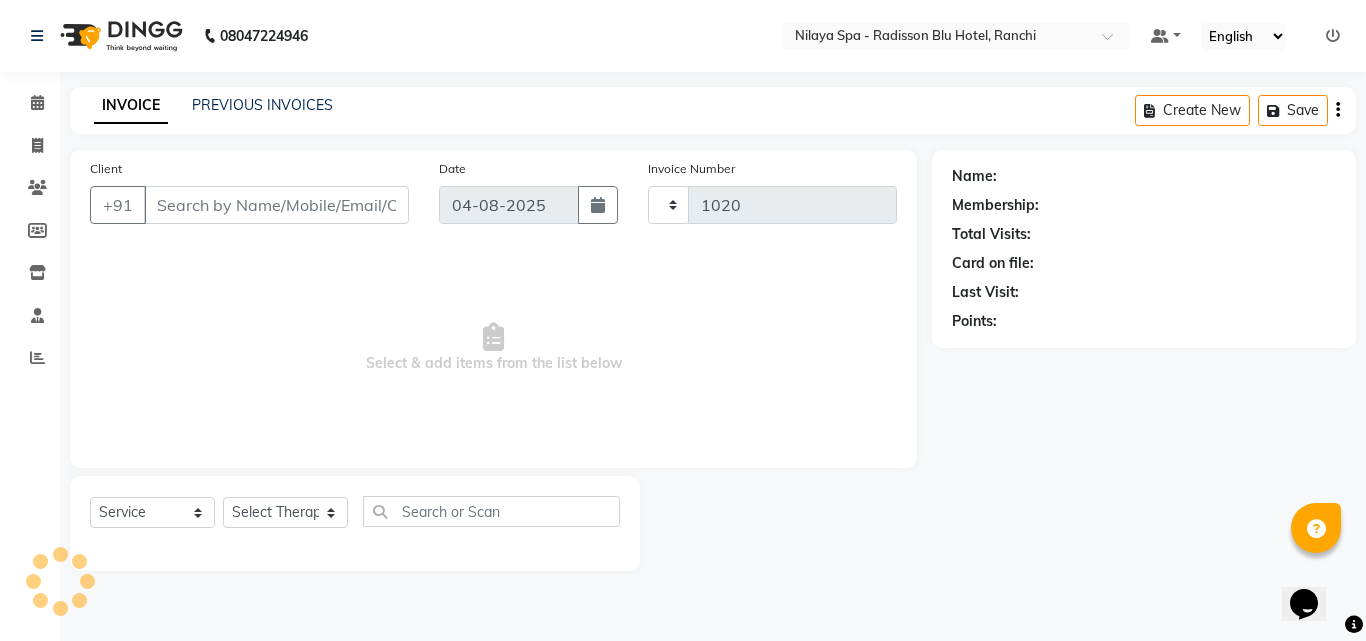 select on "8066" 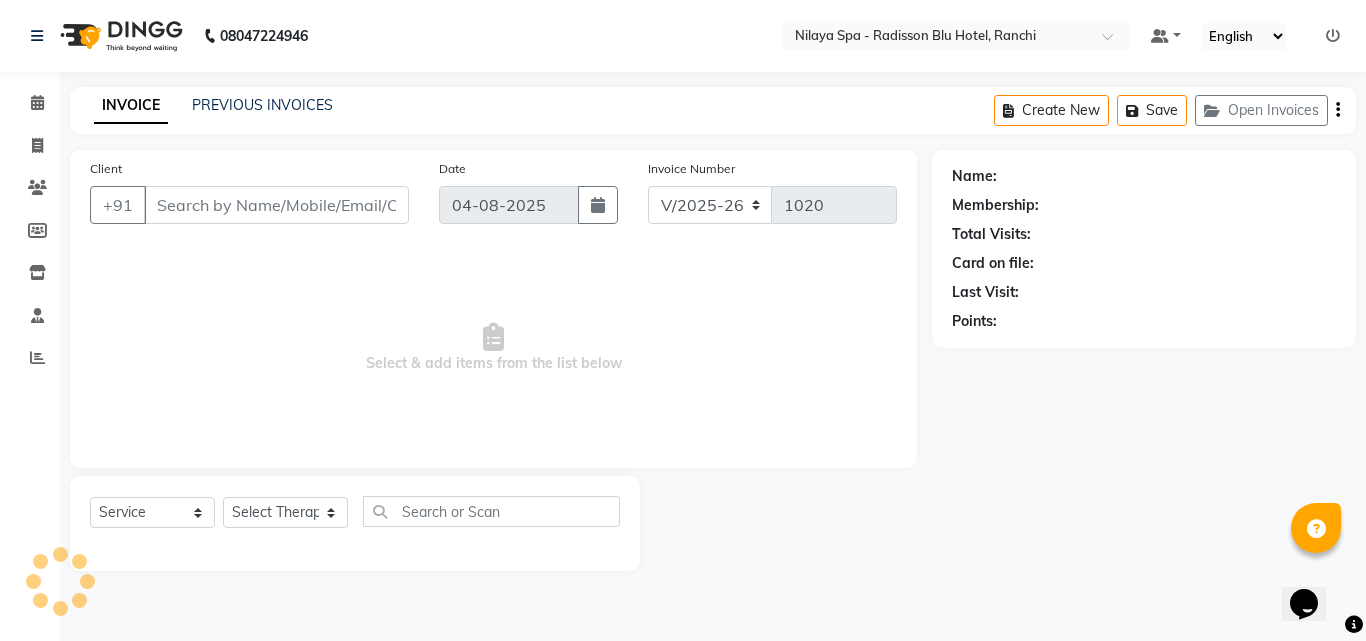 type on "74******63" 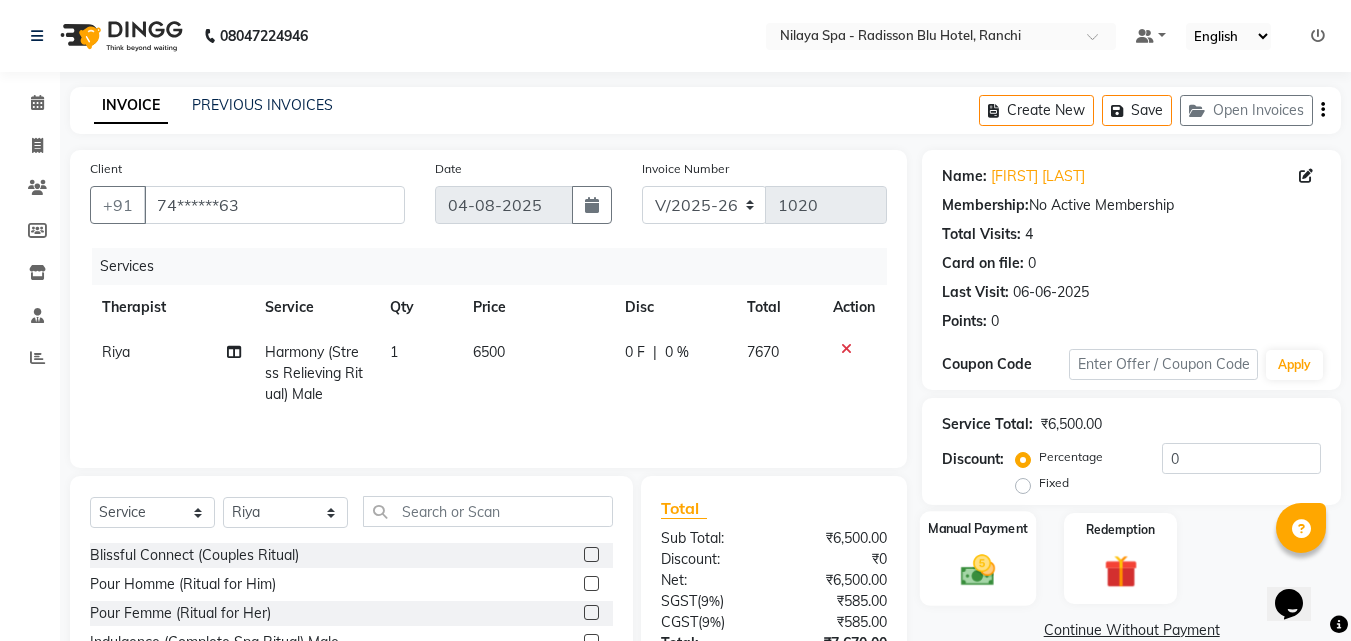 click 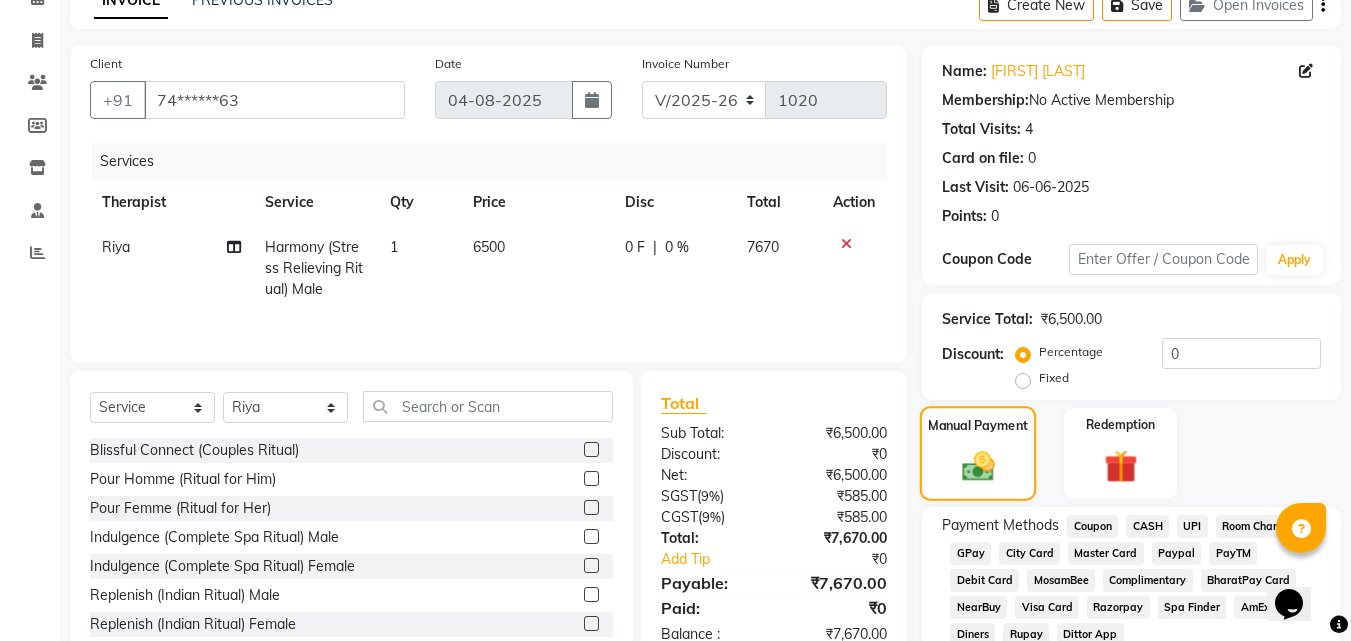 scroll, scrollTop: 193, scrollLeft: 0, axis: vertical 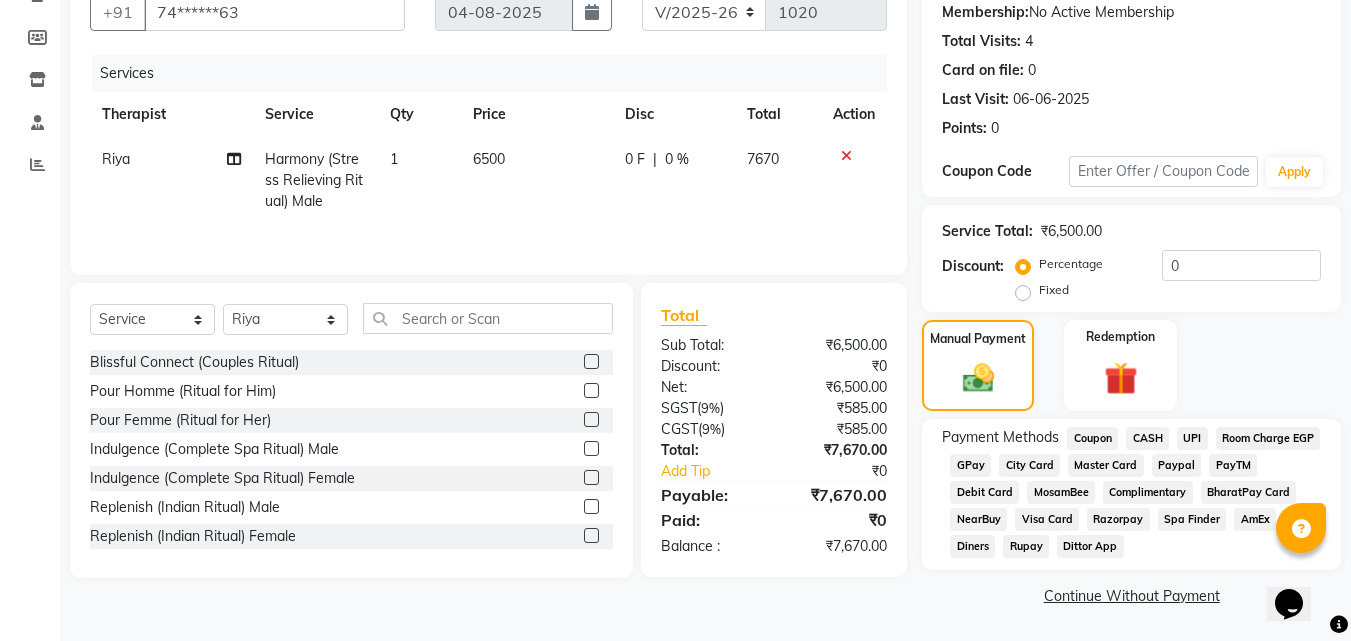 click on "CASH" 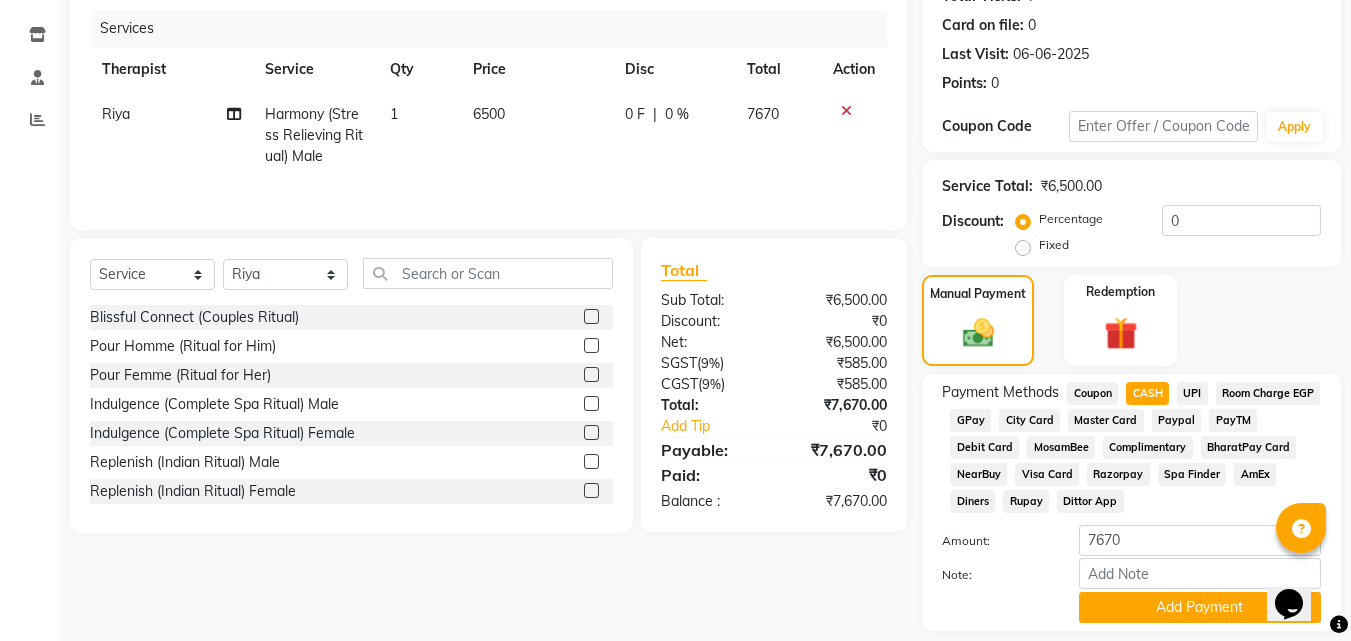 scroll, scrollTop: 299, scrollLeft: 0, axis: vertical 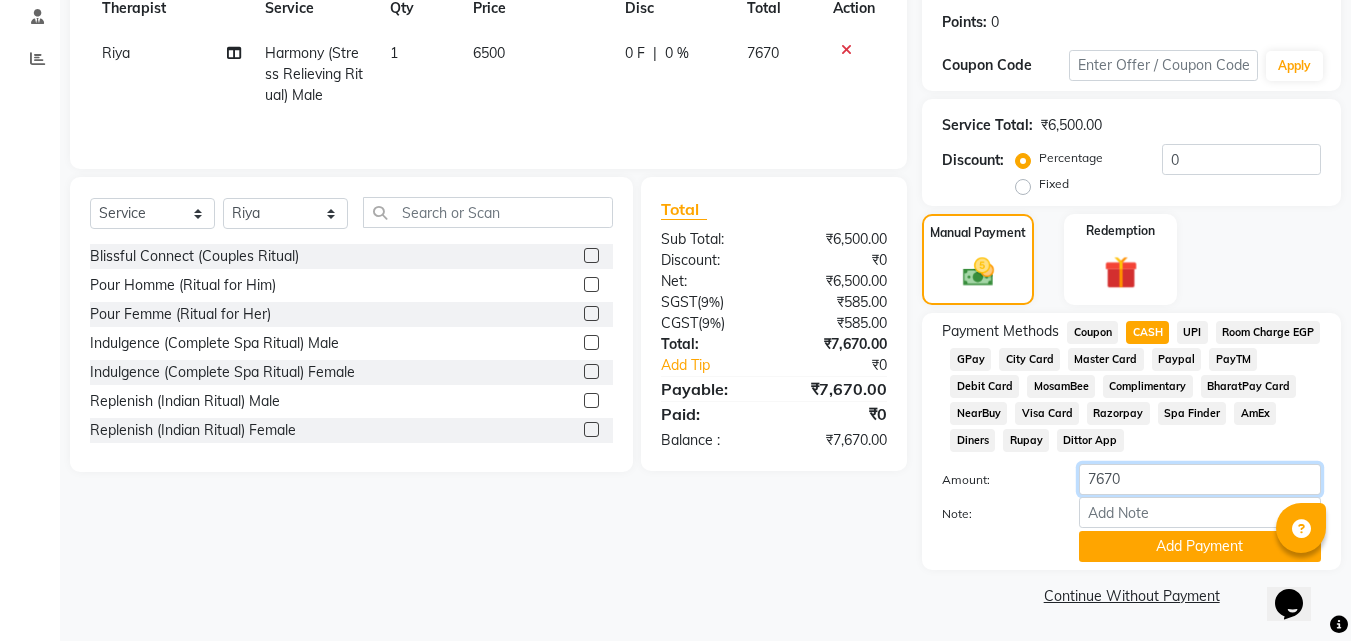 click on "7670" 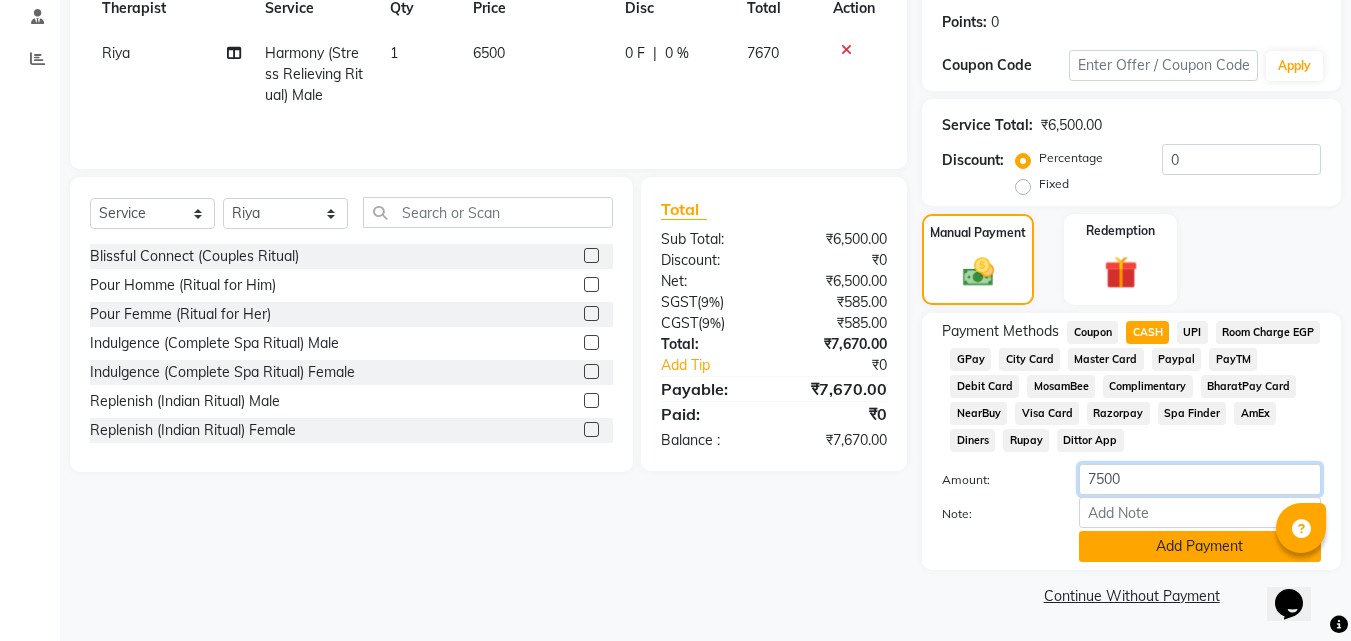 type on "7500" 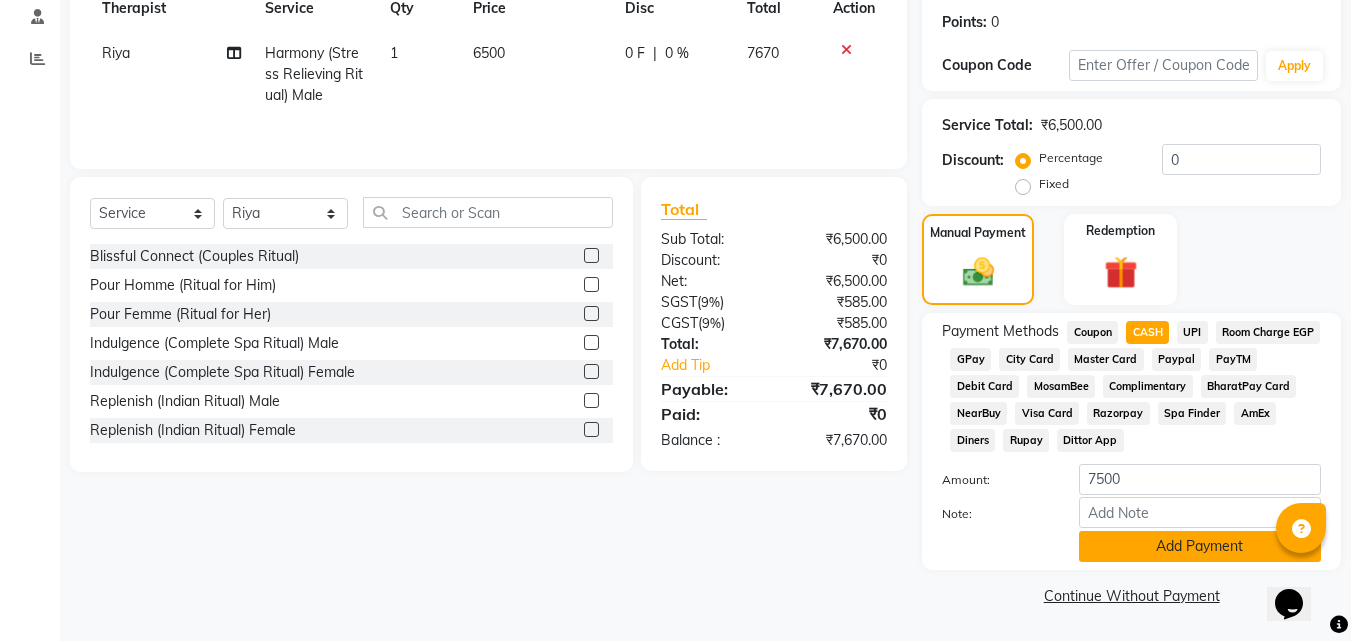 click on "Add Payment" 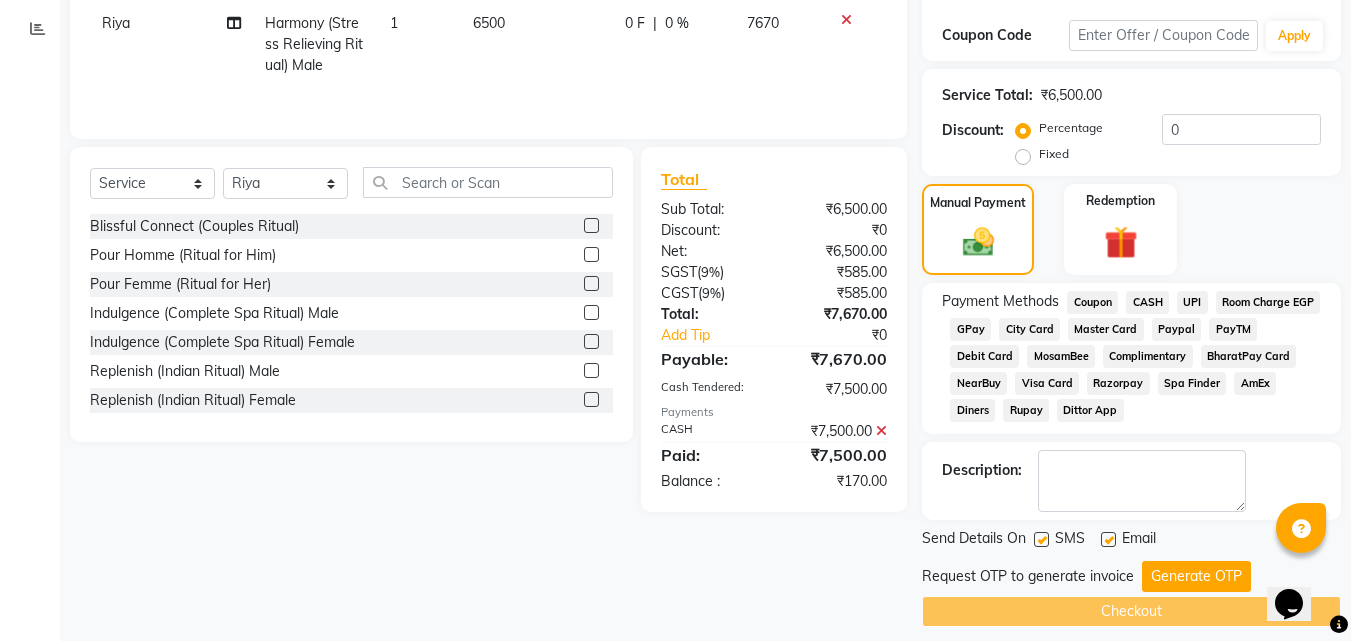 scroll, scrollTop: 345, scrollLeft: 0, axis: vertical 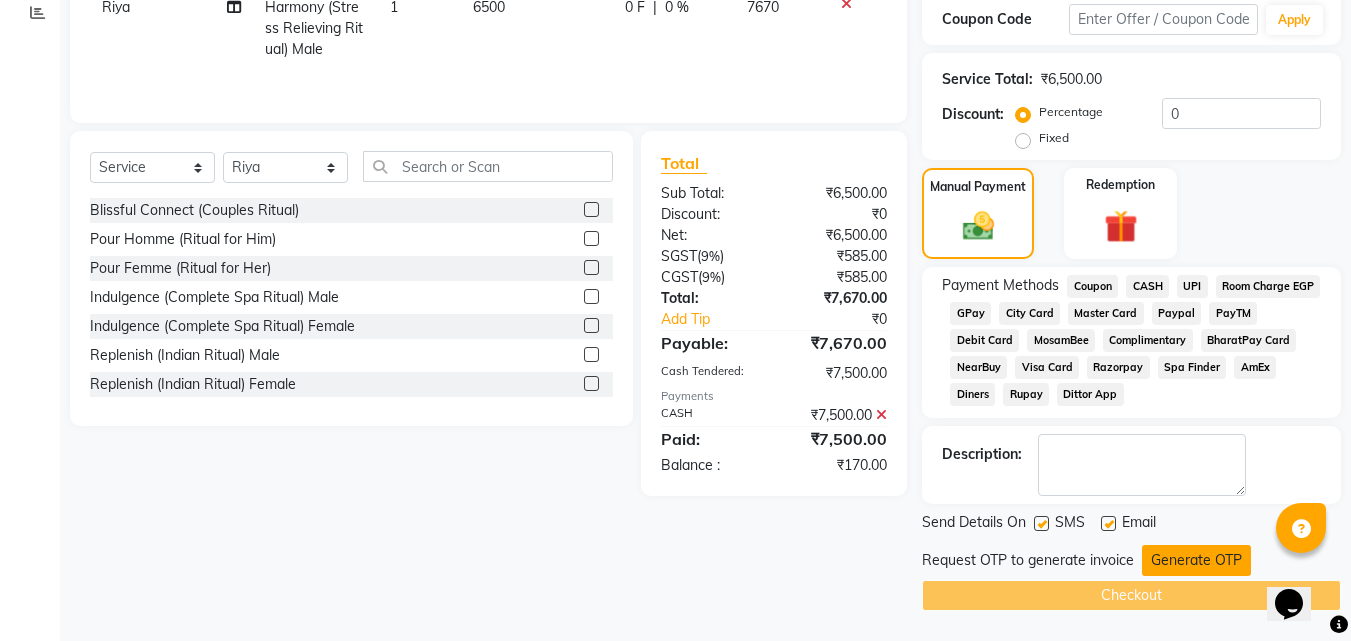 click on "Generate OTP" 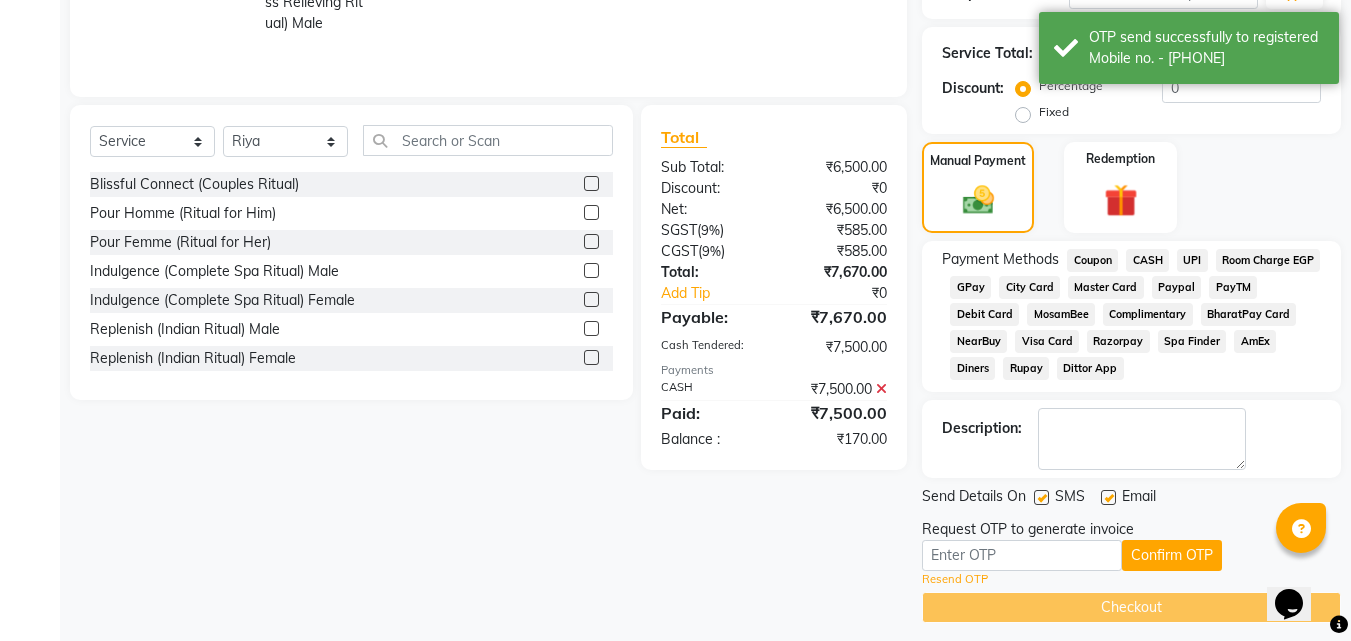 scroll, scrollTop: 383, scrollLeft: 0, axis: vertical 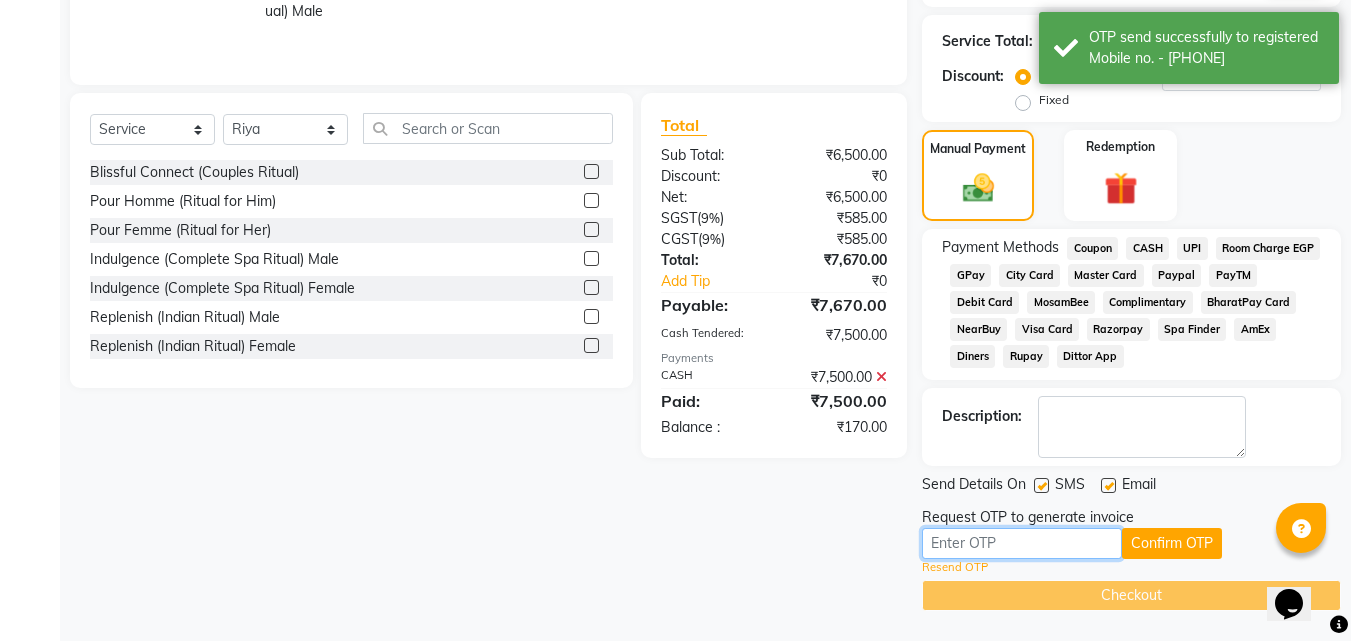 click at bounding box center [1022, 543] 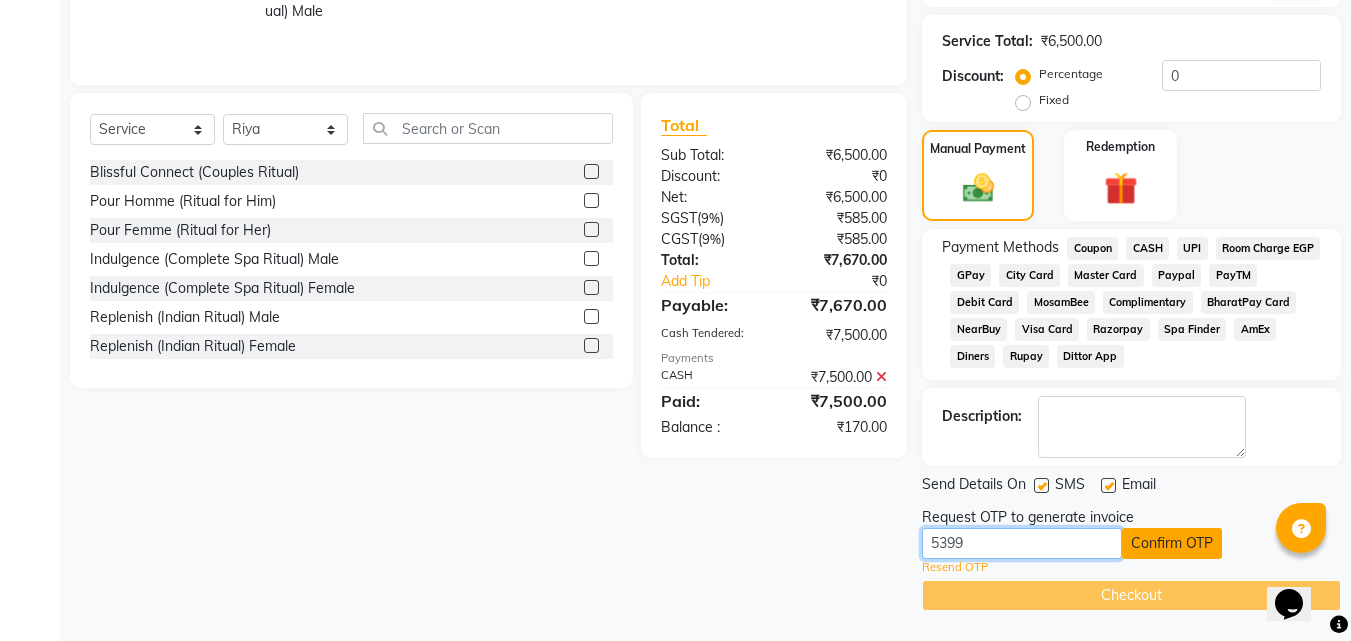 type on "5399" 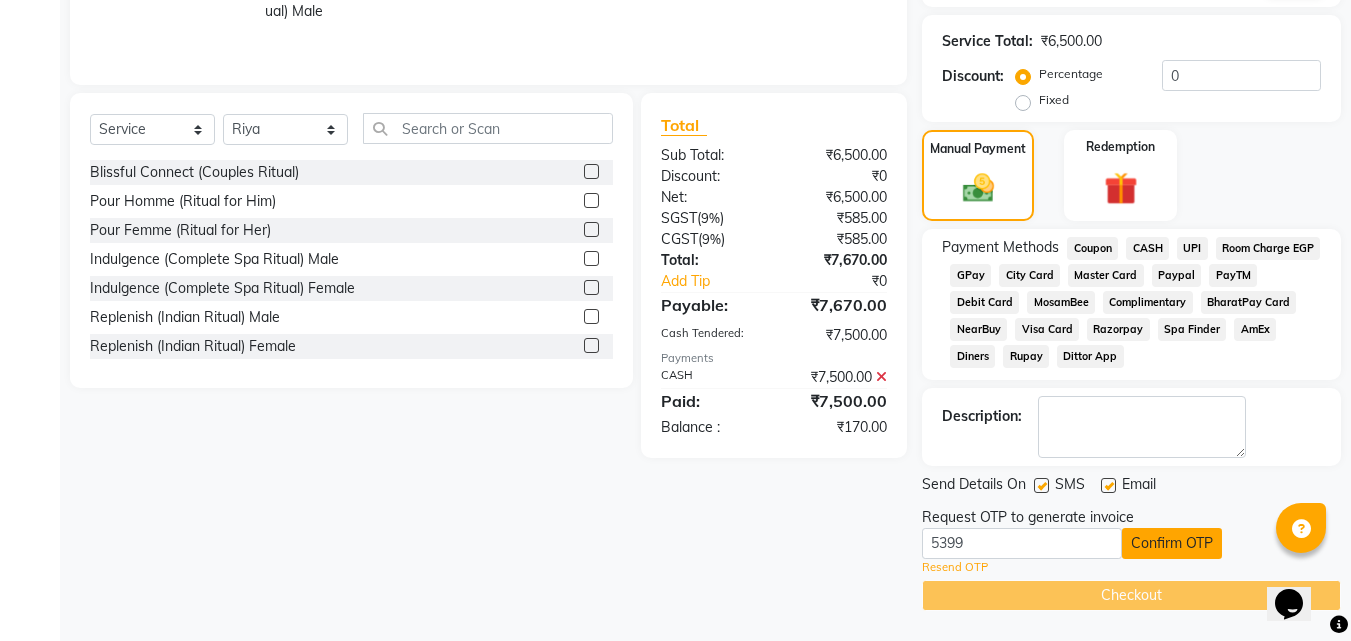 click on "Confirm OTP" 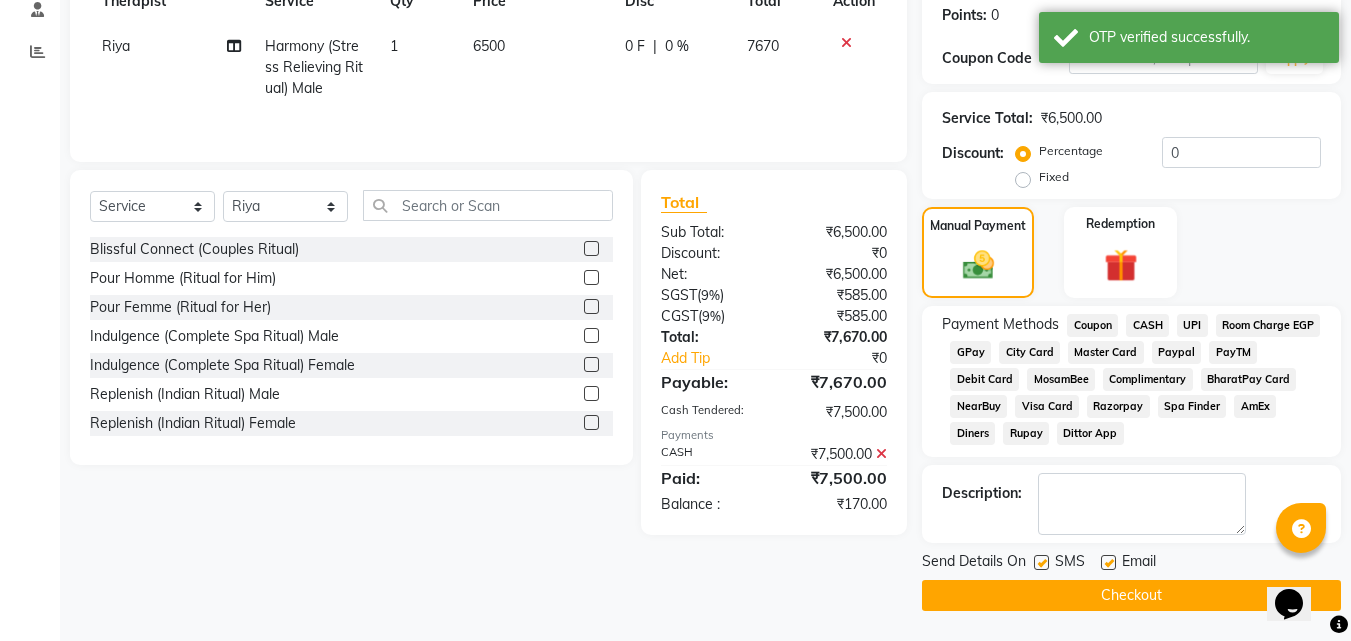 scroll, scrollTop: 306, scrollLeft: 0, axis: vertical 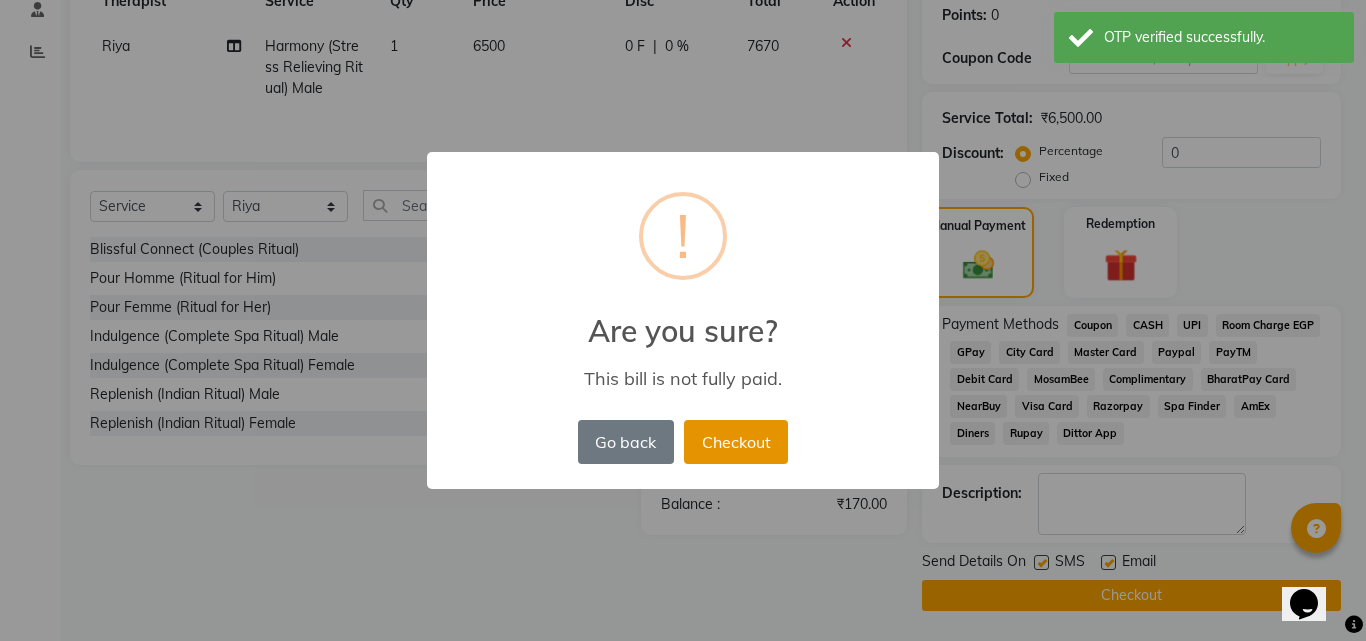 click on "Checkout" at bounding box center (736, 442) 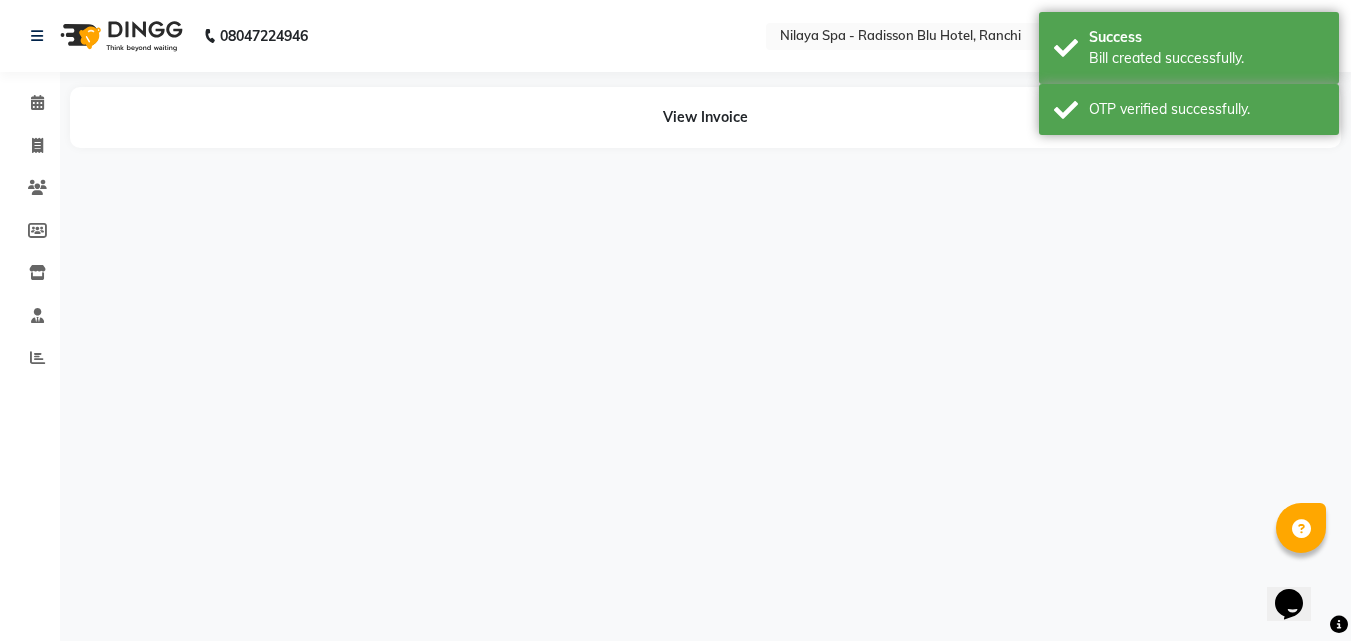 scroll, scrollTop: 0, scrollLeft: 0, axis: both 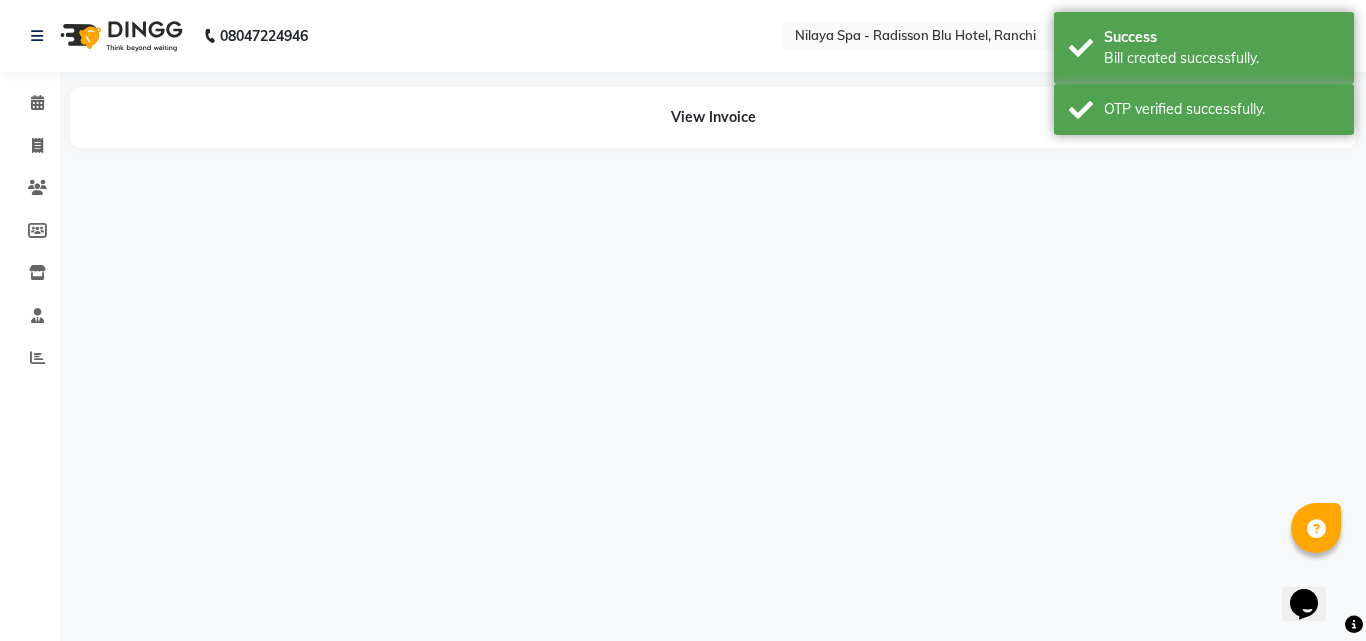 click on "08047224946 Select Location × Nilaya Spa - Radisson Blu Hotel, Ranchi Default Panel My Panel English ENGLISH Español العربية मराठी हिंदी ગુજરાતી தமிழ் 中文 Notifications nothing to show ☀ Nilaya Spa - Radisson Blu Hotel, Ranchi  Calendar  Invoice  Clients  Members  Inventory  Staff  Reports Completed InProgress Upcoming Dropped Tentative Check-In Confirm Bookings Generate Report Segments Page Builder  View Invoice" at bounding box center [683, 320] 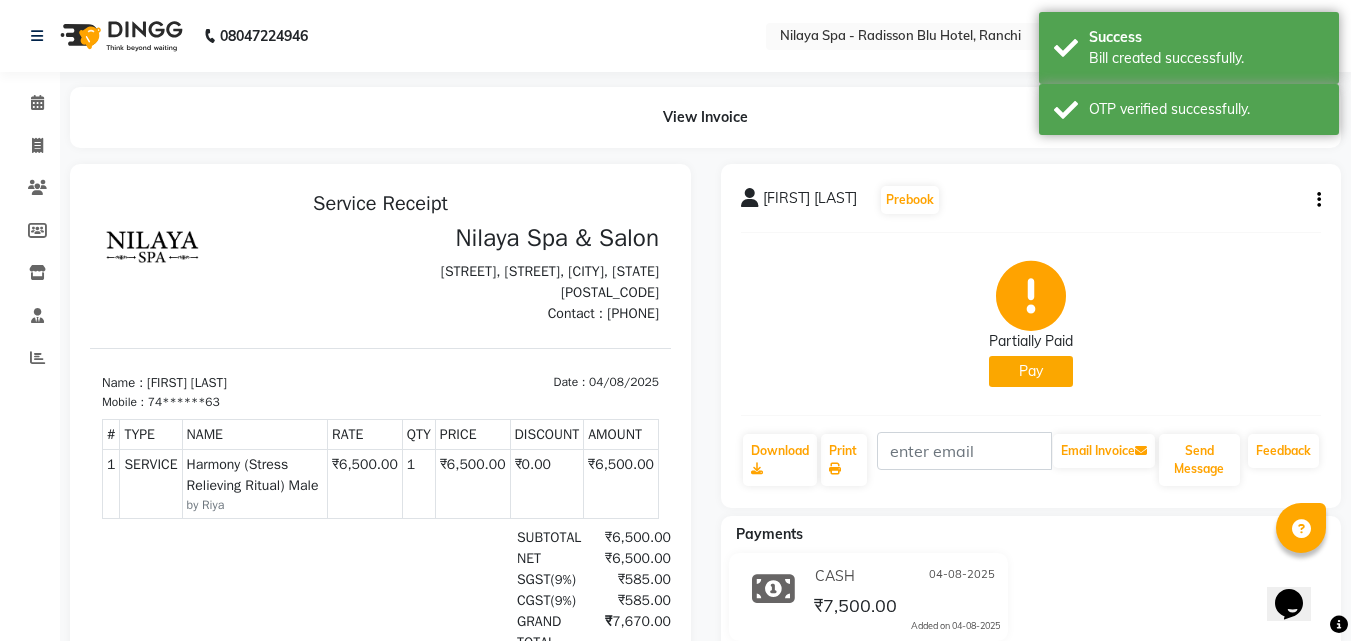 scroll, scrollTop: 0, scrollLeft: 0, axis: both 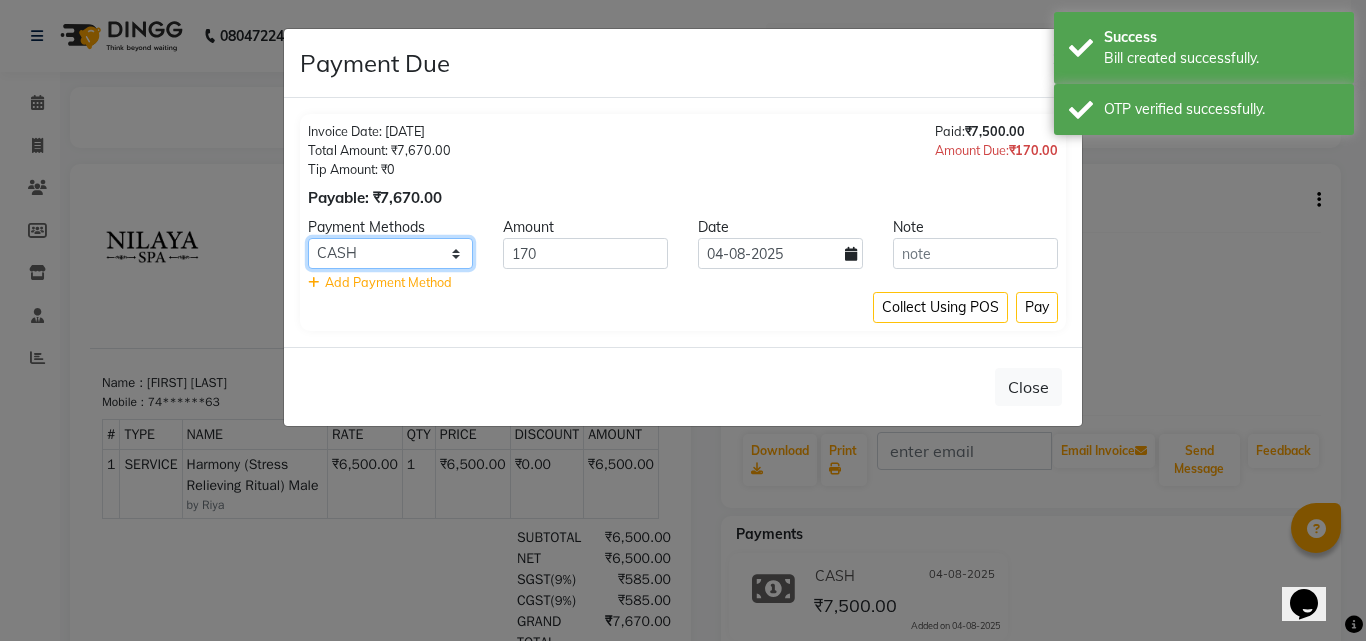 click on "Coupon CASH UPI Room Charge EGP GPay City Card Master Card Paypal PayTM Debit Card MosamBee Complimentary BharatPay Card NearBuy Visa Card Razorpay Spa Finder AmEx Diners Rupay Dittor App" 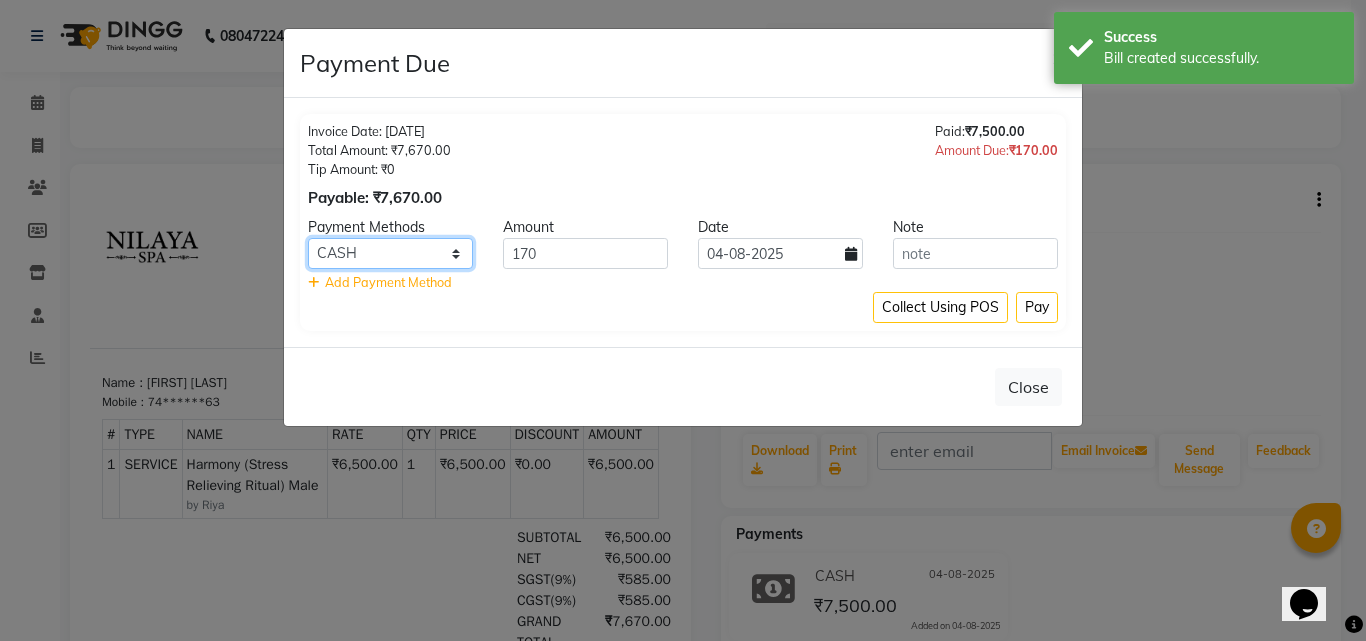 select on "8" 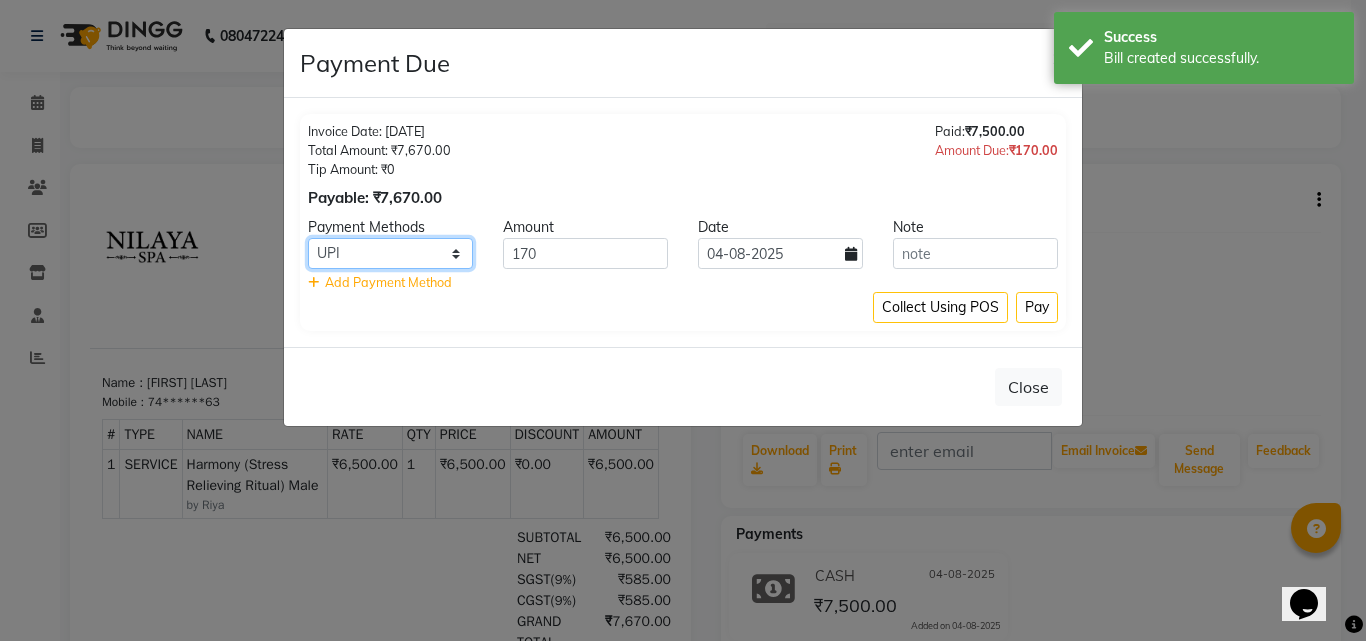 click on "Coupon CASH UPI Room Charge EGP GPay City Card Master Card Paypal PayTM Debit Card MosamBee Complimentary BharatPay Card NearBuy Visa Card Razorpay Spa Finder AmEx Diners Rupay Dittor App" 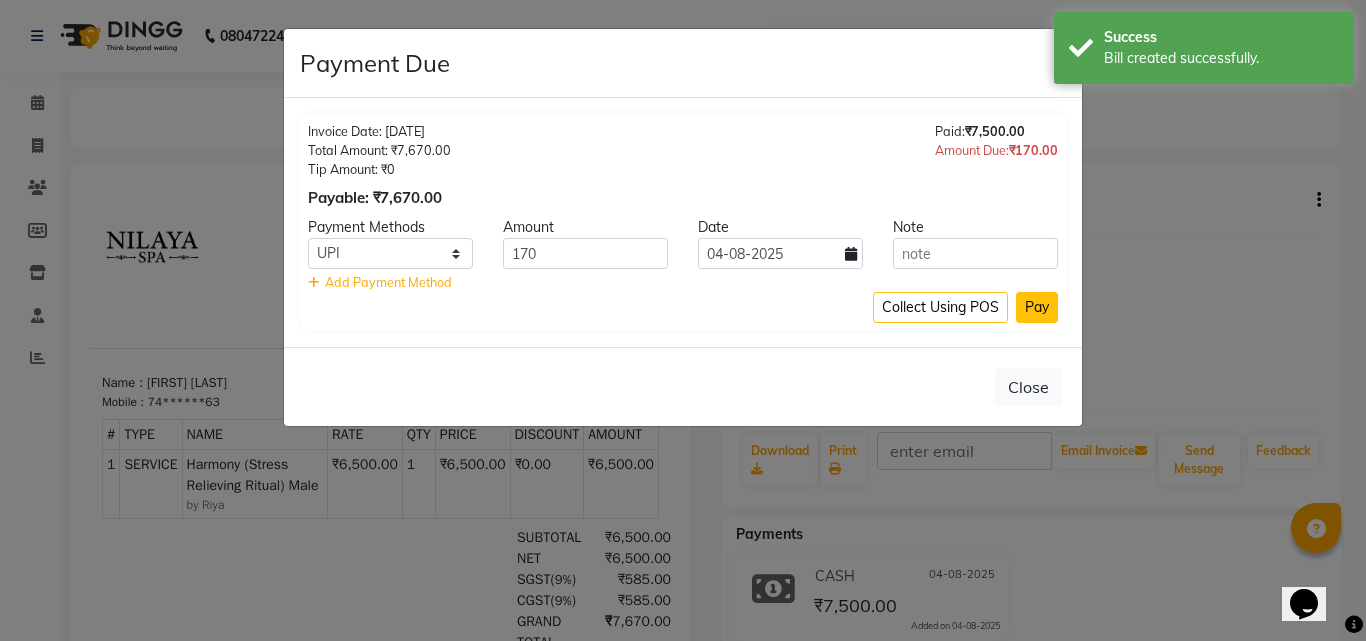 click on "Pay" 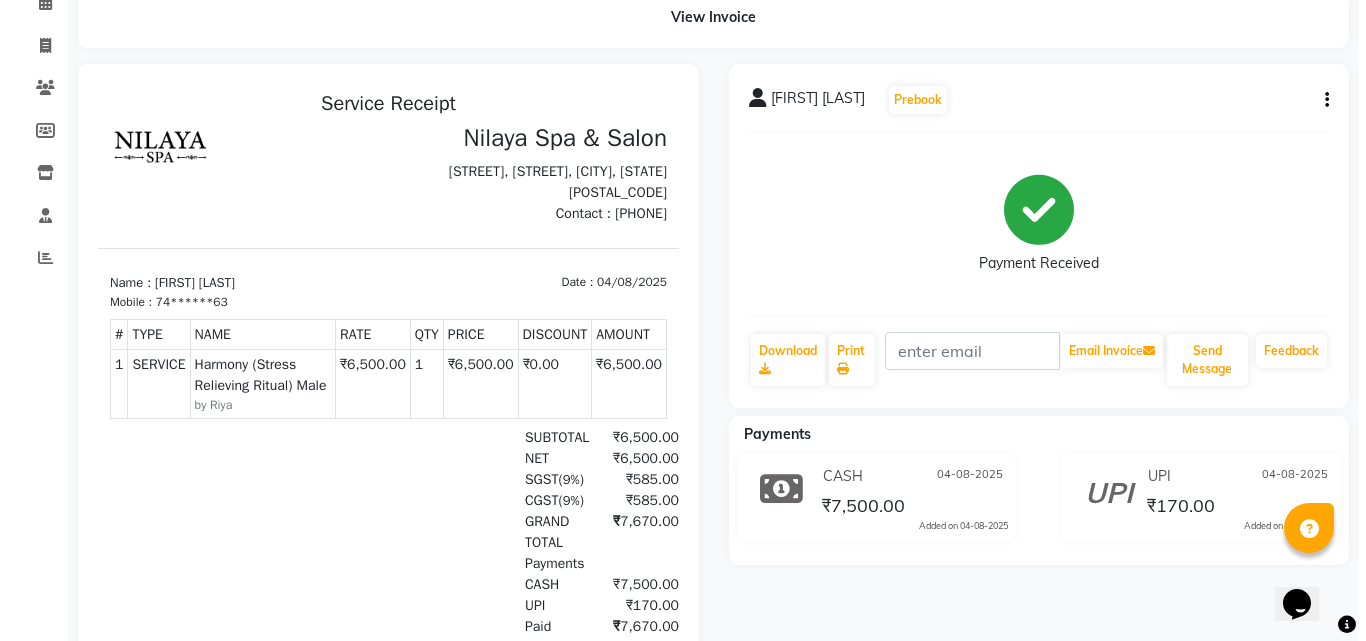 scroll, scrollTop: 0, scrollLeft: 0, axis: both 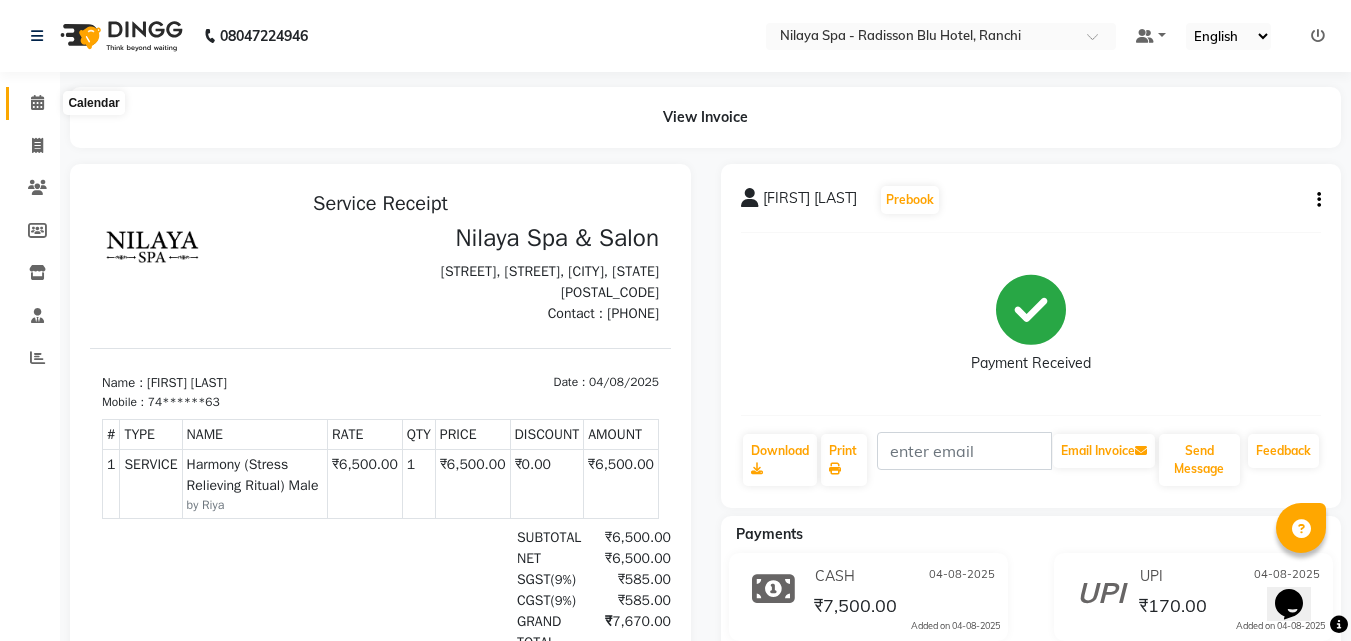 click 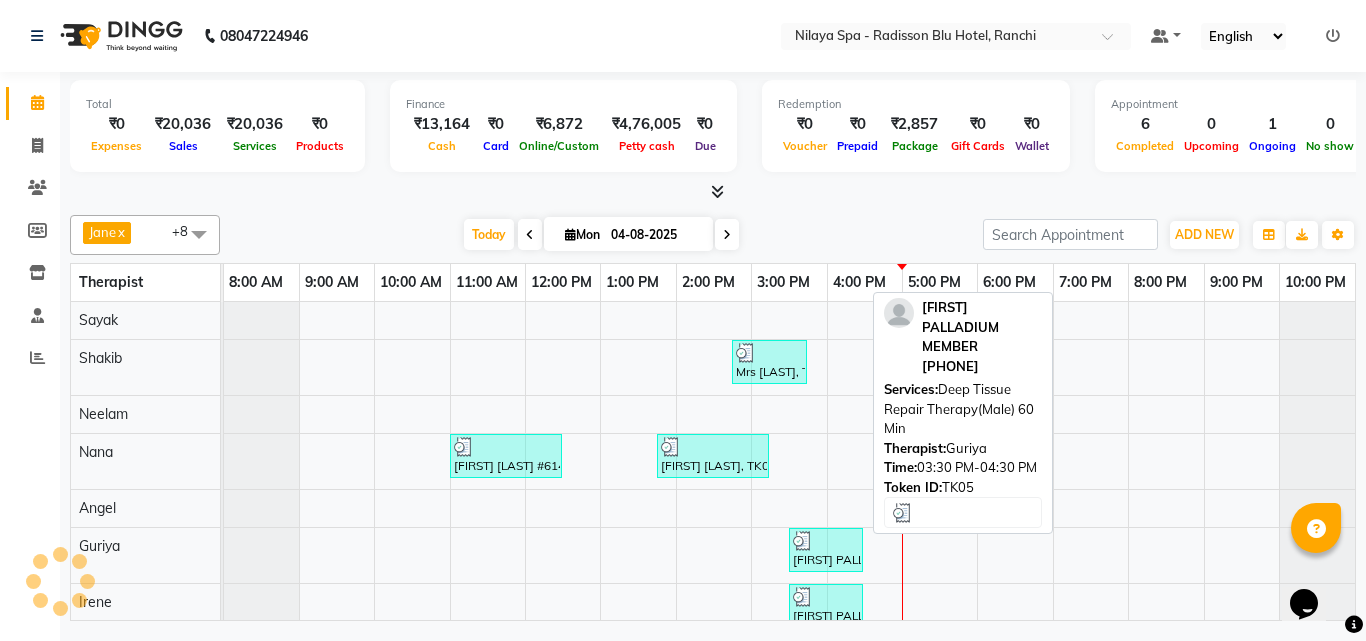scroll, scrollTop: 64, scrollLeft: 0, axis: vertical 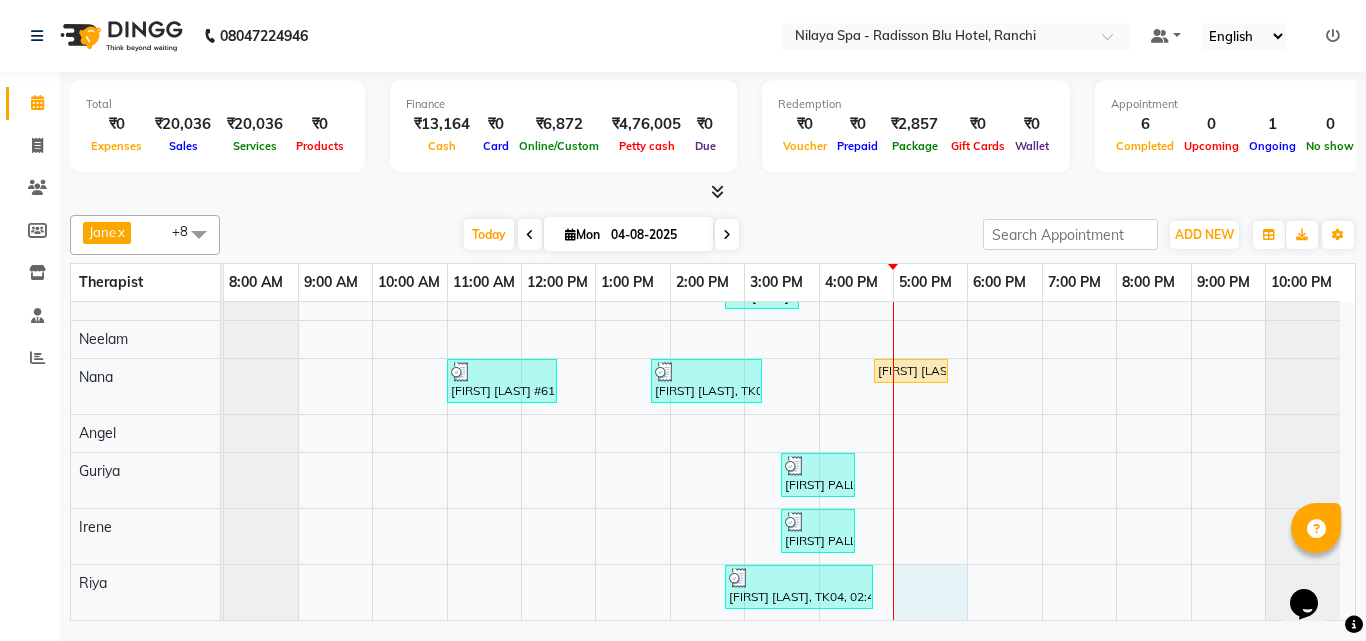 click on "Mrs Farman, TK03, 02:45 PM-03:45 PM, Mens Special - Shaving,Bleach - Face Detan     ANIL KR SINGH  #614, TK01, 11:00 AM-12:30 PM, Deep Tissue Repair Therapy(Male) 90 Min     Abhishek  Thakur, TK02, 01:45 PM-03:15 PM, Balinese Massage Therapy(Male) 90 Min    Prateek jAISWAL, TK06, 04:45 PM-05:45 PM, Deep Tissue Repair Therapy(Male) 60 Min     KUNAL PALLADIUM MEMBER, TK05, 03:30 PM-04:30 PM, Deep Tissue Repair Therapy(Male) 60 Min     KUNAL PALLADIUM MEMBER, TK05, 03:30 PM-04:30 PM, Deep Tissue Repair Therapy(Male) 60 Min     Arun pathak, TK04, 02:45 PM-04:45 PM, Harmony (Stress Relieving Ritual) Male" at bounding box center (789, 423) 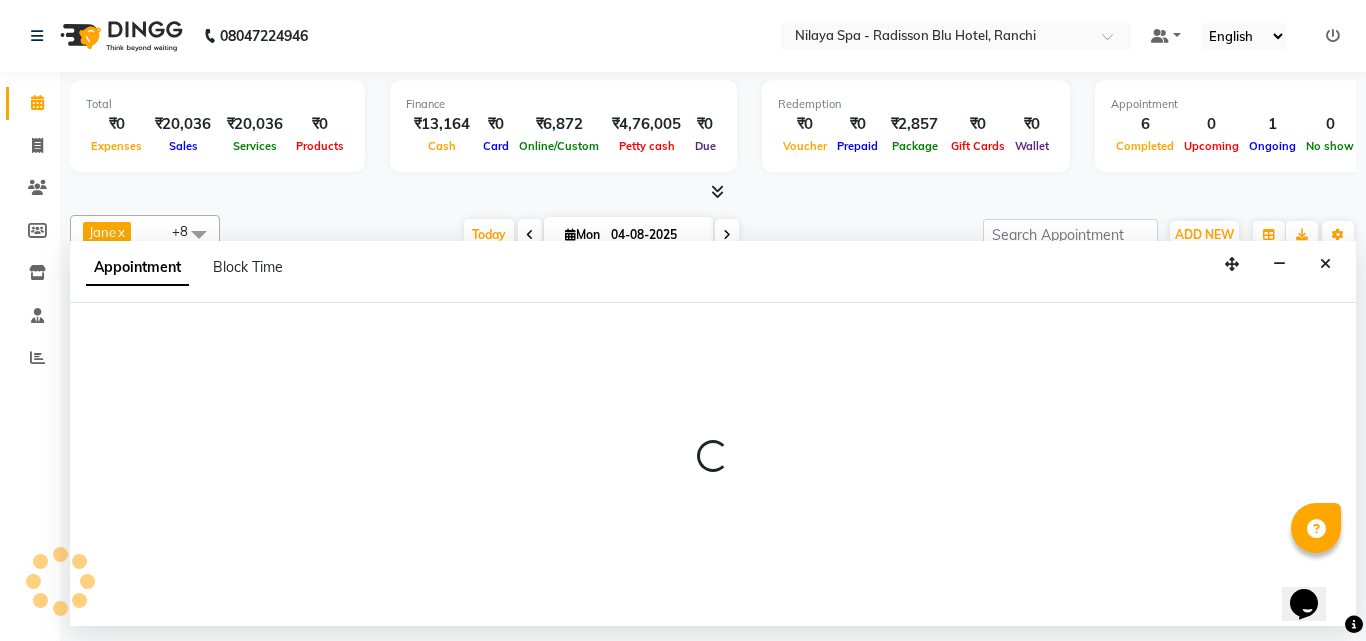 select on "80439" 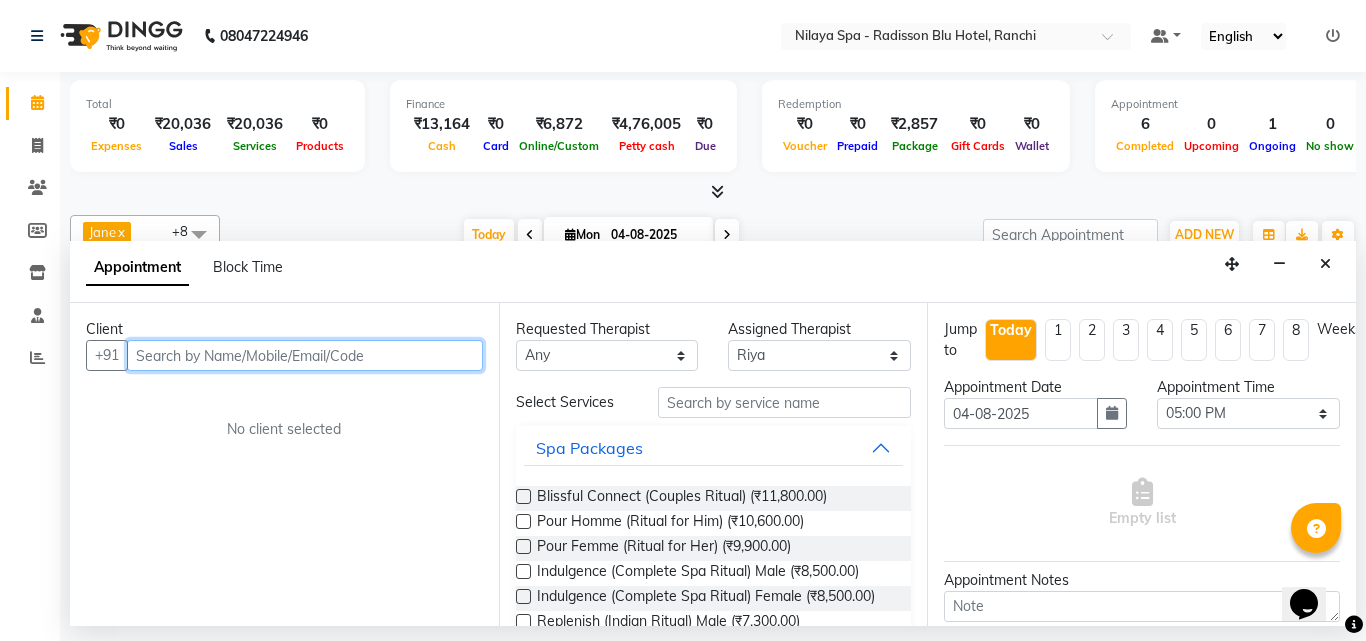 click at bounding box center [305, 355] 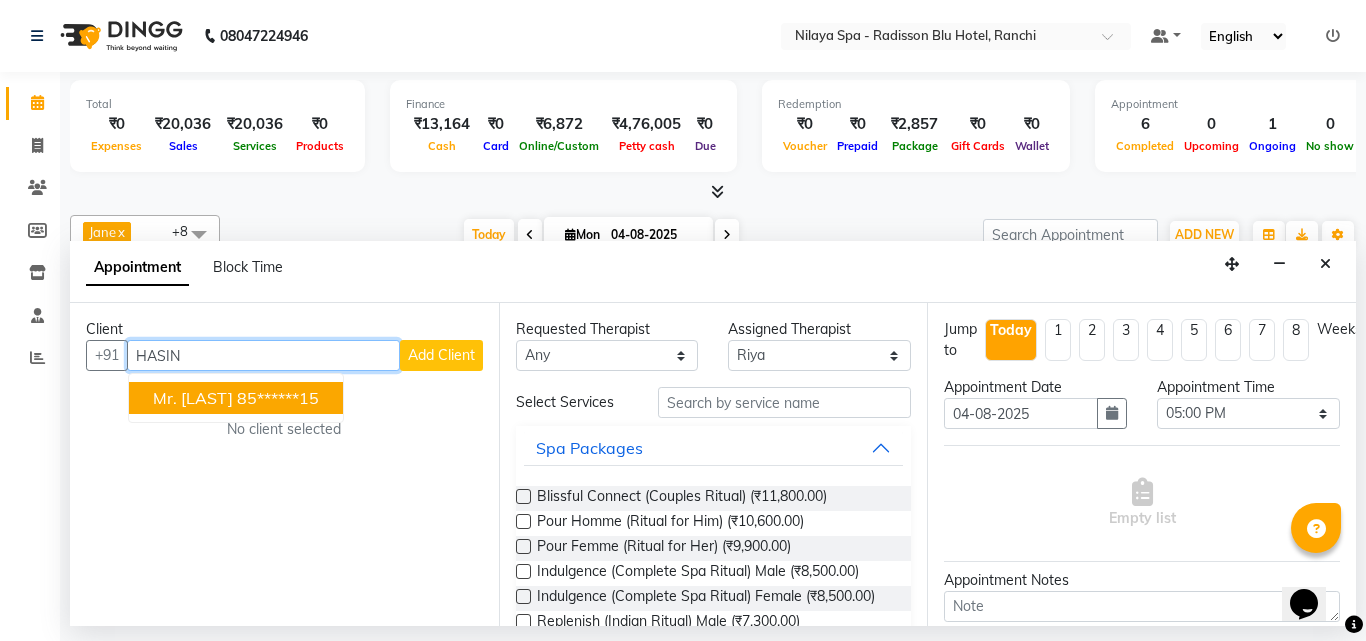 click on "85******15" at bounding box center [278, 398] 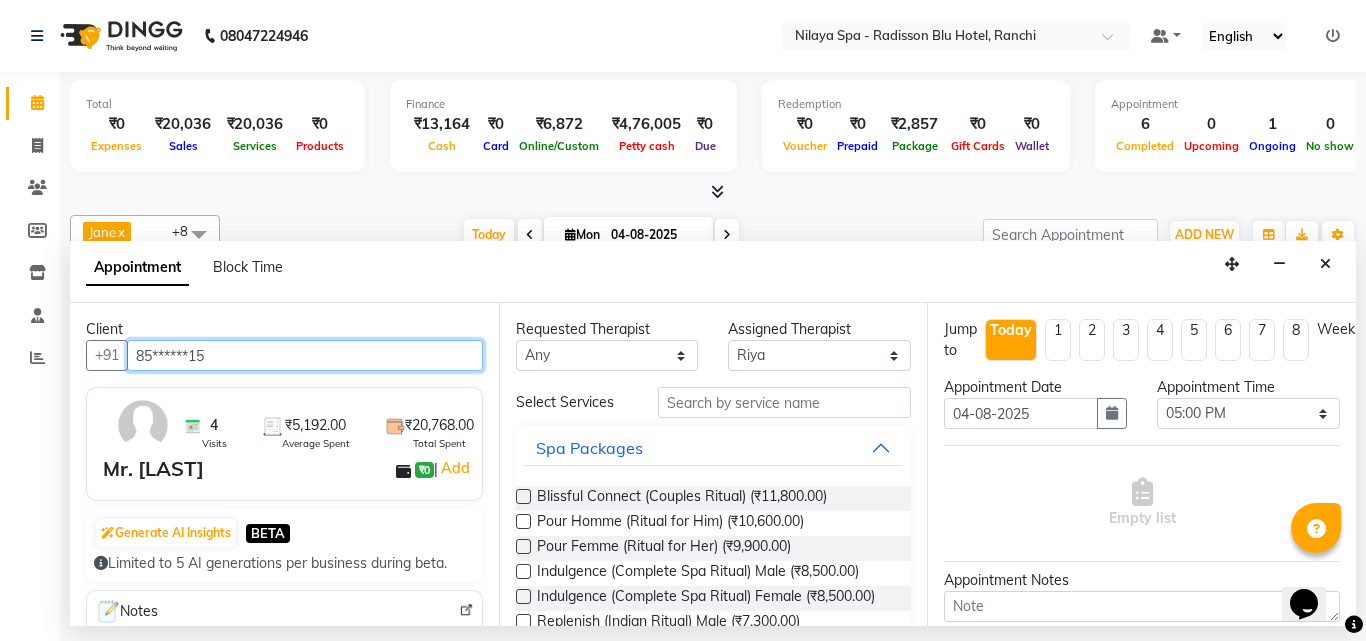 type on "85******15" 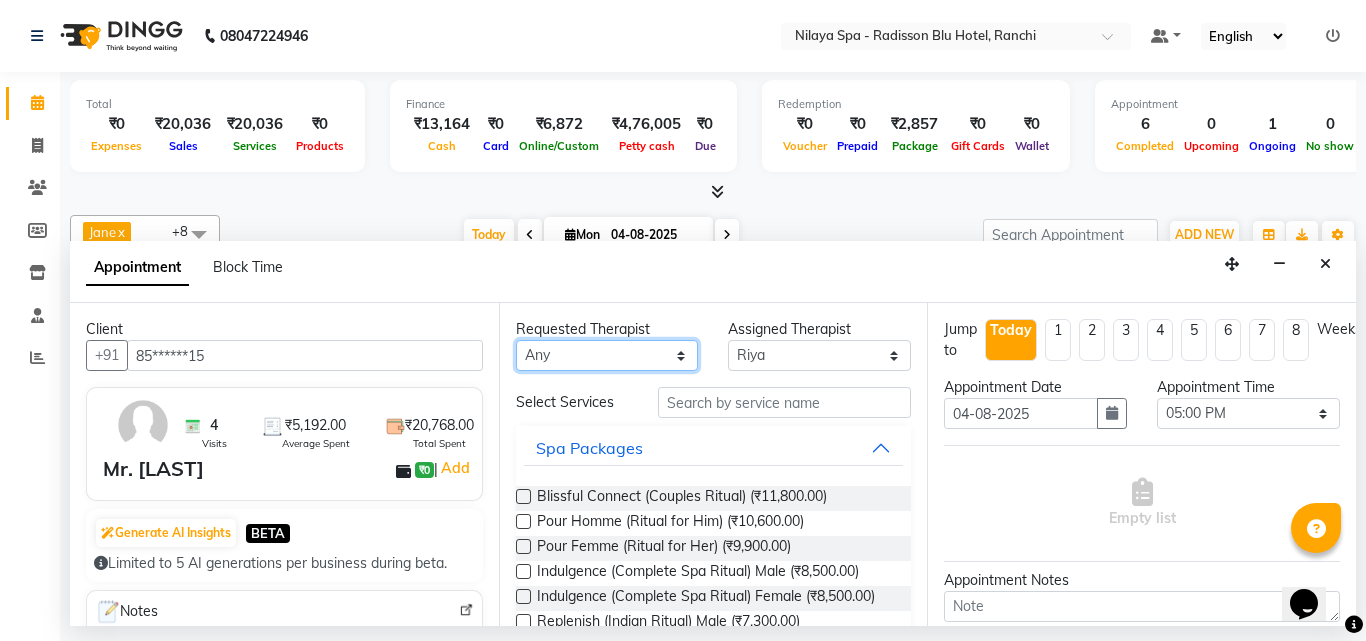 click on "Any Angel Guriya Irene Nana Neelam  Office  Riya Sayak Shakib" at bounding box center [607, 355] 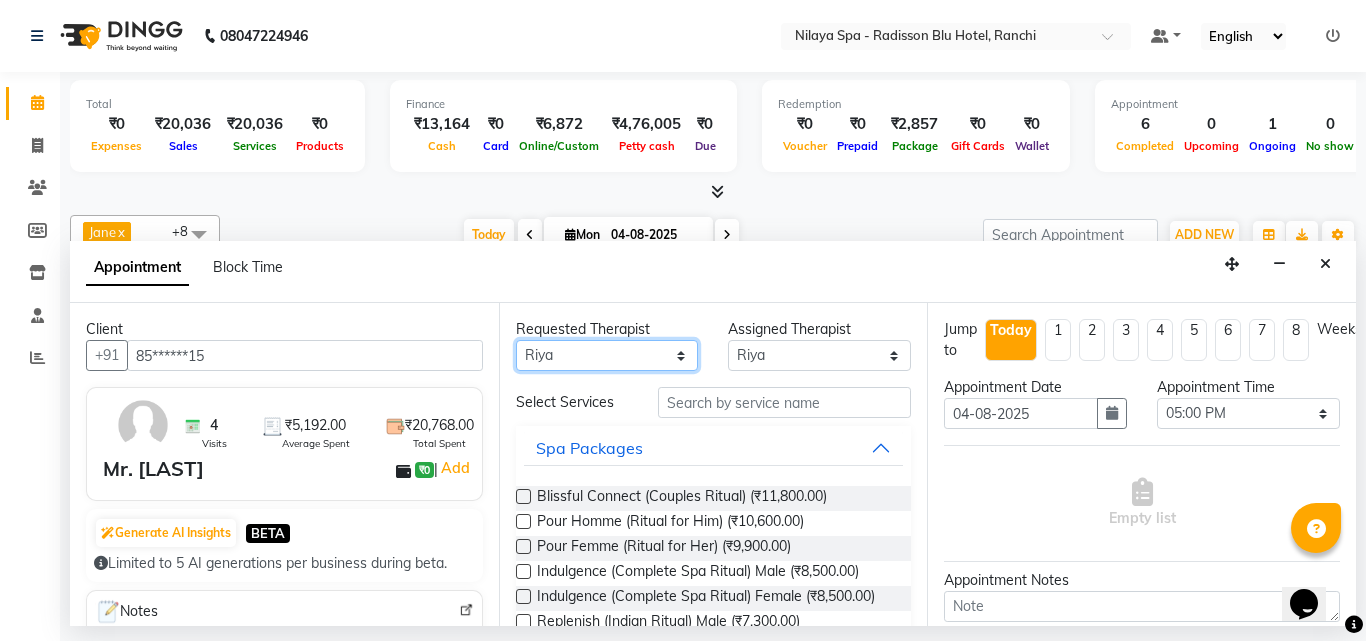 click on "Any Angel Guriya Irene Nana Neelam  Office  Riya Sayak Shakib" at bounding box center [607, 355] 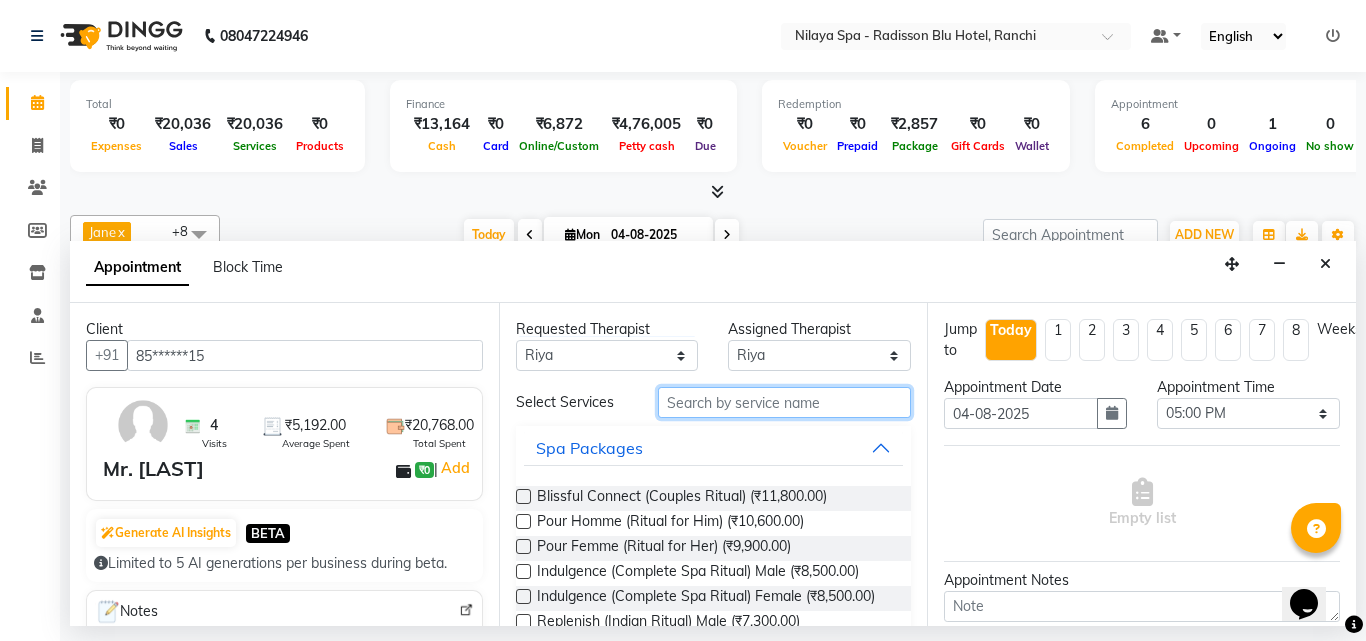 click at bounding box center (785, 402) 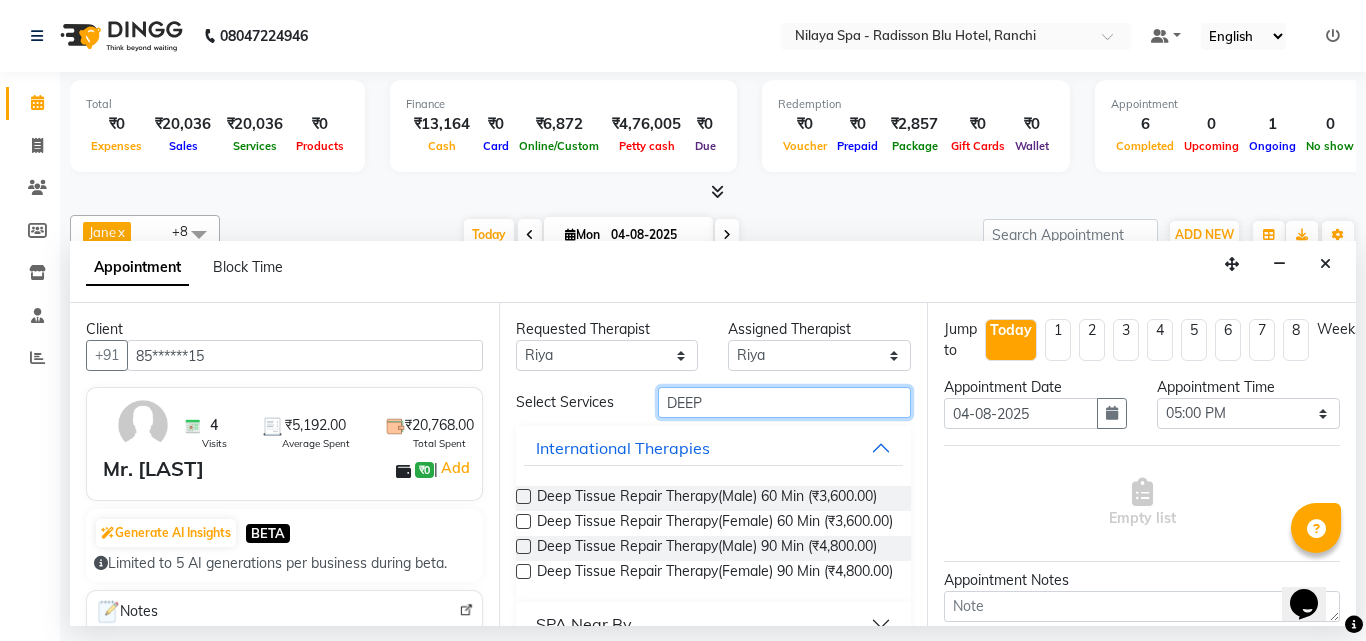 type on "DEEP" 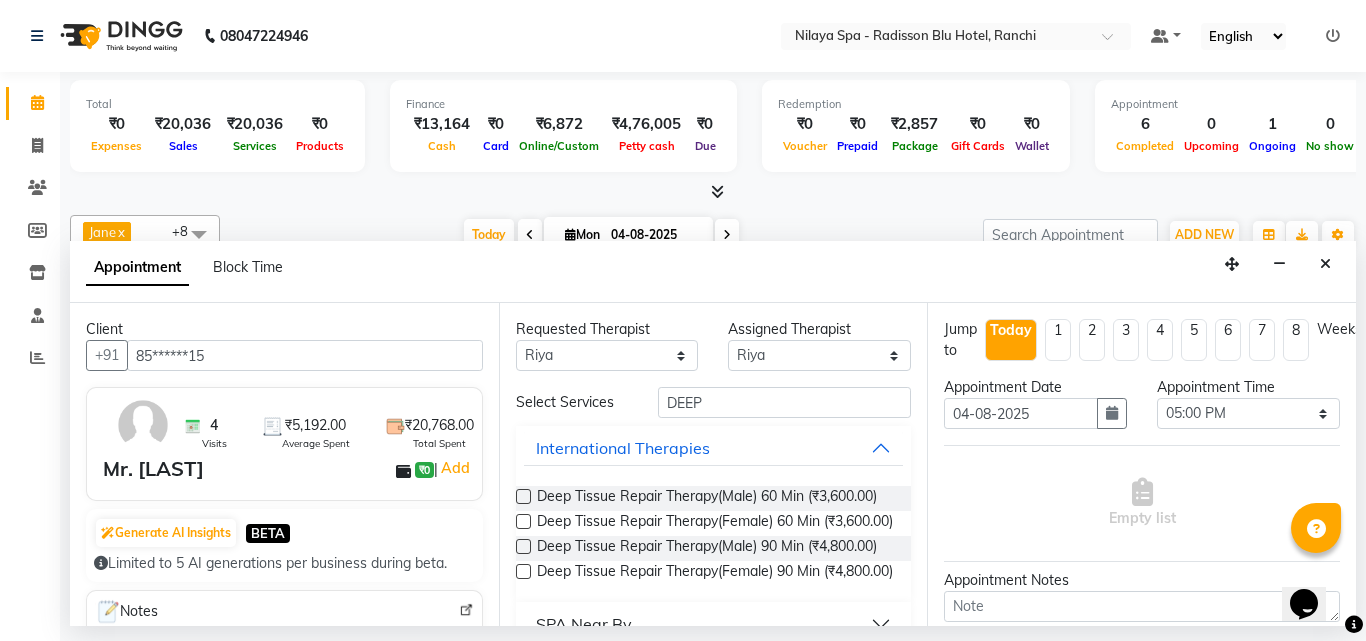 click at bounding box center (523, 546) 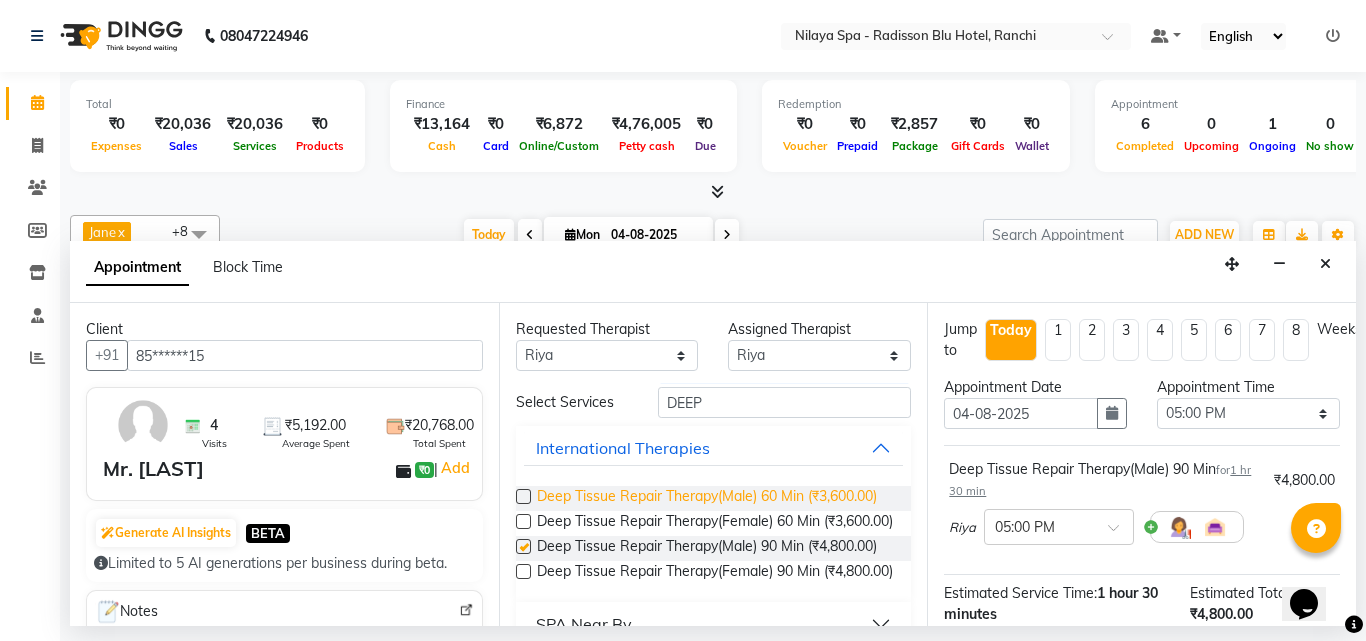 checkbox on "false" 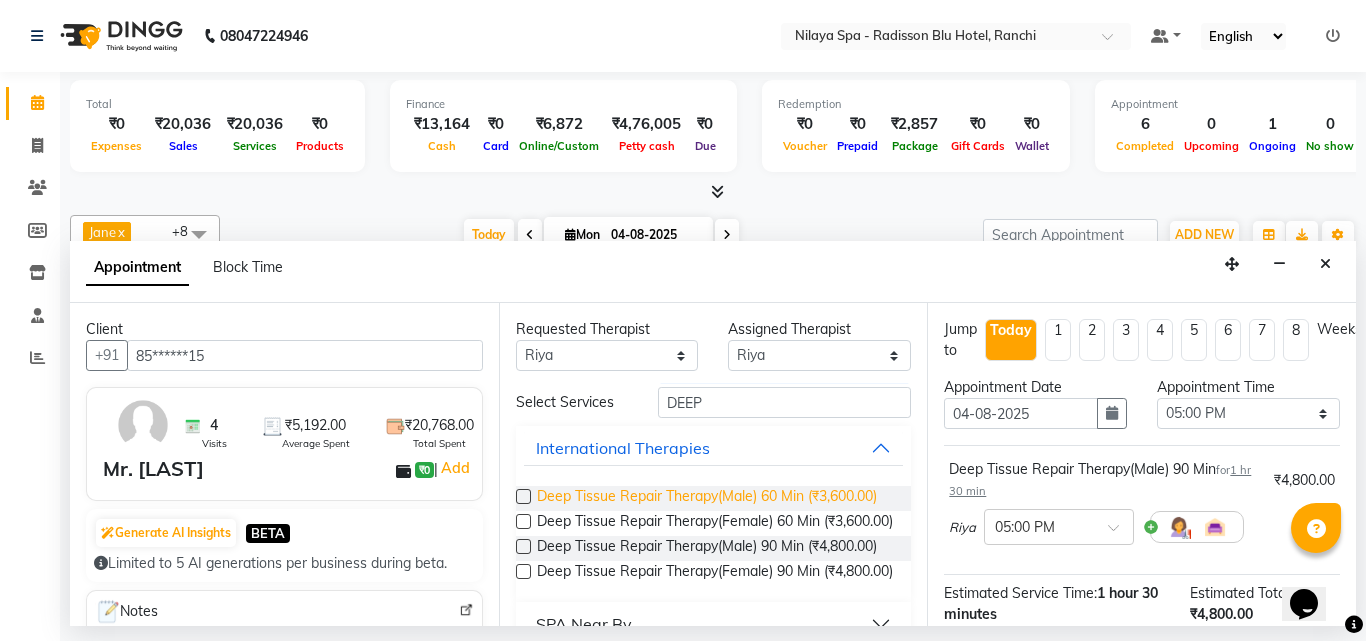 scroll, scrollTop: 104, scrollLeft: 0, axis: vertical 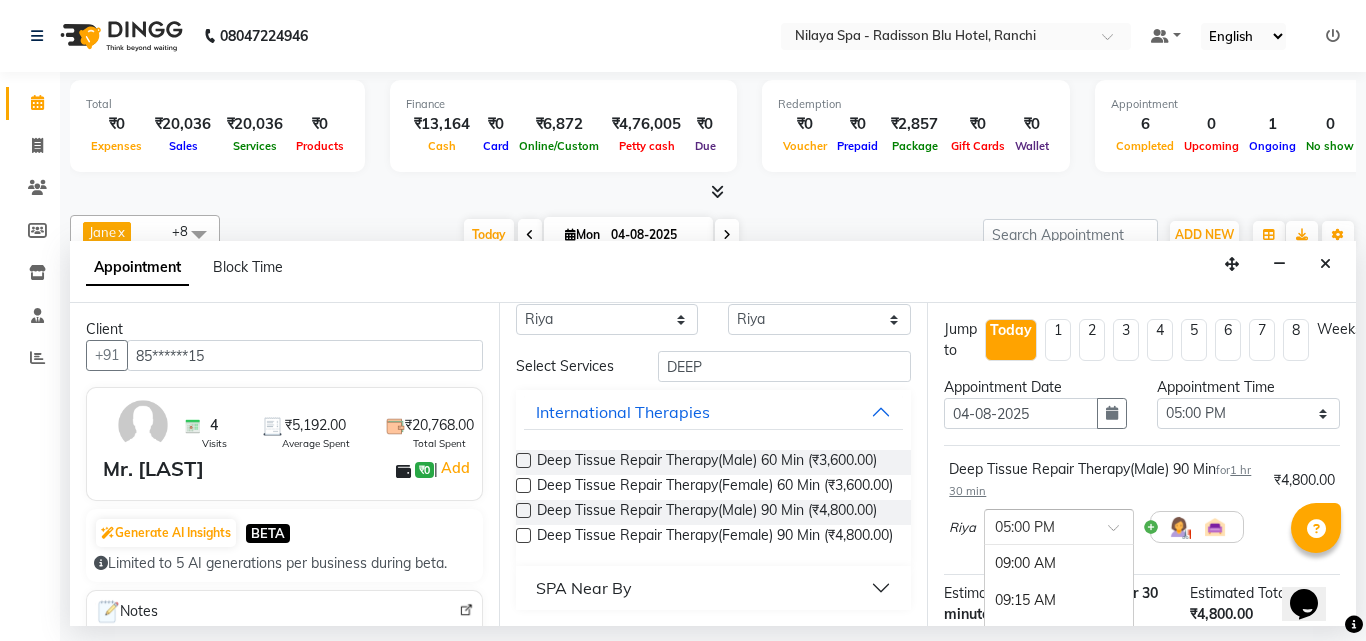 click at bounding box center (1120, 533) 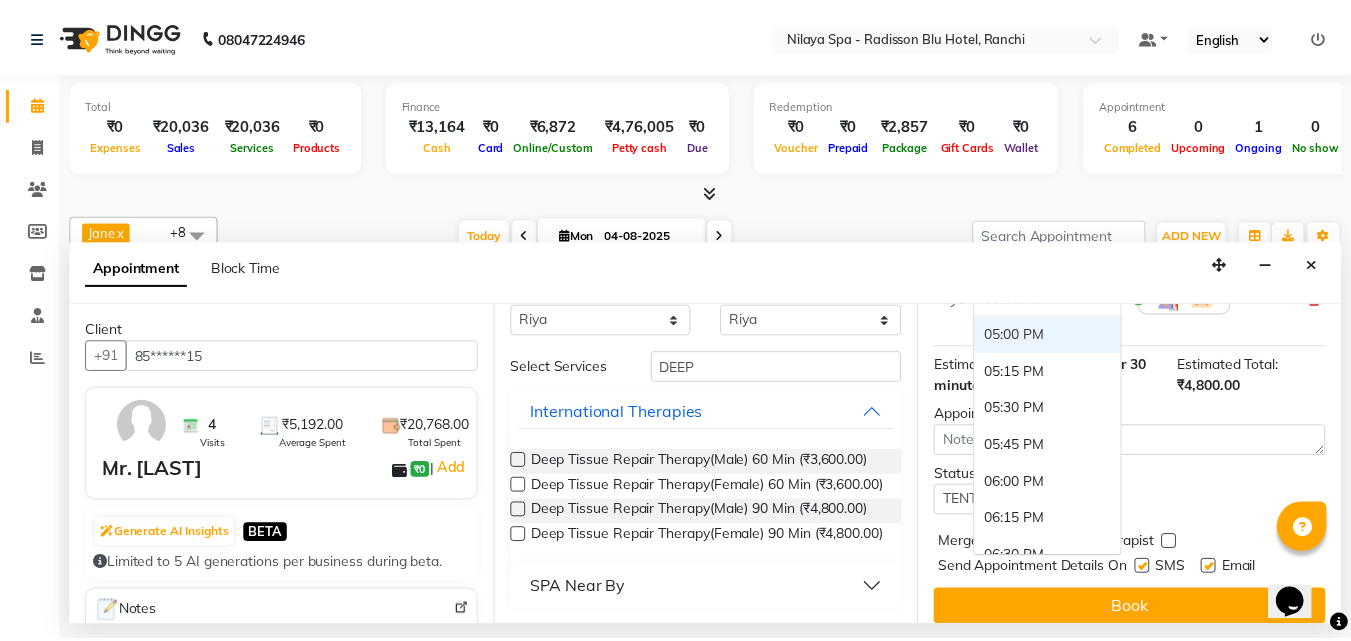 scroll, scrollTop: 260, scrollLeft: 0, axis: vertical 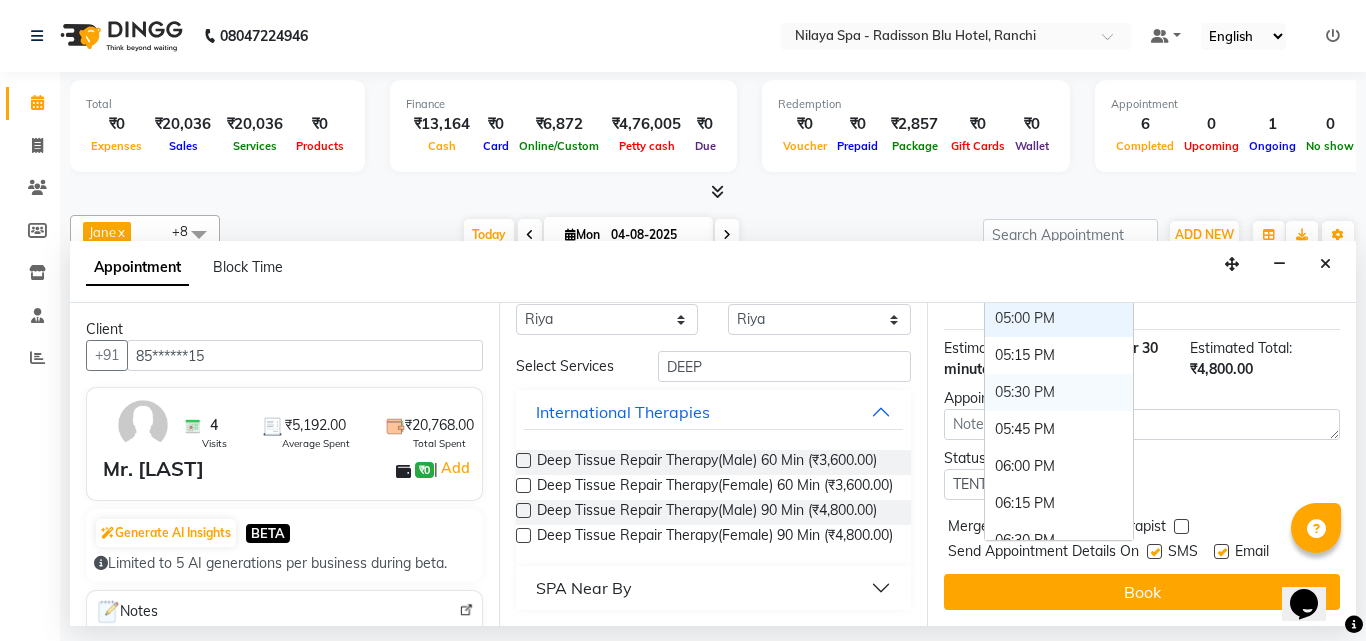 click on "05:30 PM" at bounding box center (1059, 392) 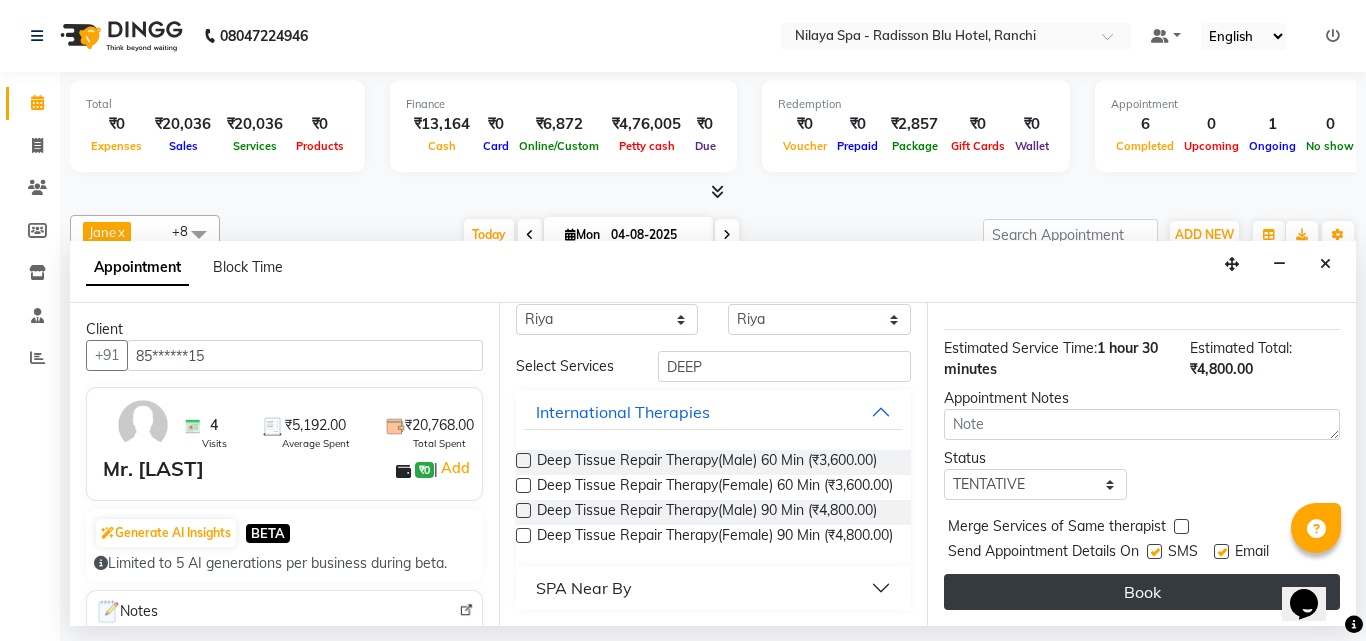 click on "Book" at bounding box center [1142, 592] 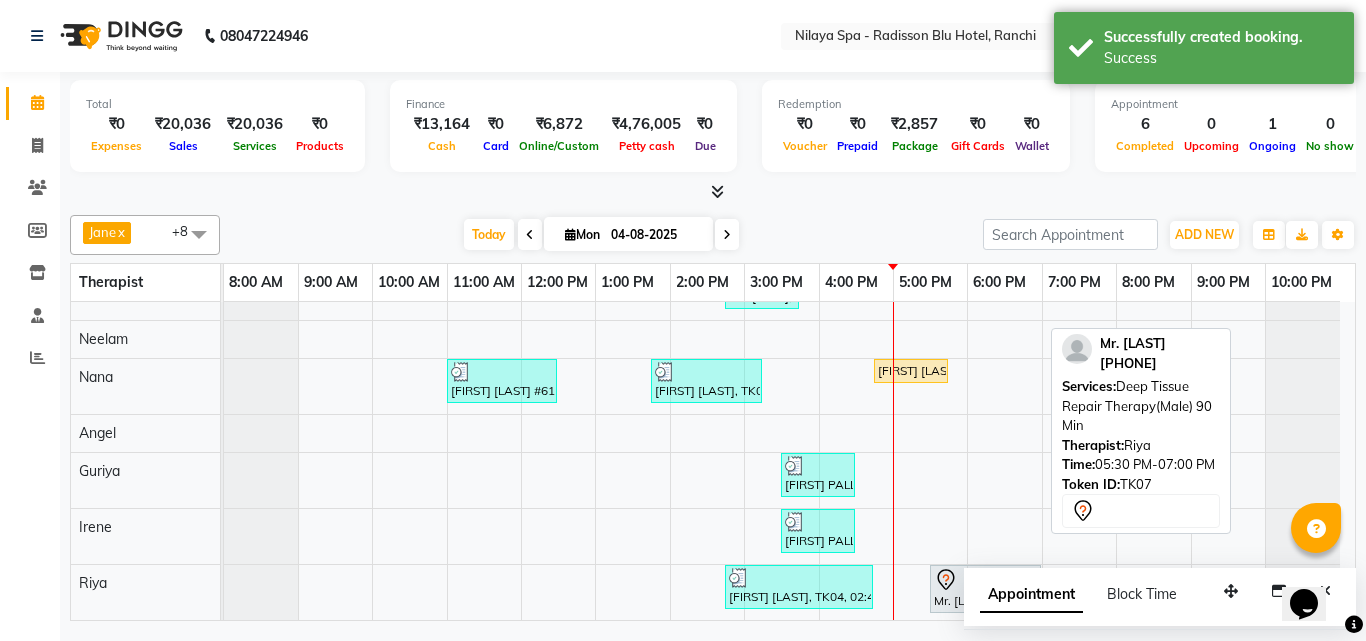 click 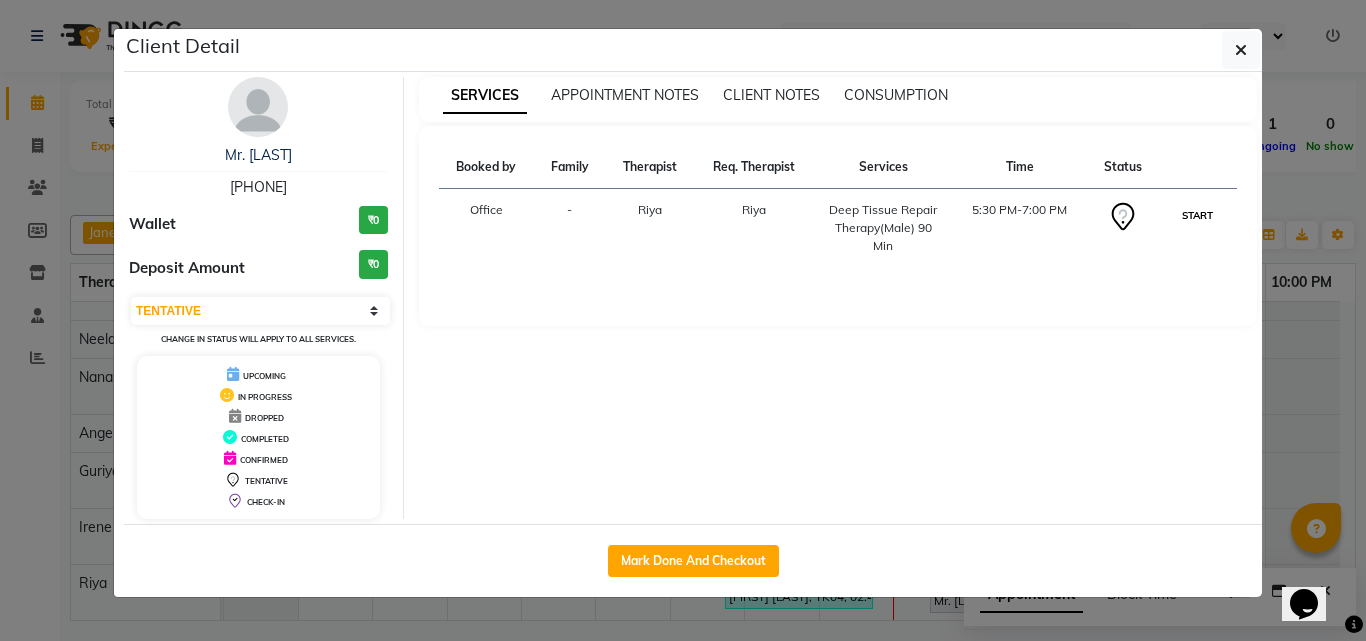 click on "START" at bounding box center [1197, 215] 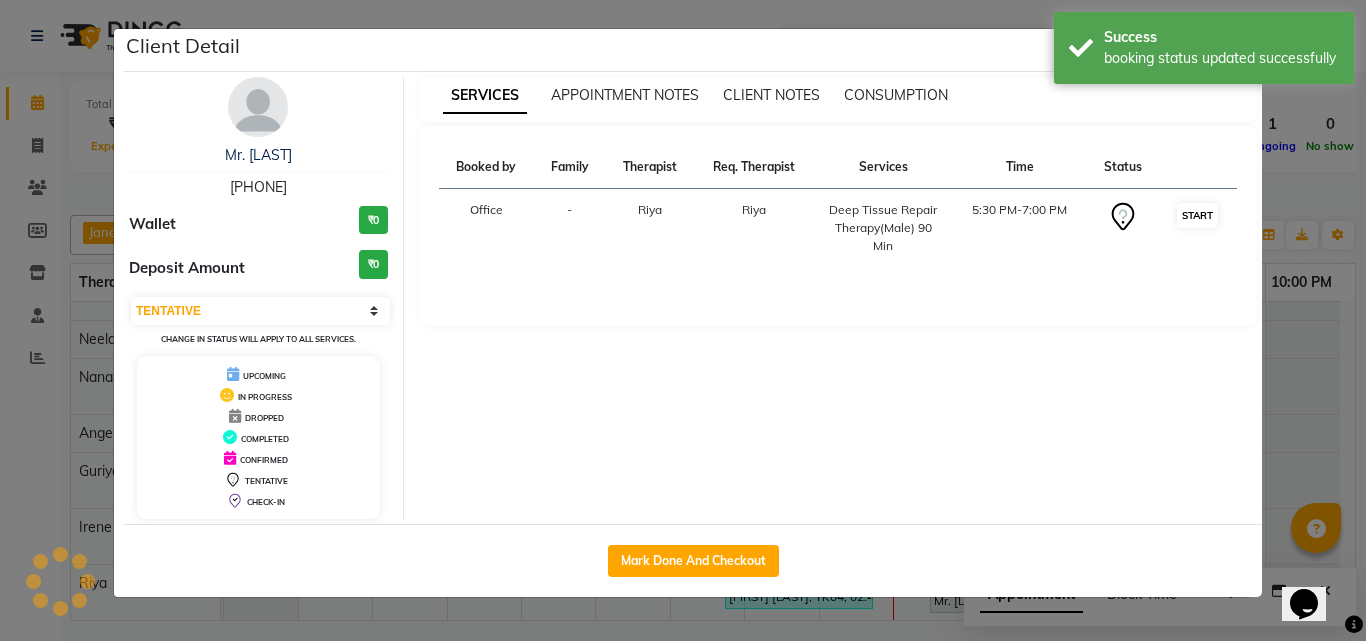 select on "1" 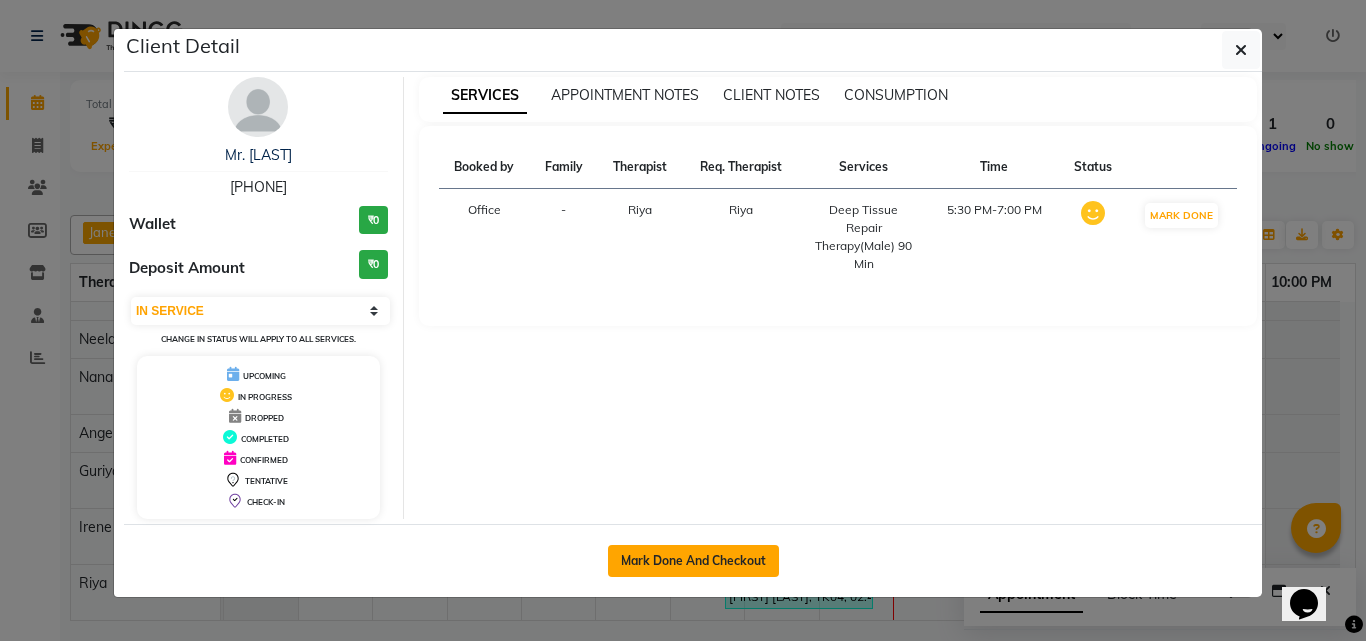 click on "Mark Done And Checkout" 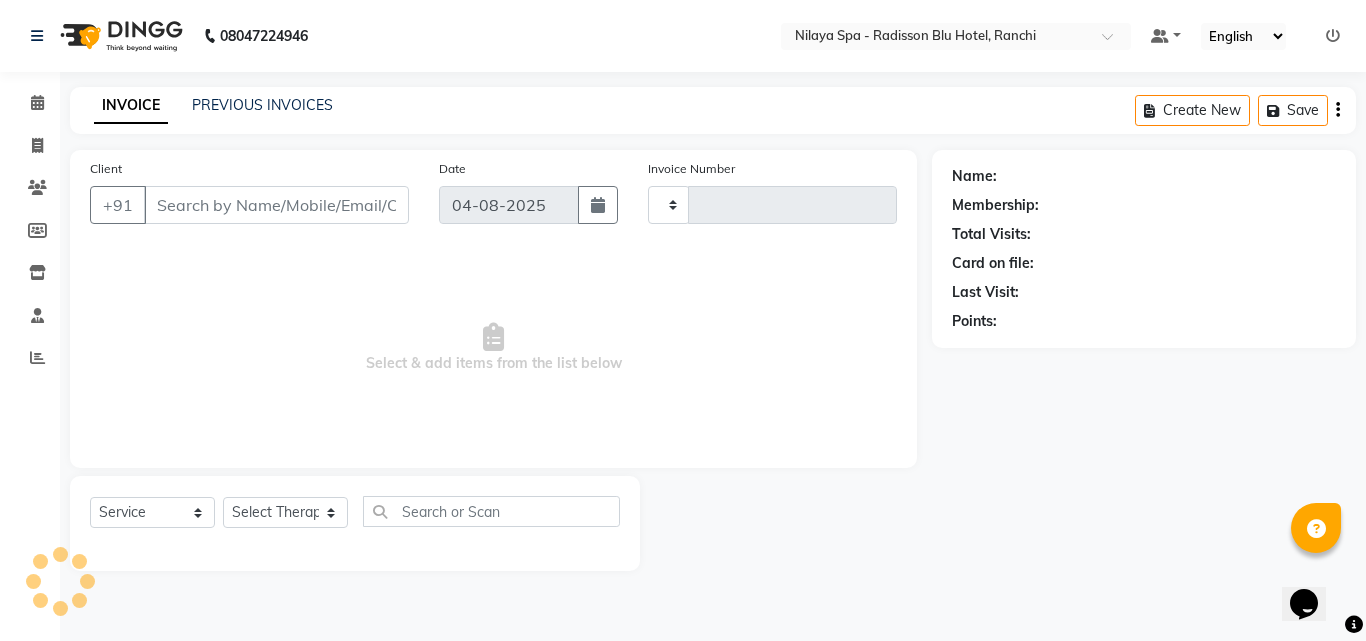 type on "1021" 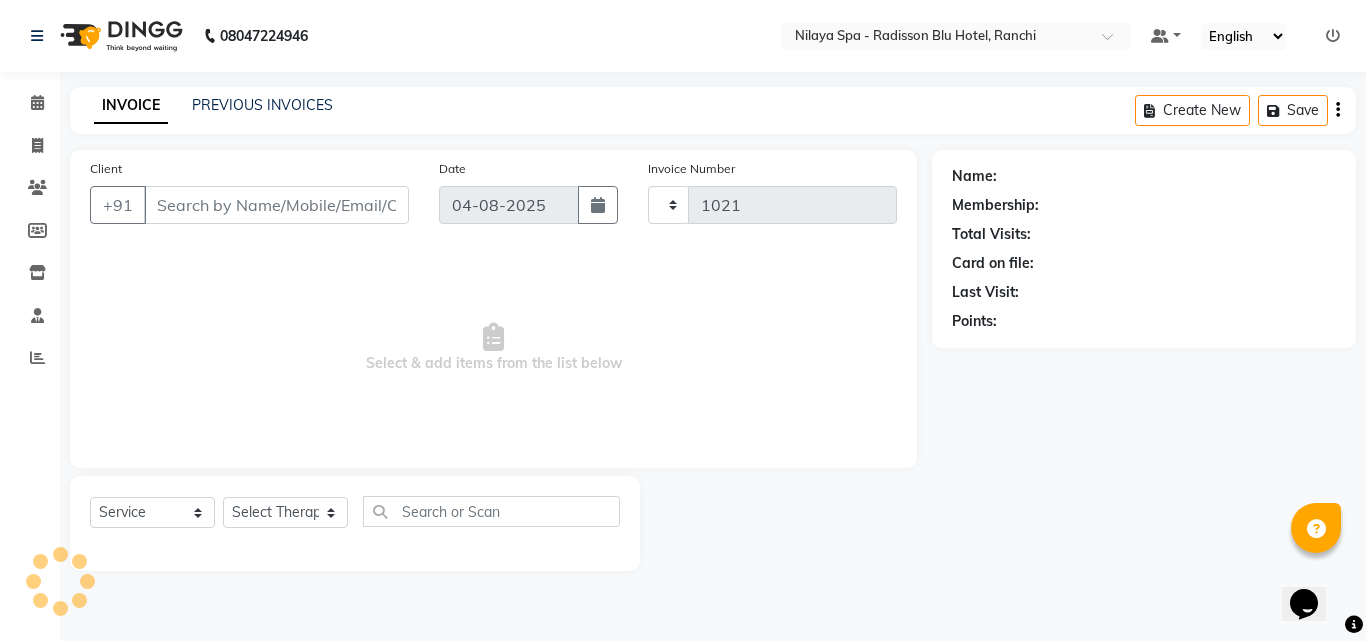 select on "8066" 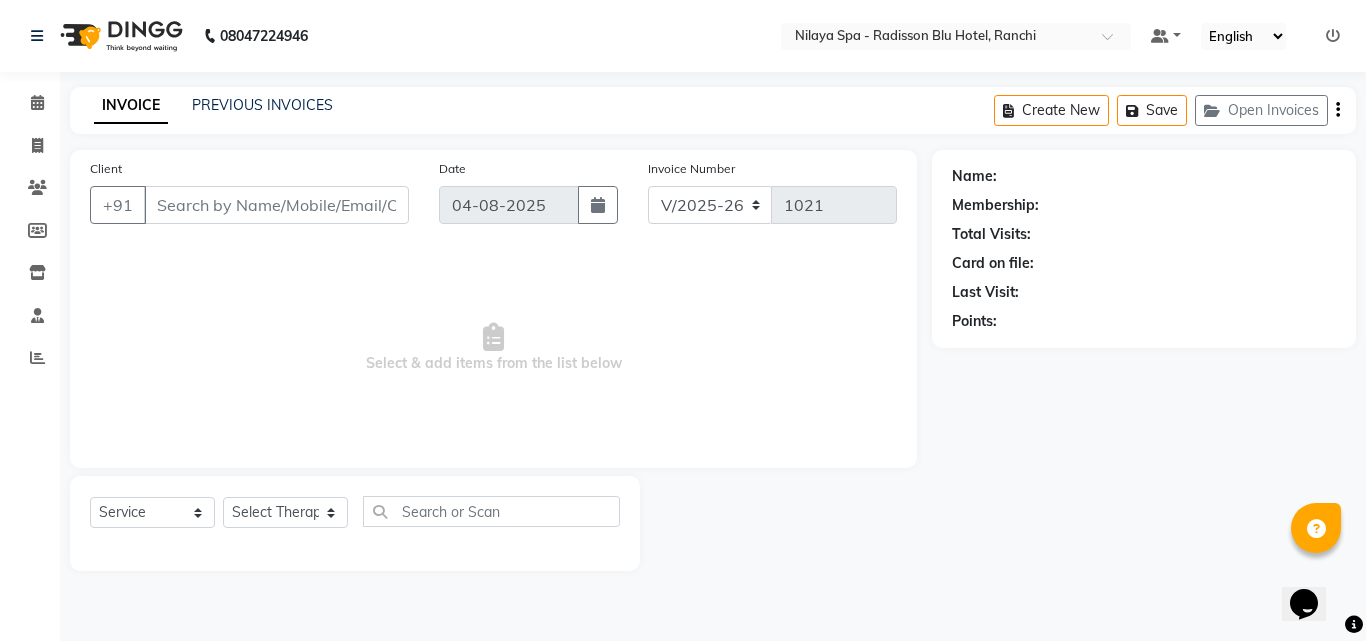 type on "85******15" 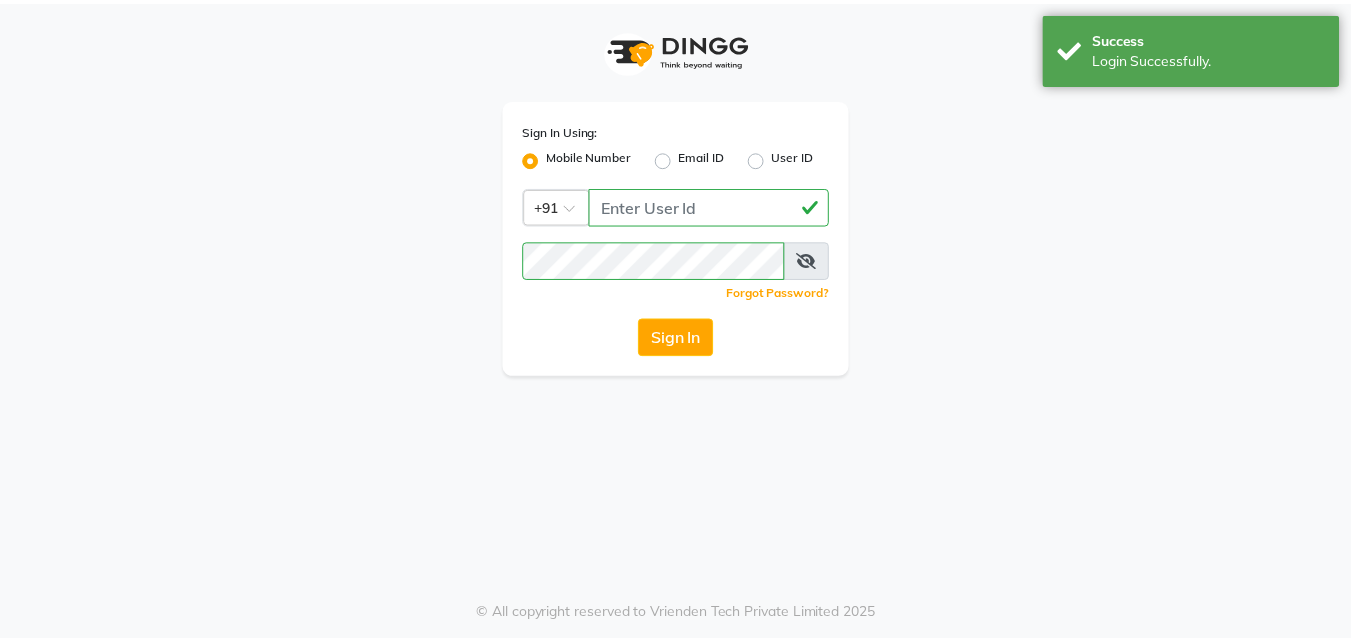 scroll, scrollTop: 0, scrollLeft: 0, axis: both 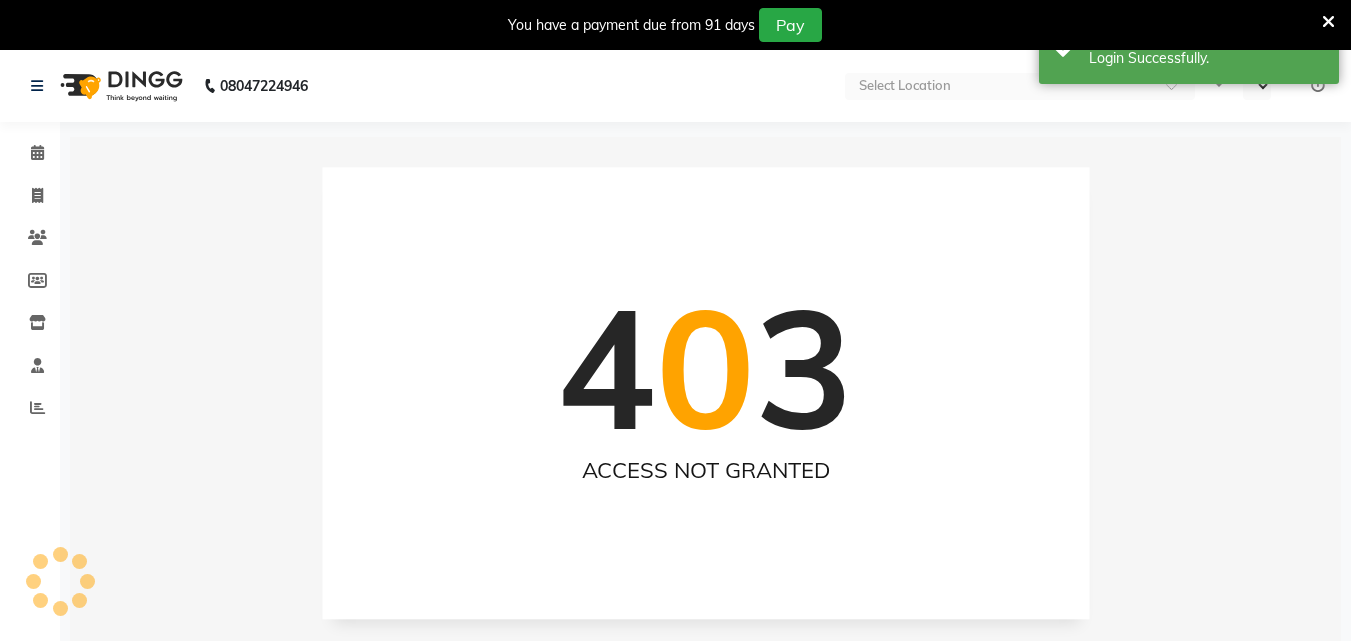 select on "en" 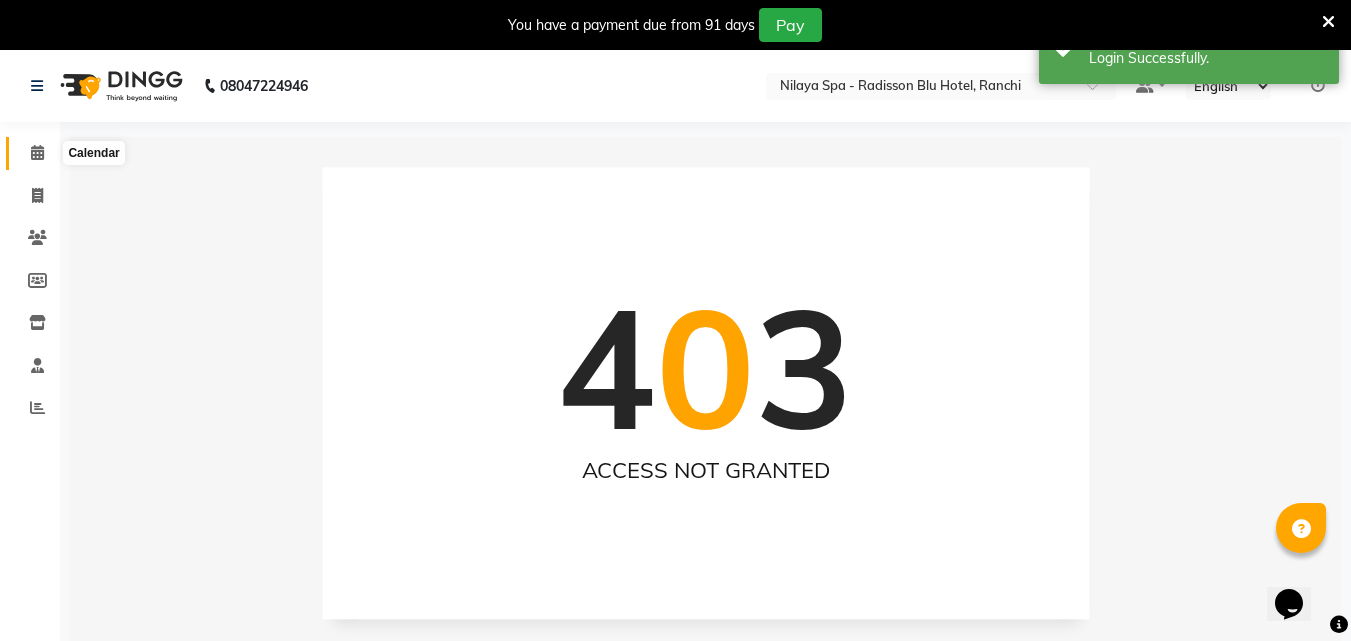 scroll, scrollTop: 0, scrollLeft: 0, axis: both 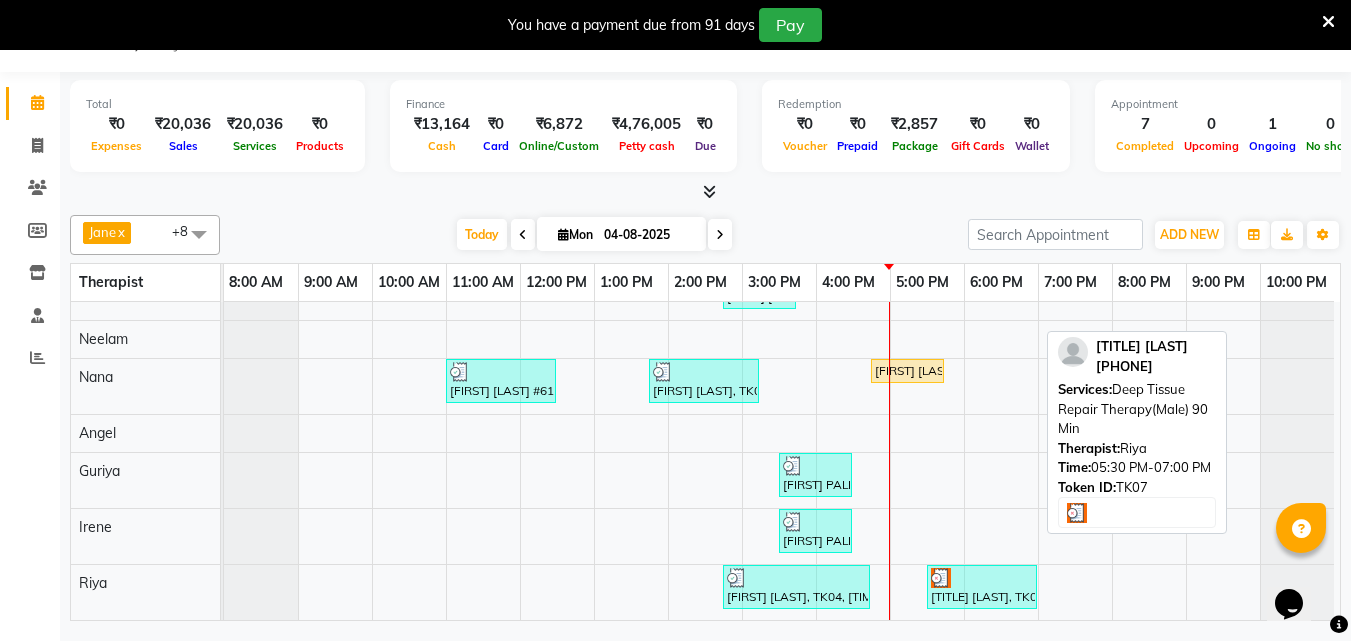 click on "[TITLE] [LAST], TK07, [TIME]-[TIME], Deep Tissue Repair Therapy(Male) 90 Min" at bounding box center [982, 587] 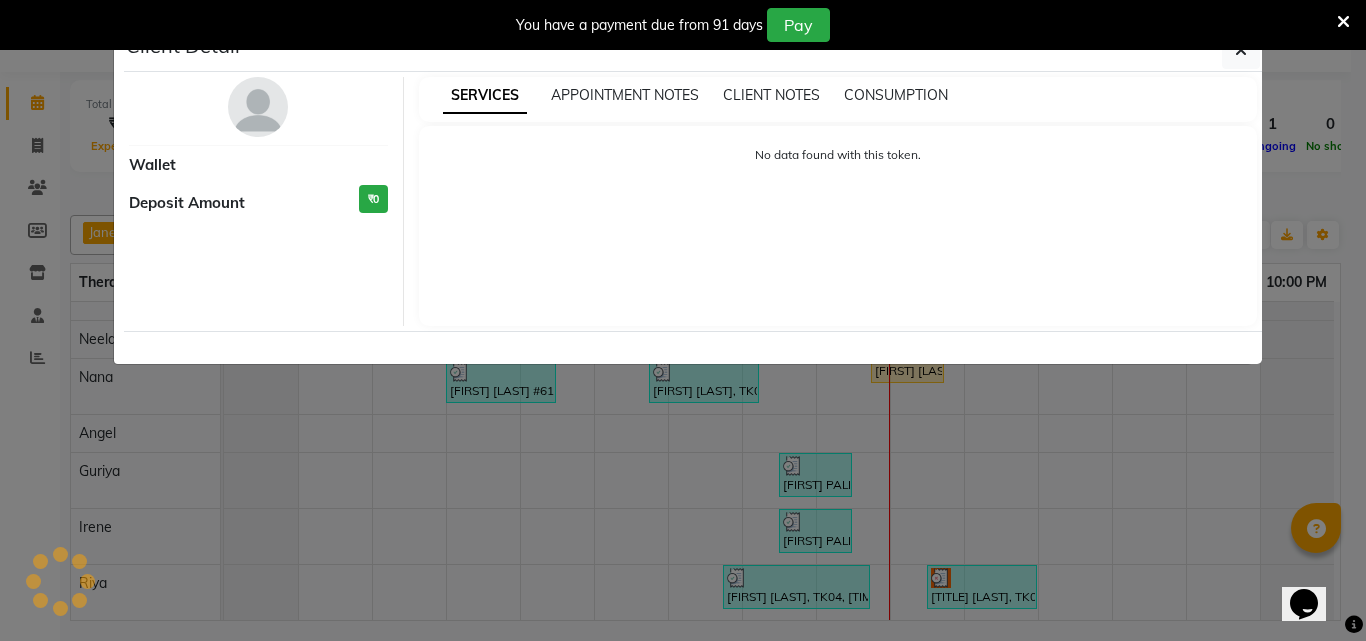 select on "3" 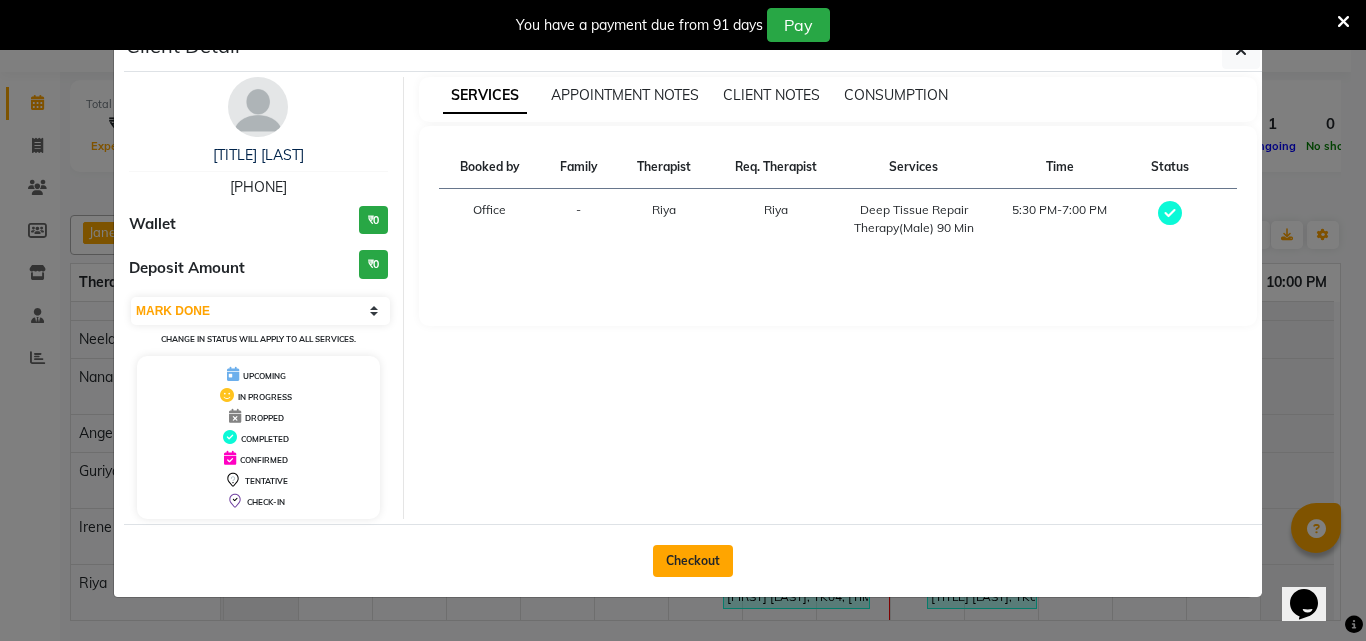 click on "Checkout" 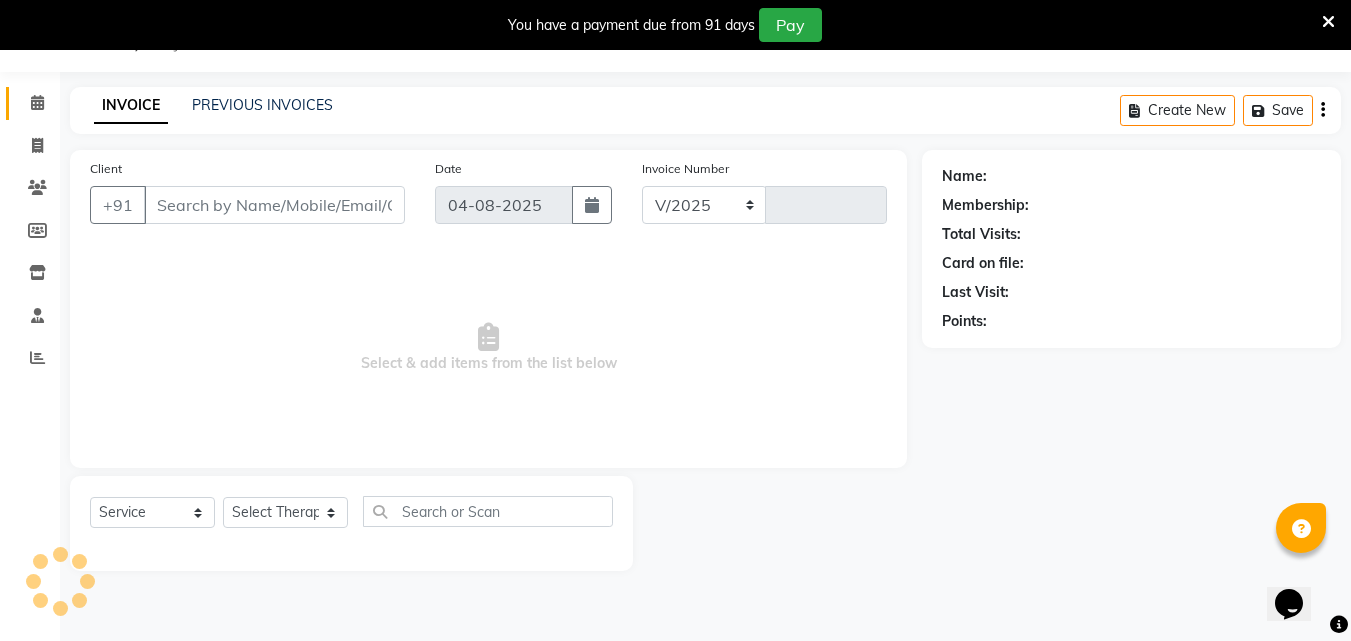 select on "8066" 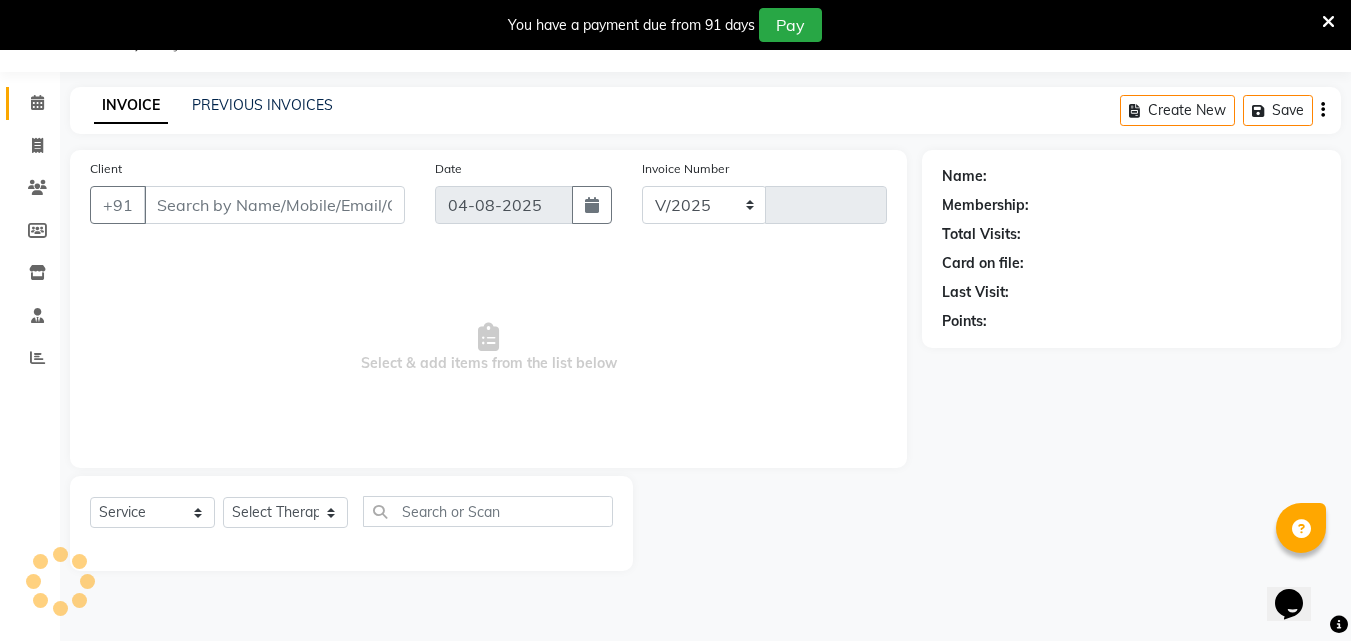 type on "1021" 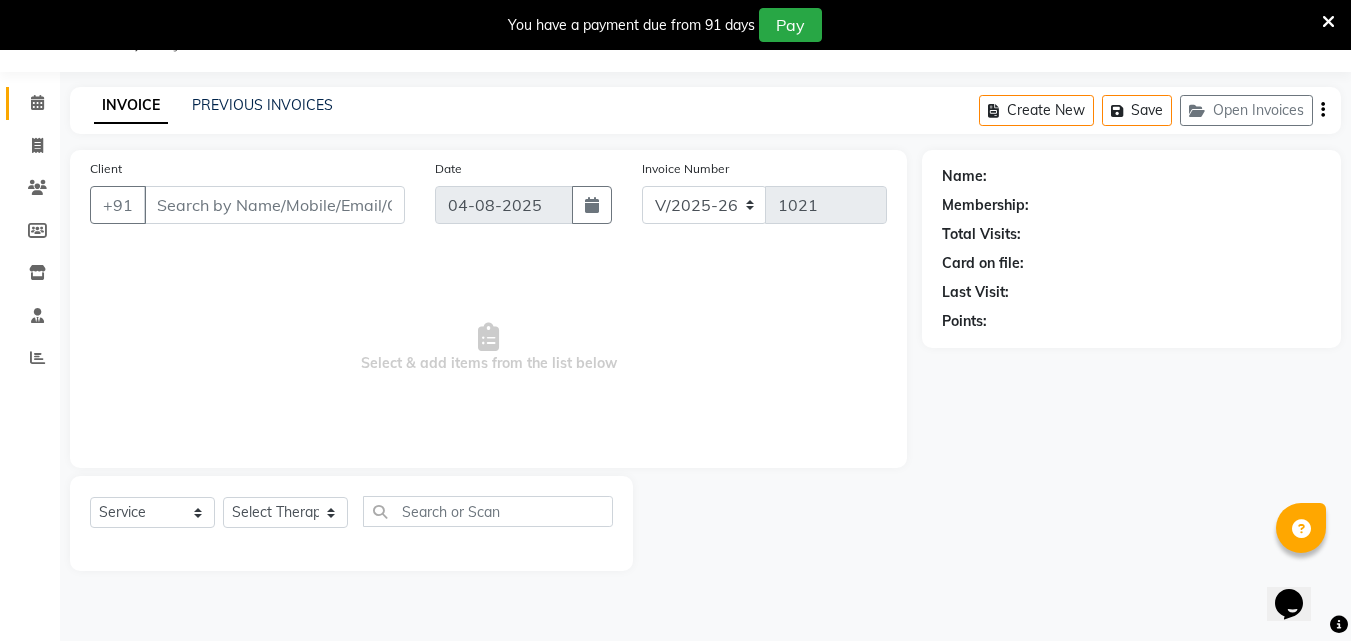 type on "85******15" 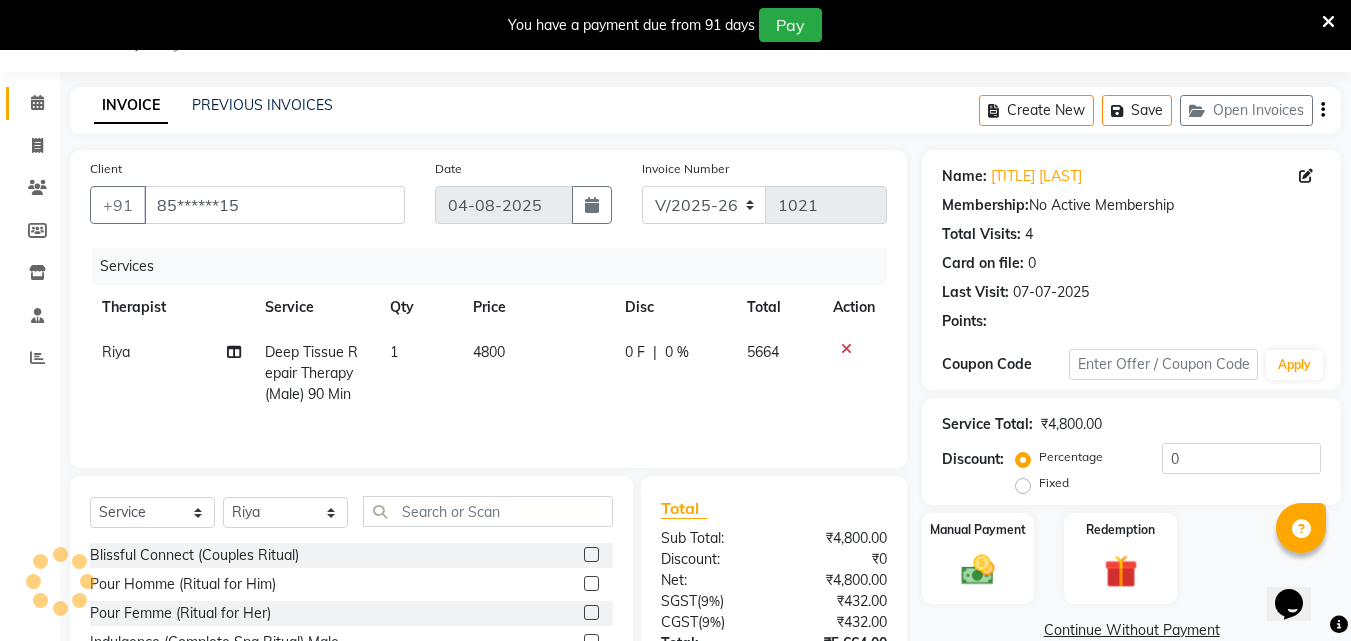 scroll, scrollTop: 210, scrollLeft: 0, axis: vertical 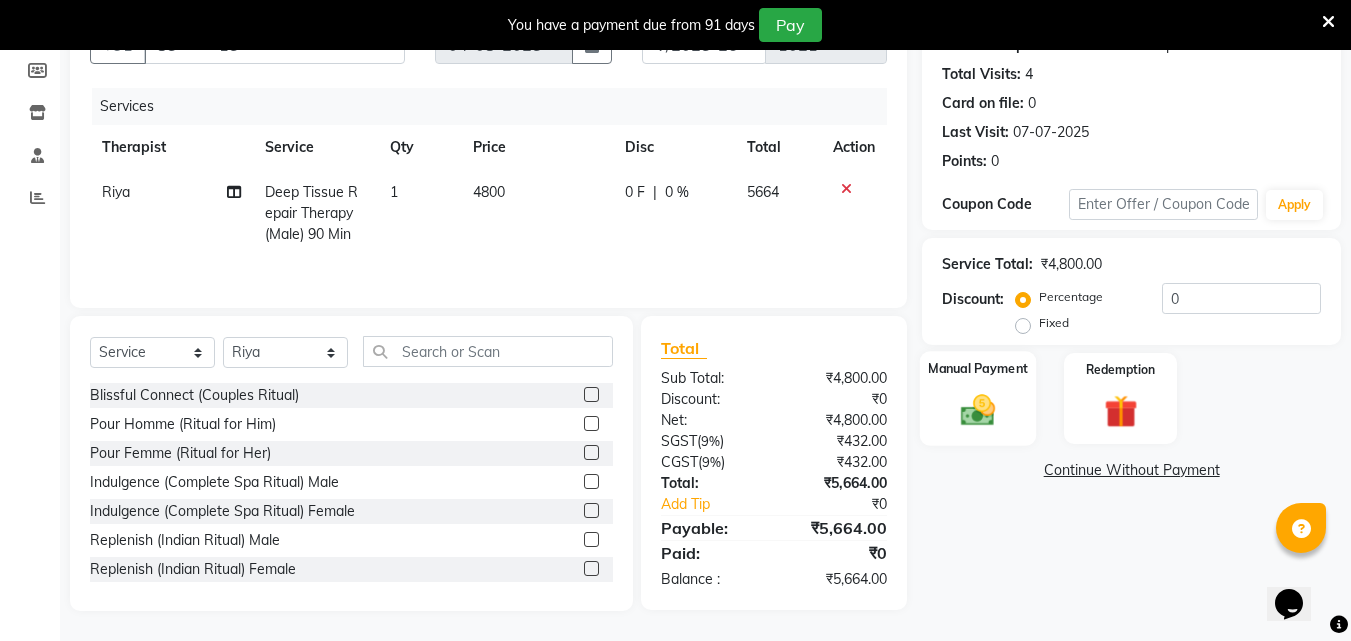 click 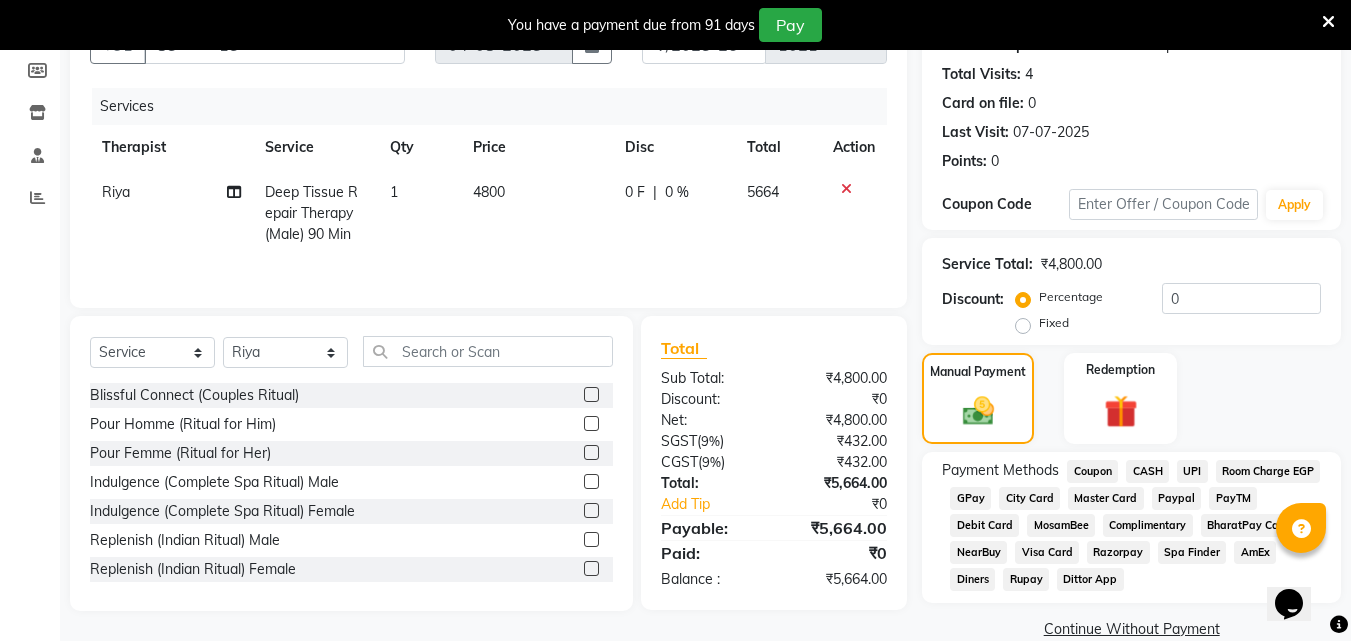 click on "UPI" 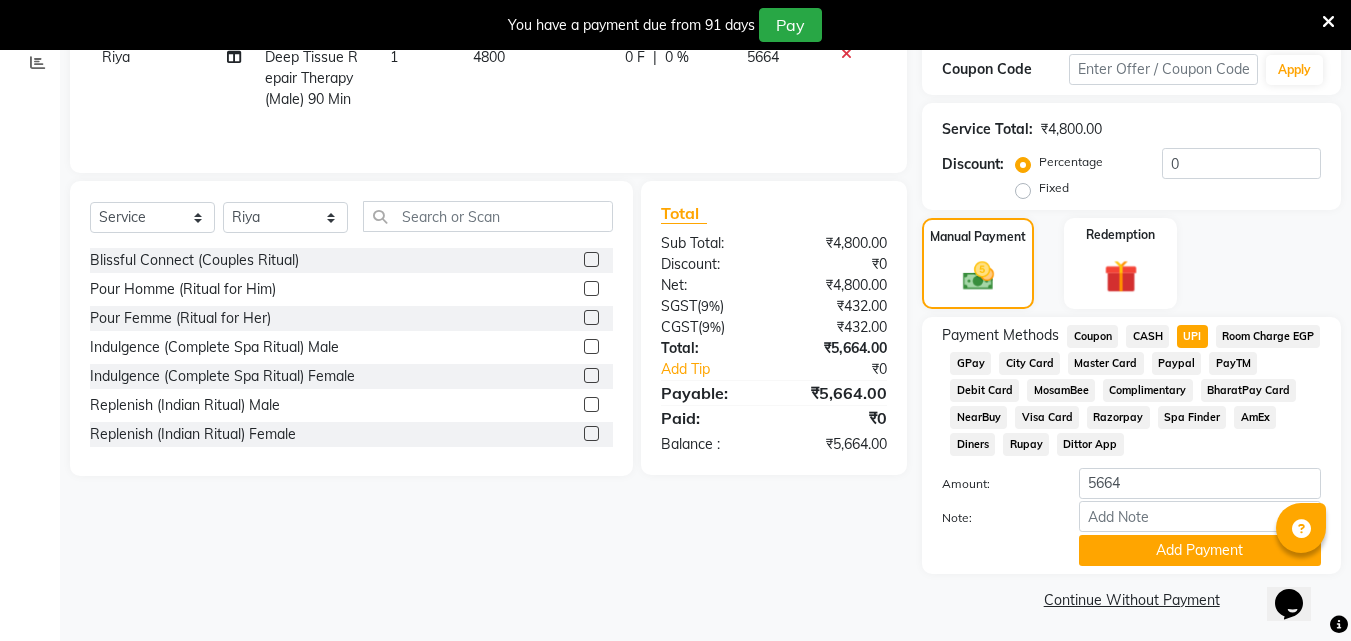 scroll, scrollTop: 349, scrollLeft: 0, axis: vertical 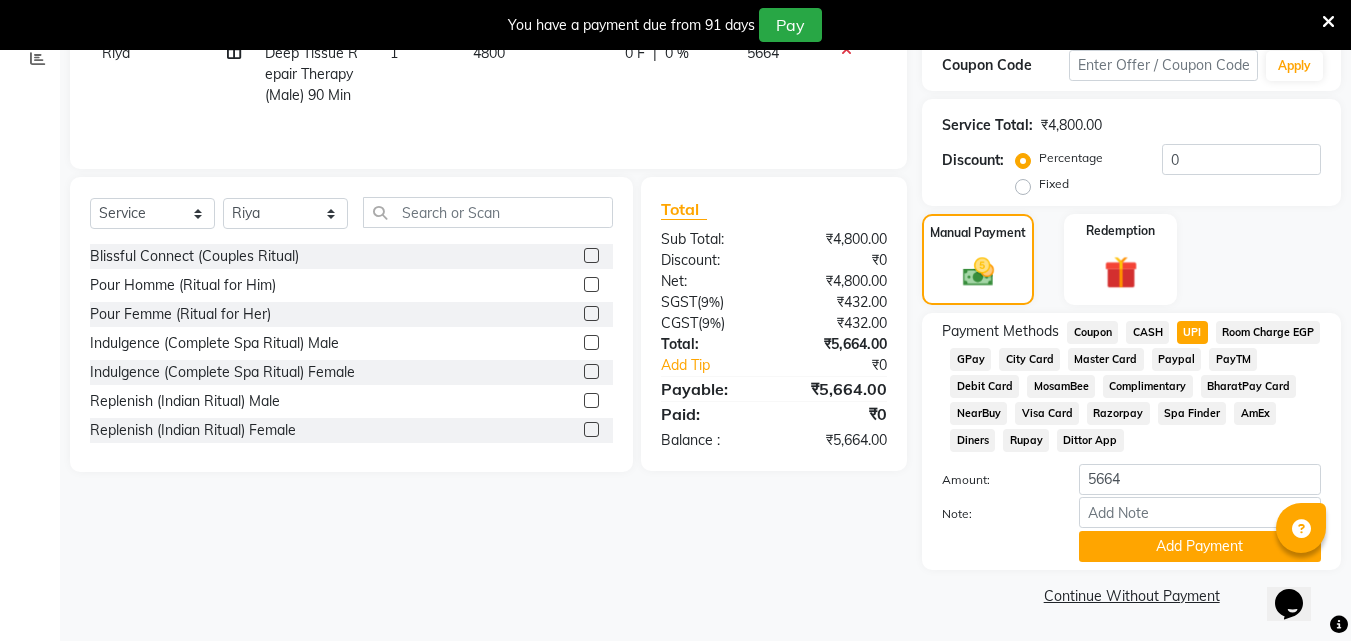 click on "Payment Methods  Coupon   CASH   UPI   Room Charge EGP   GPay   City Card   Master Card   Paypal   PayTM   Debit Card   MosamBee   Complimentary   BharatPay Card   NearBuy   Visa Card   Razorpay   Spa Finder   AmEx   Diners   Rupay   Dittor App  Amount: 5664 Note: Add Payment" 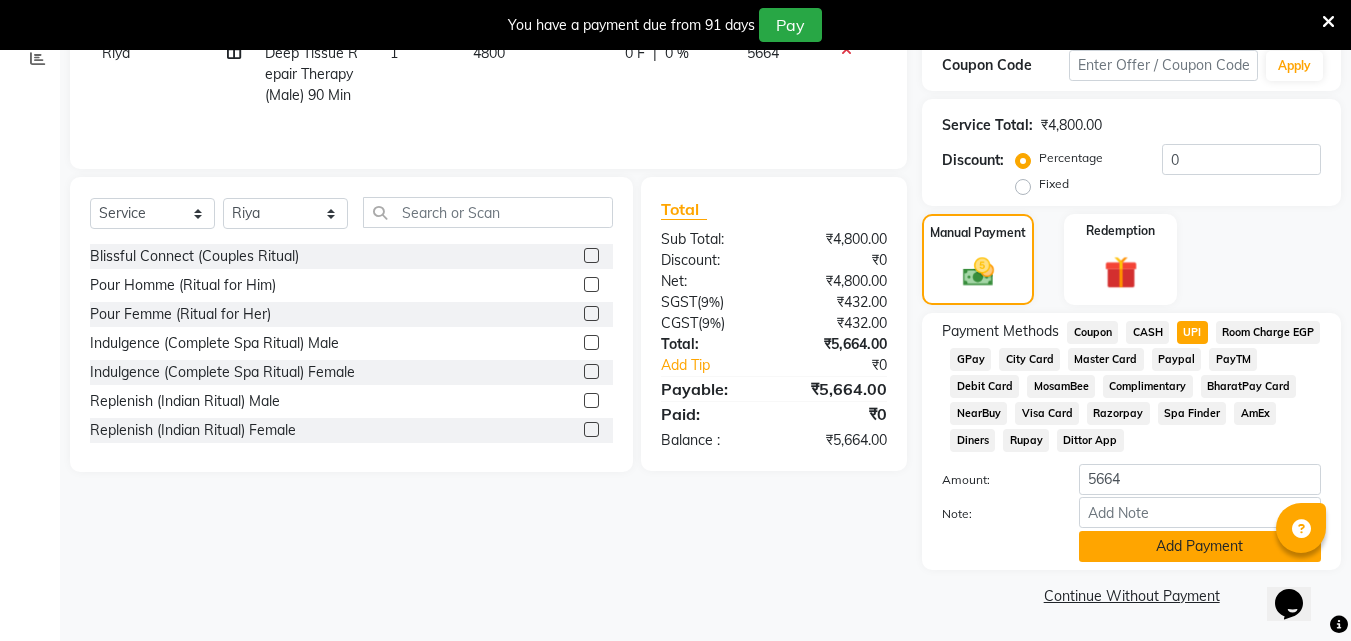 click on "Add Payment" 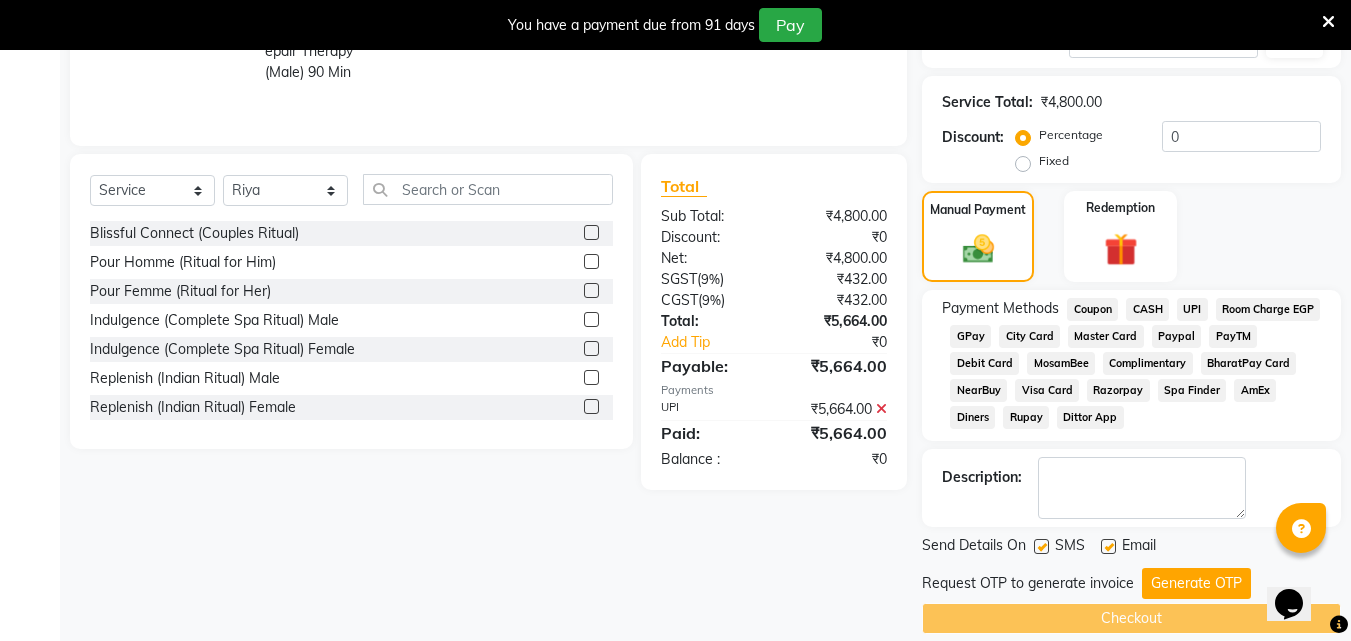 scroll, scrollTop: 395, scrollLeft: 0, axis: vertical 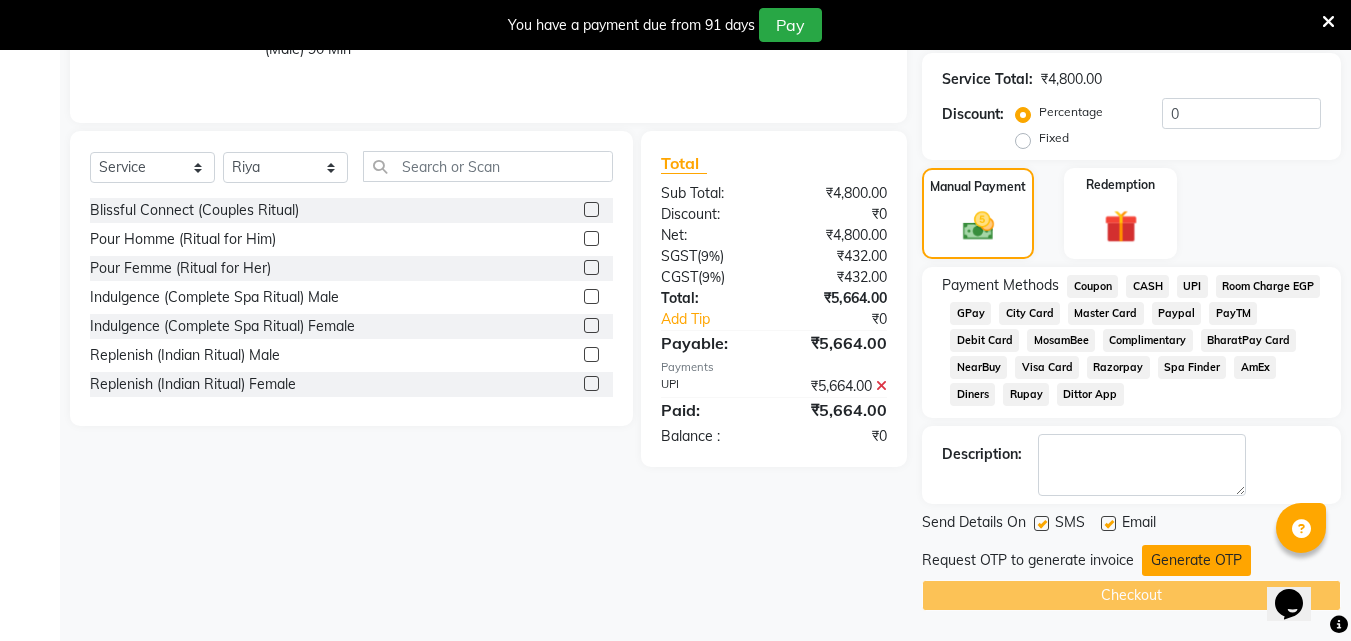 click on "Generate OTP" 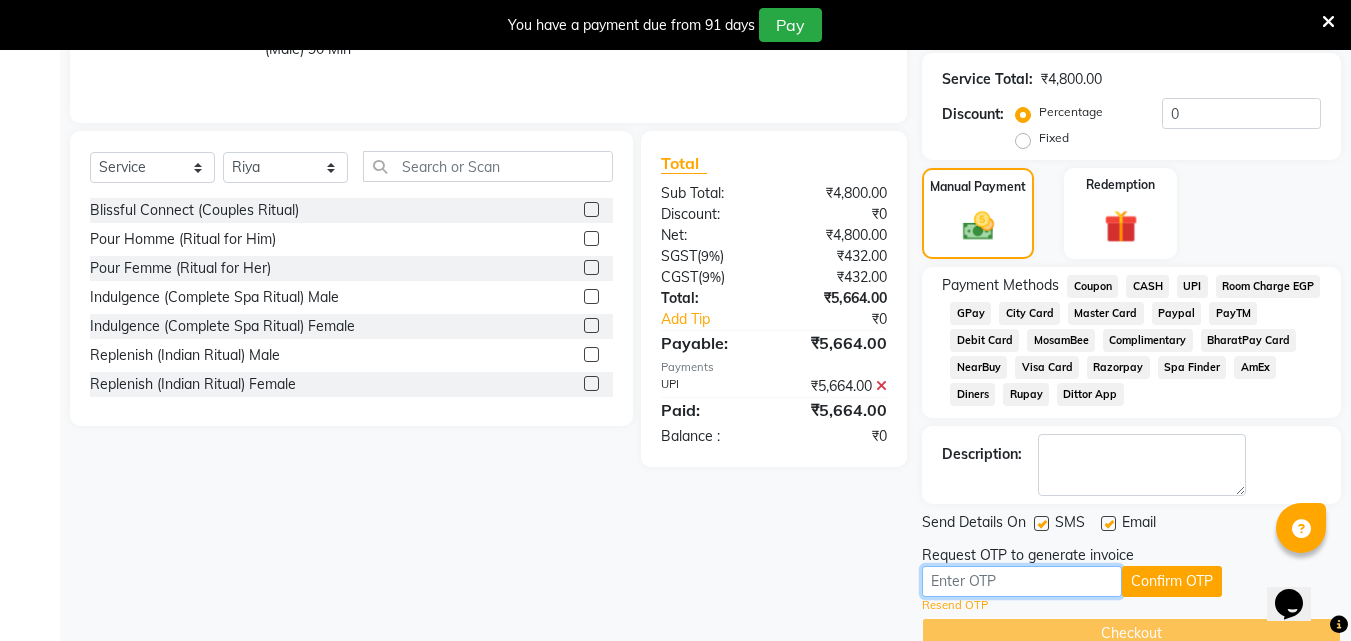 click at bounding box center (1022, 581) 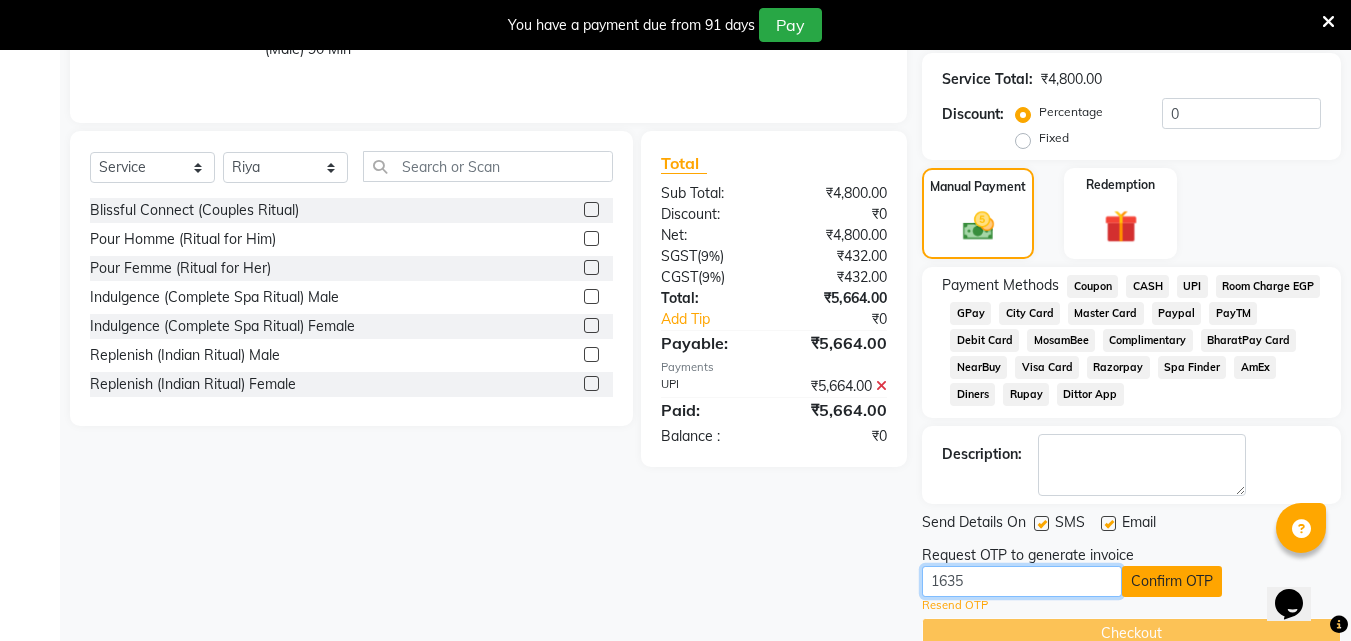 type on "1635" 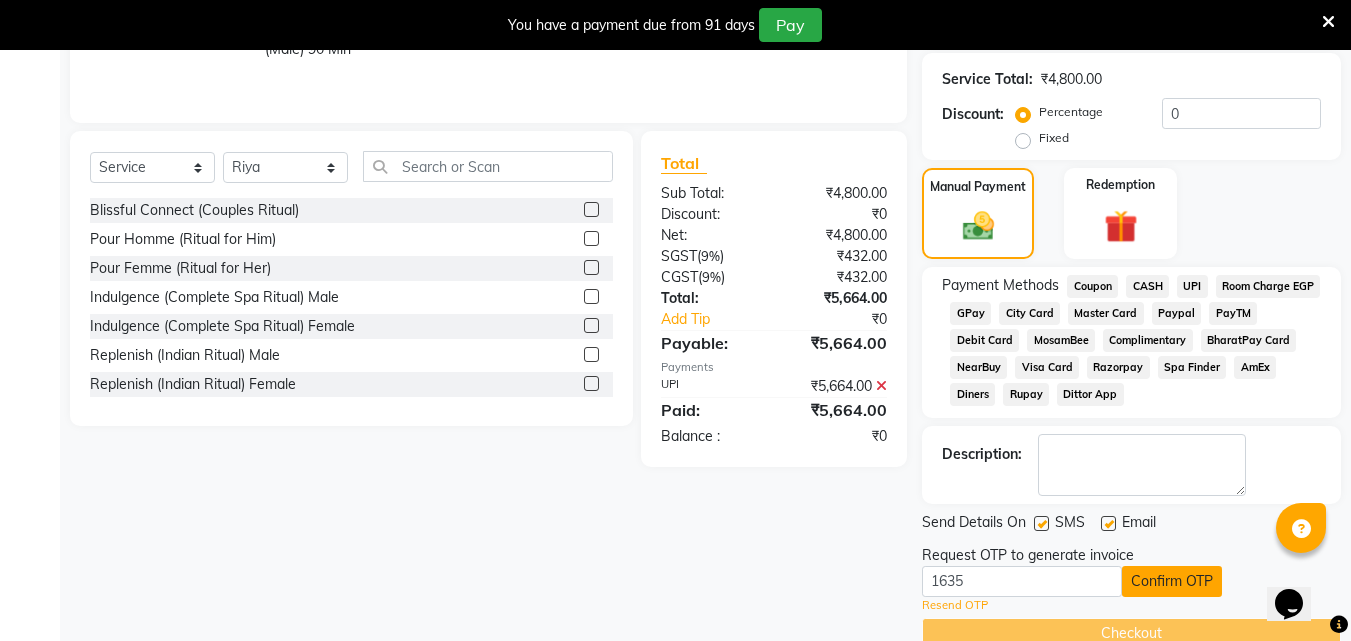 click on "Confirm OTP" 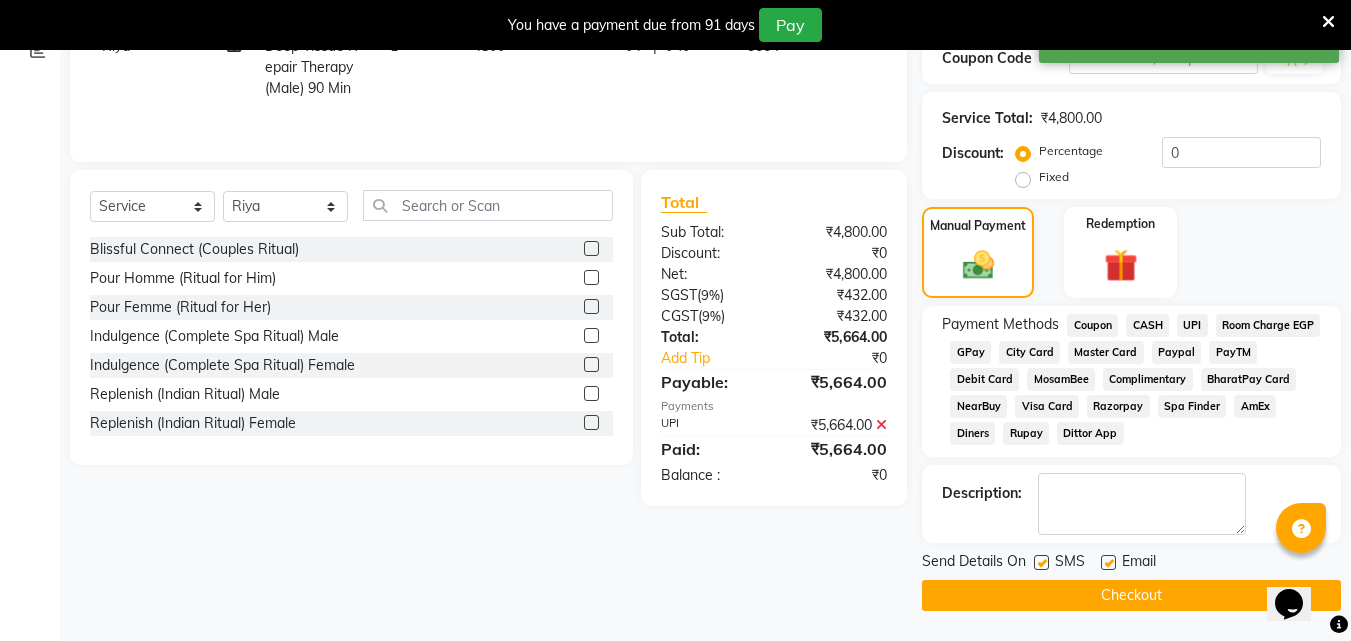 scroll, scrollTop: 356, scrollLeft: 0, axis: vertical 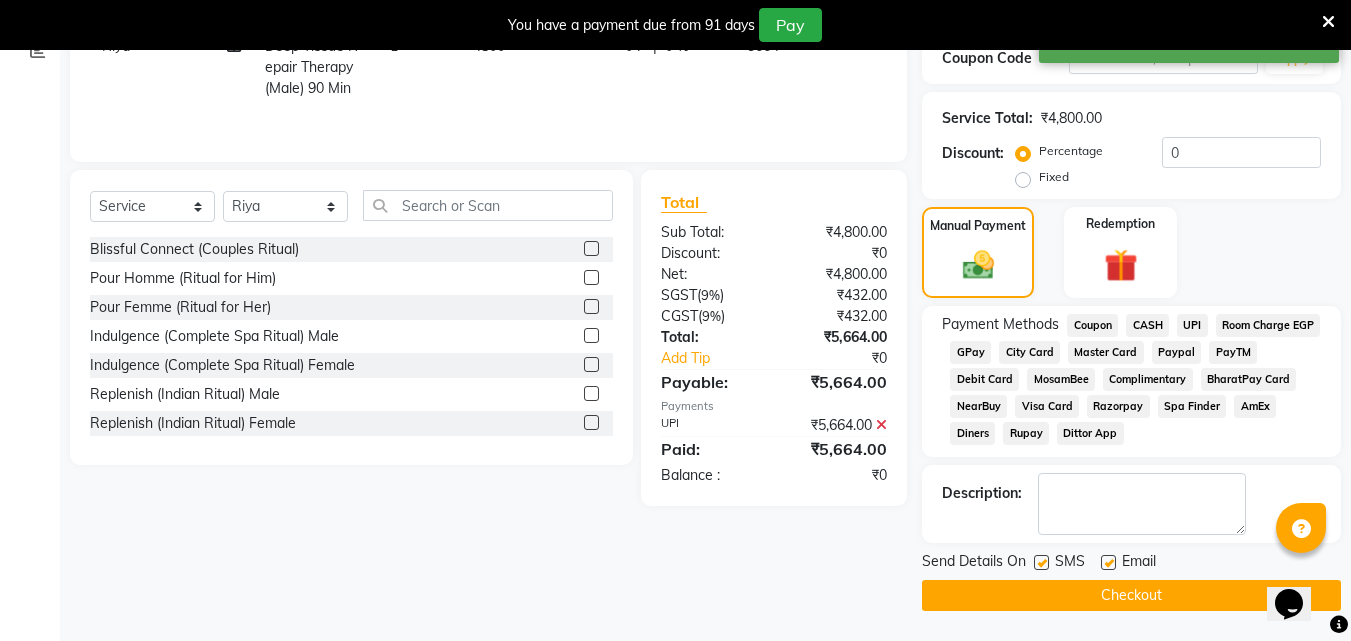 click on "Checkout" 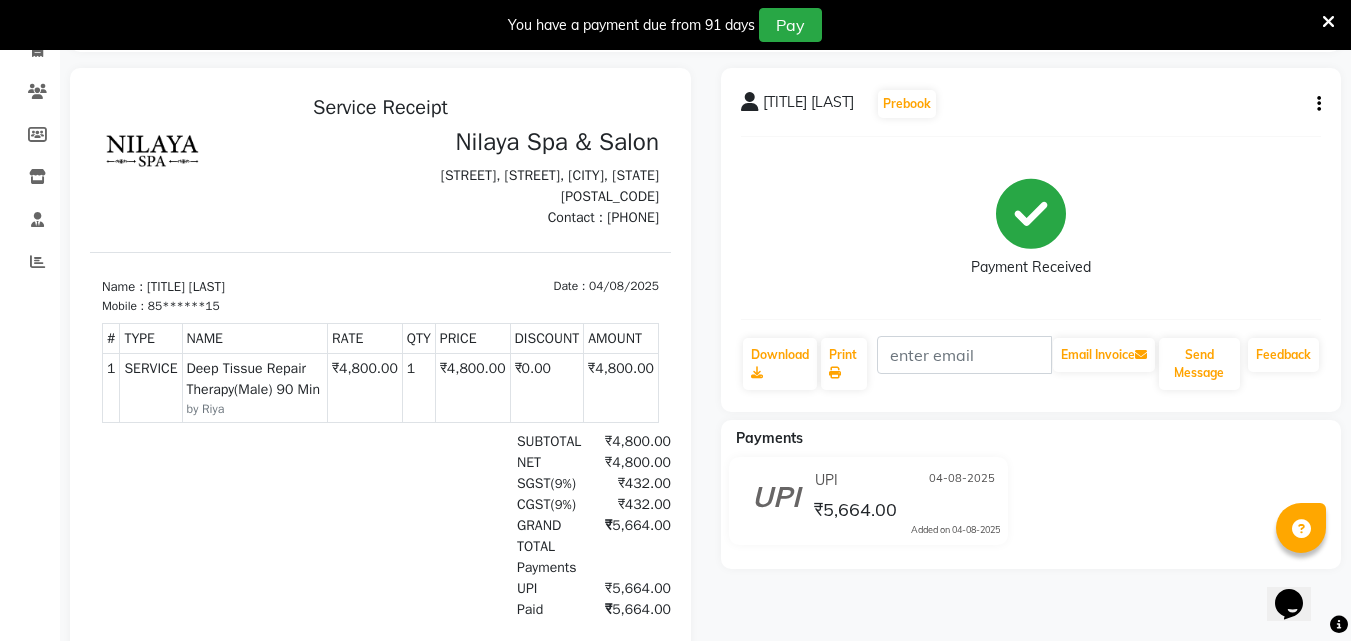 scroll, scrollTop: 0, scrollLeft: 0, axis: both 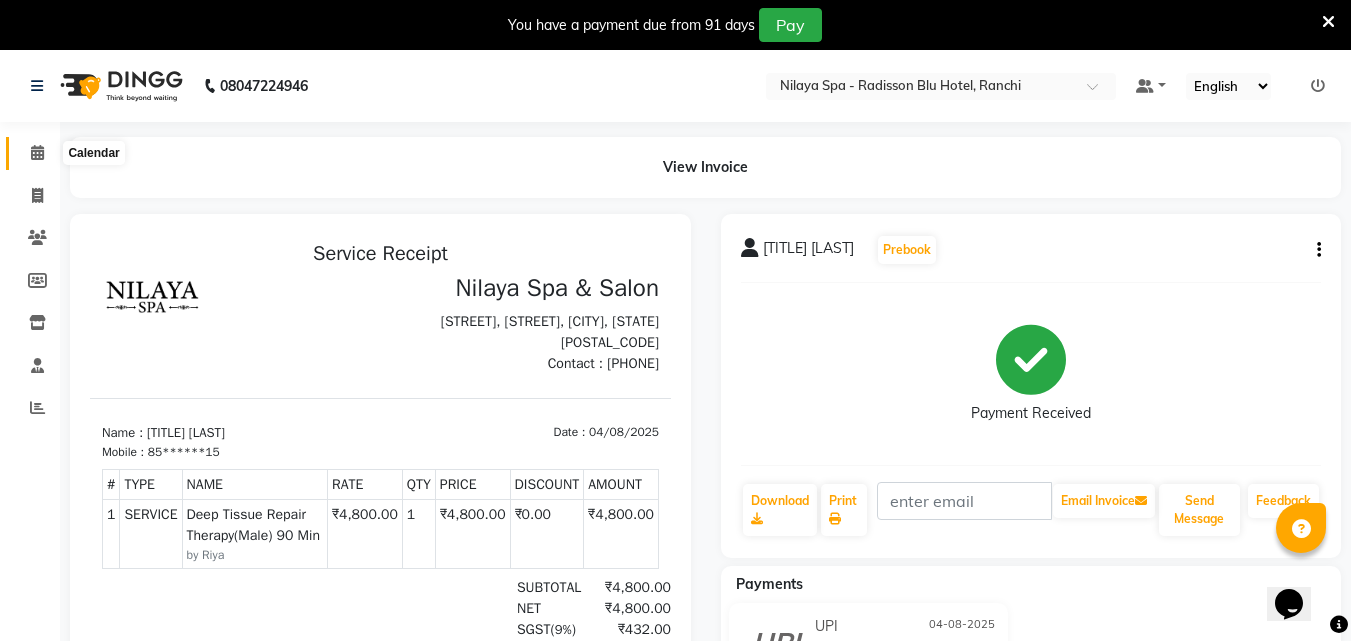 click 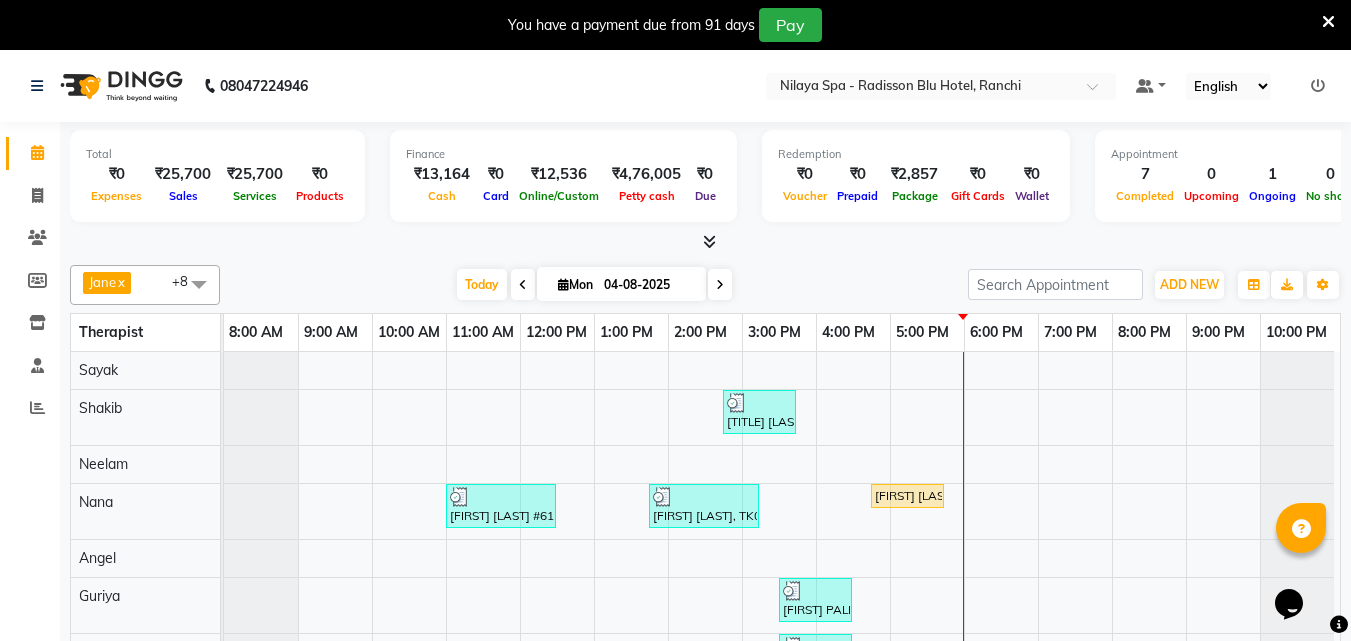 scroll, scrollTop: 51, scrollLeft: 0, axis: vertical 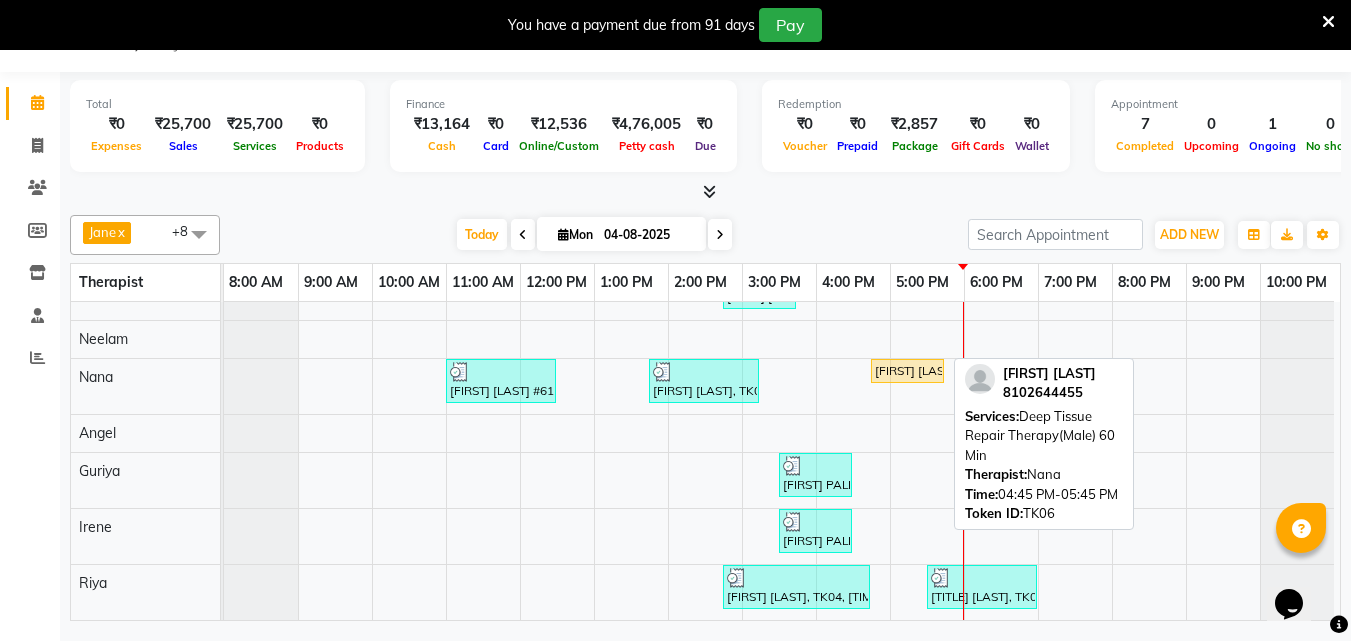 click on "[FIRST] [LAST], TK06, [TIME]-[TIME], Deep Tissue Repair Therapy(Male) 60 Min" at bounding box center (907, 371) 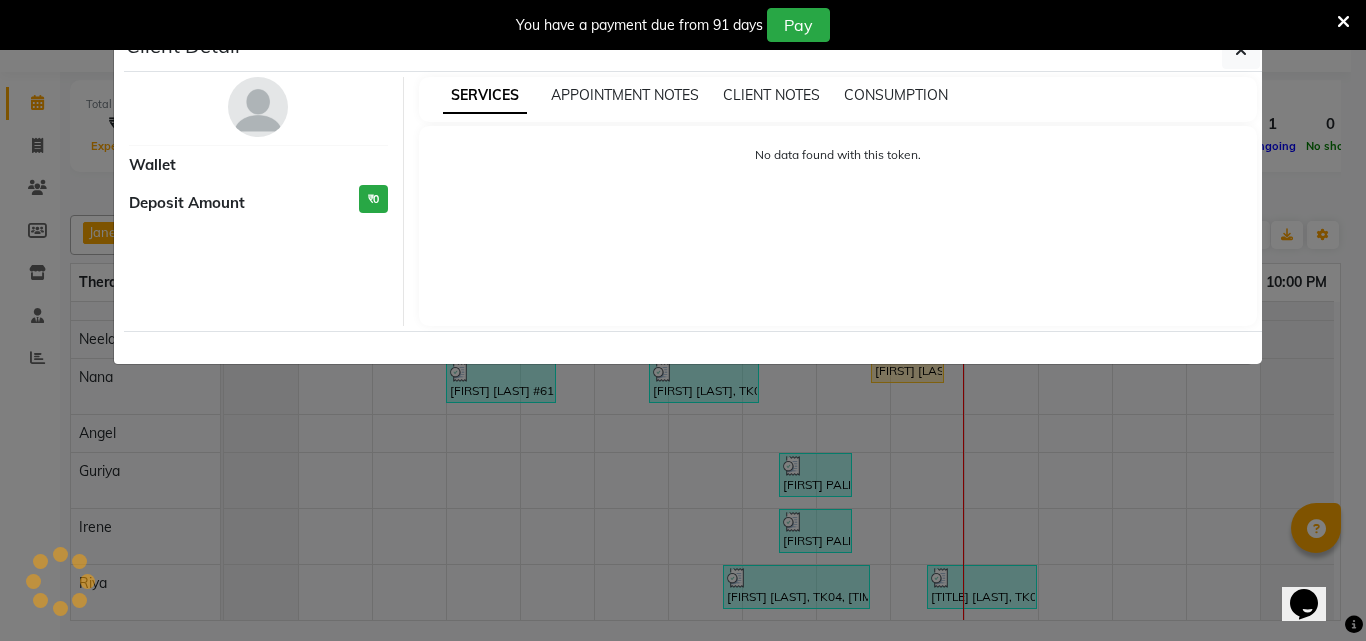 select on "1" 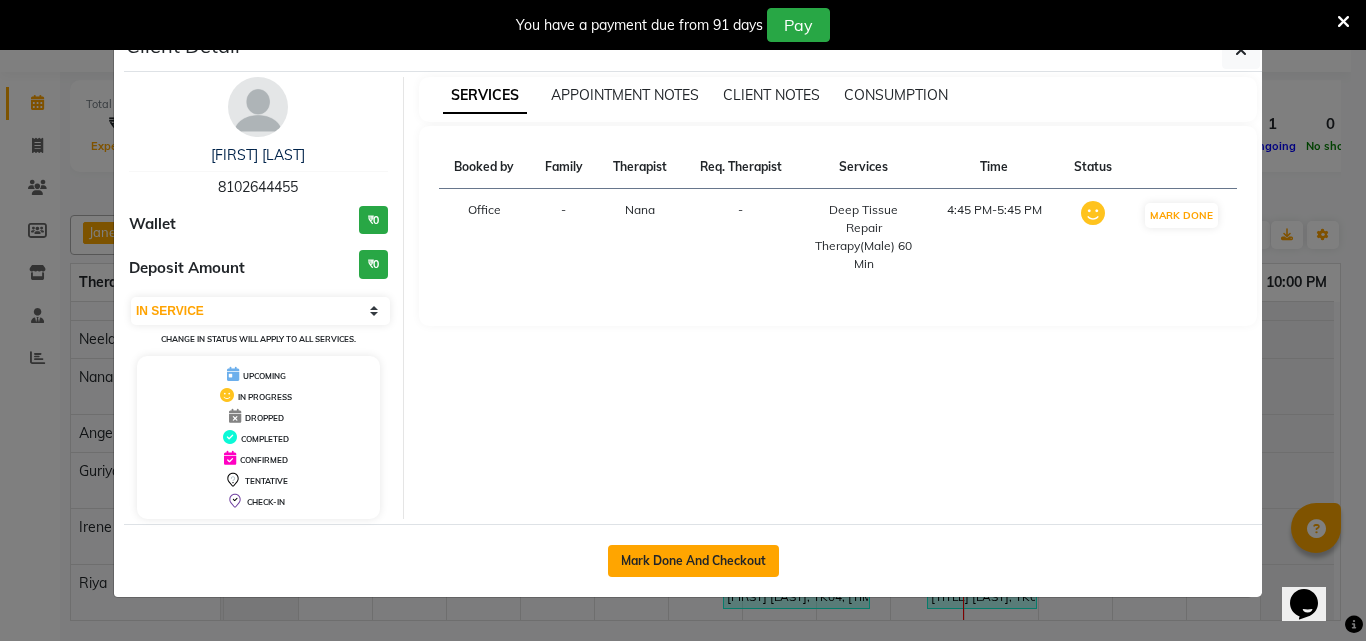 click on "Mark Done And Checkout" 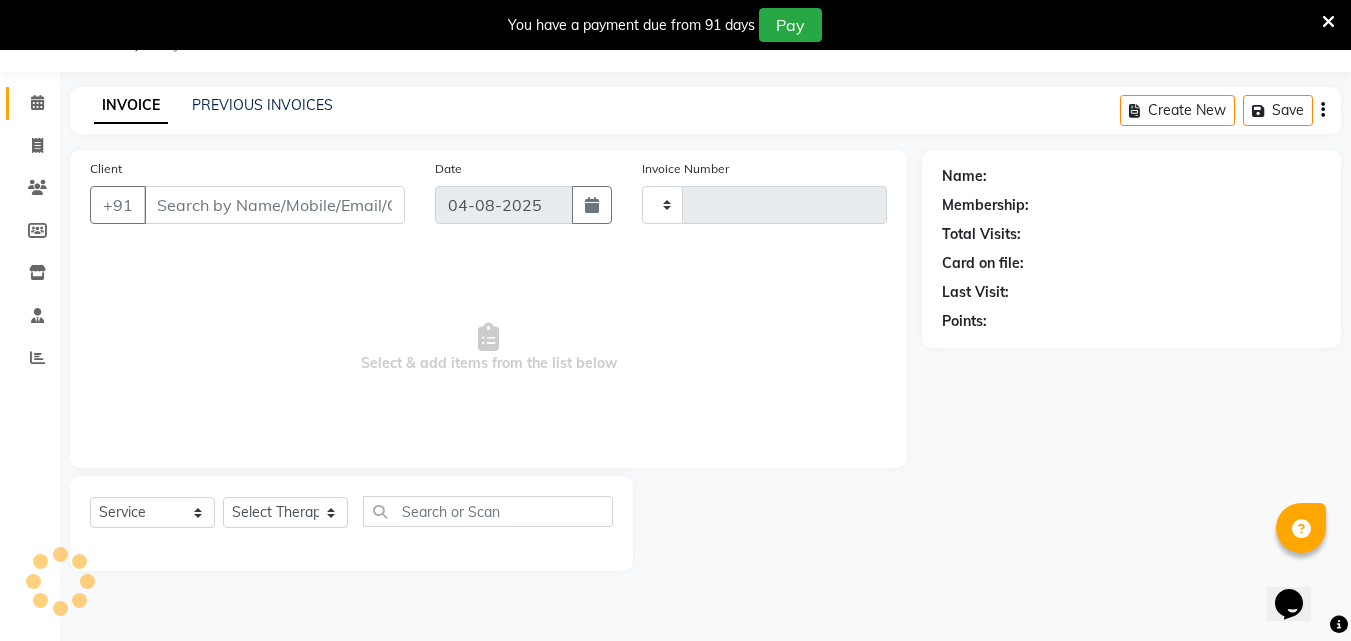 type on "1022" 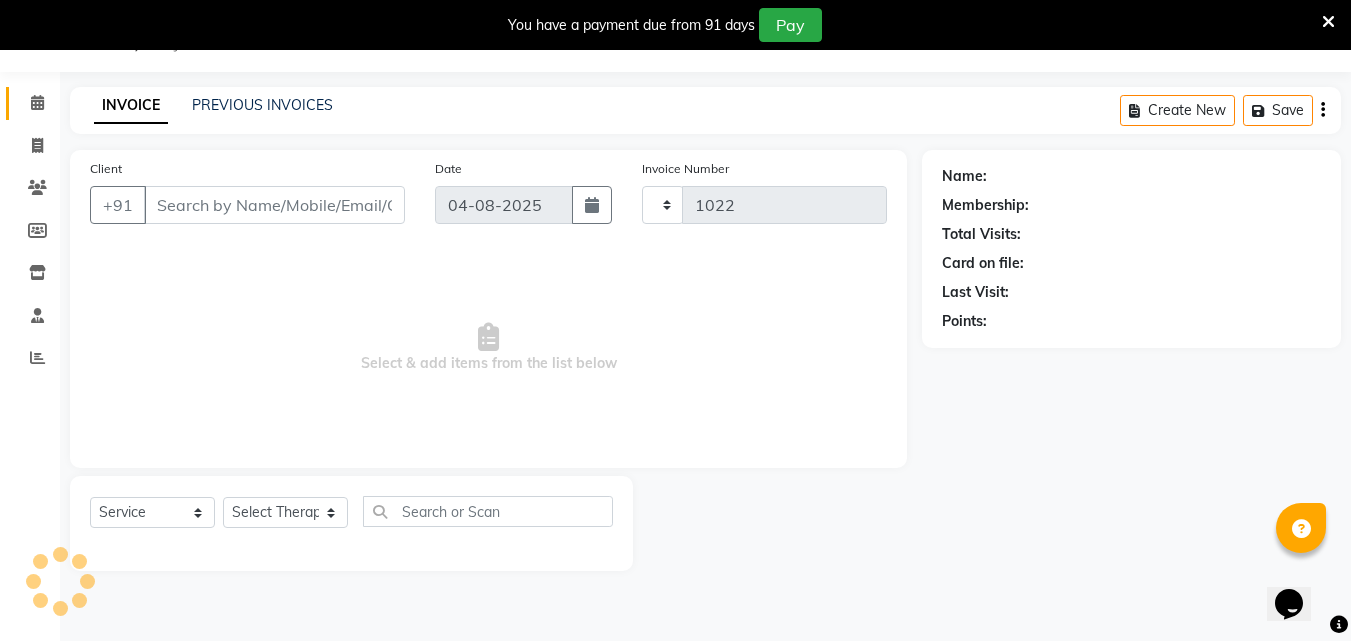 select on "8066" 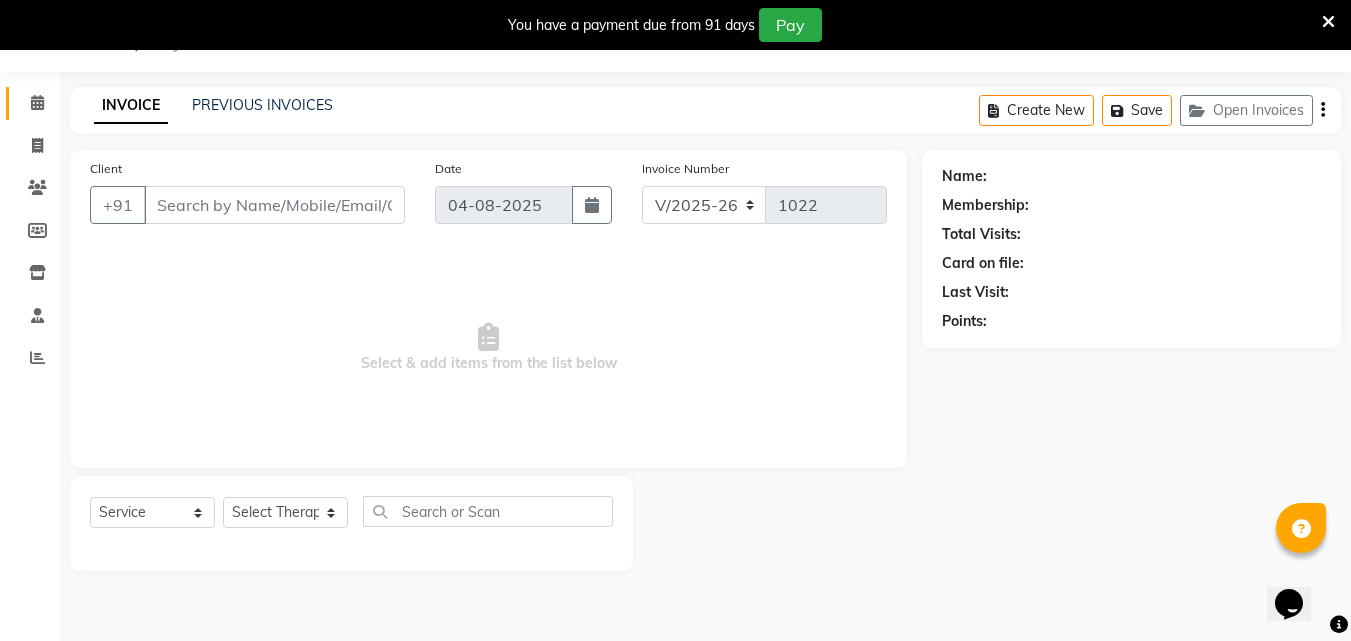 type on "81******55" 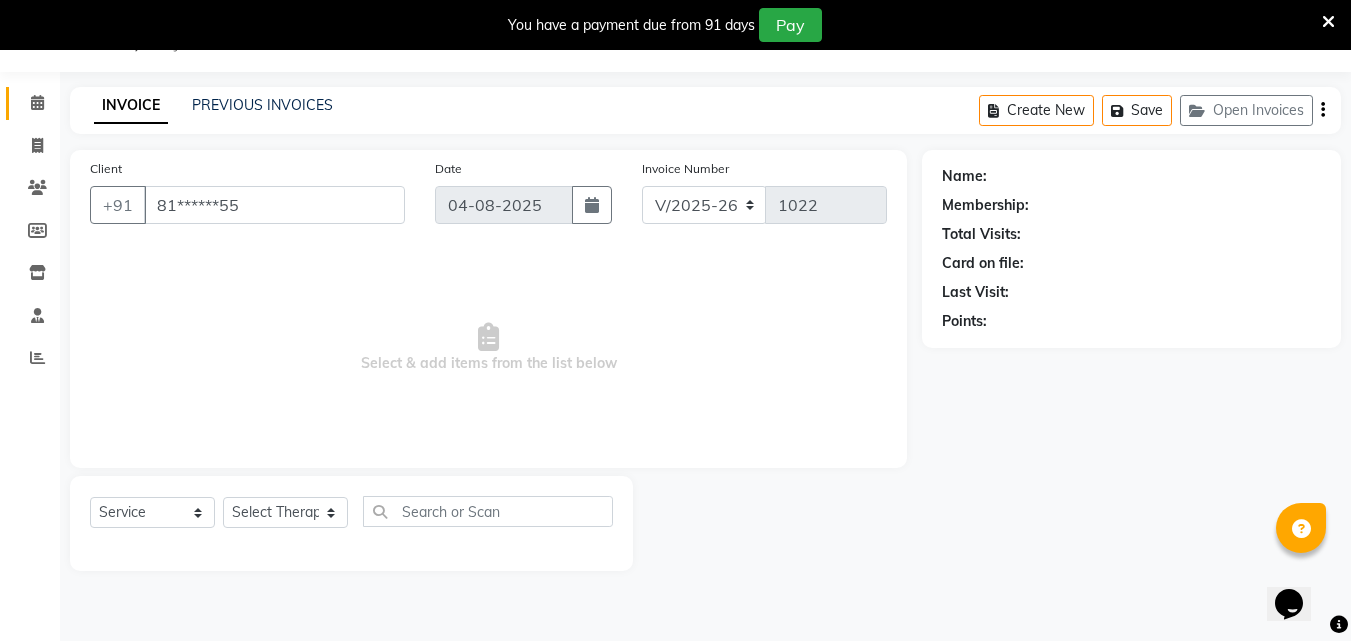 select on "78965" 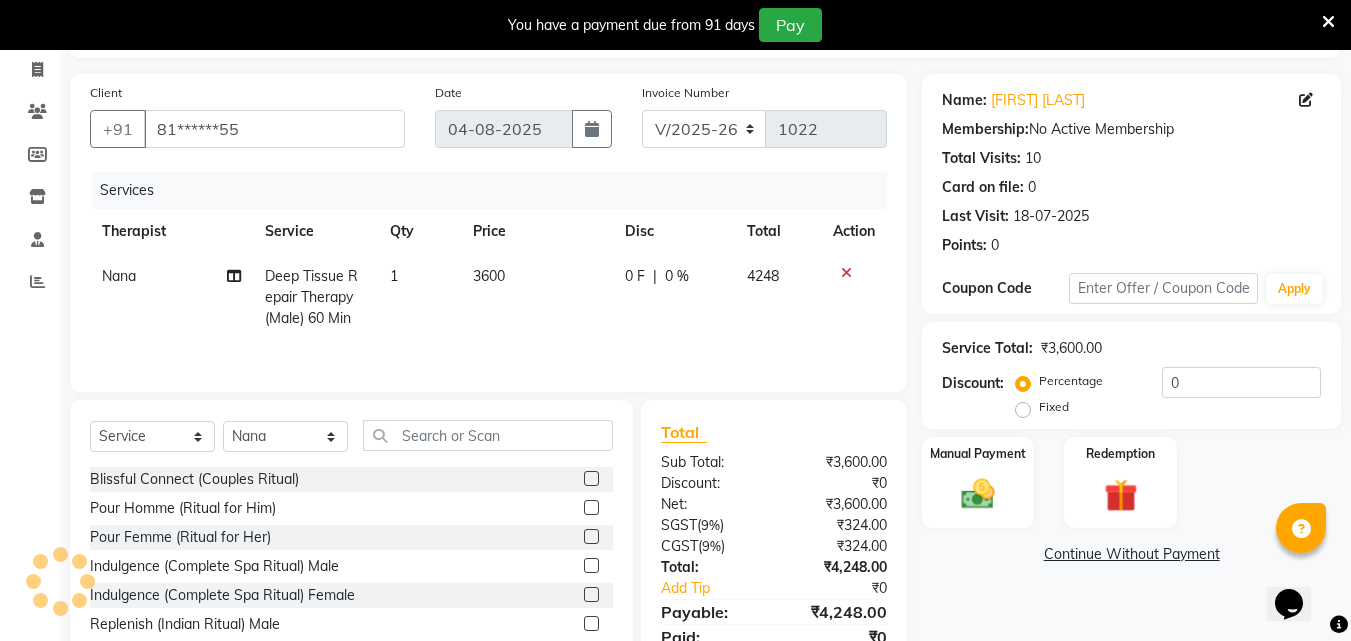 scroll, scrollTop: 210, scrollLeft: 0, axis: vertical 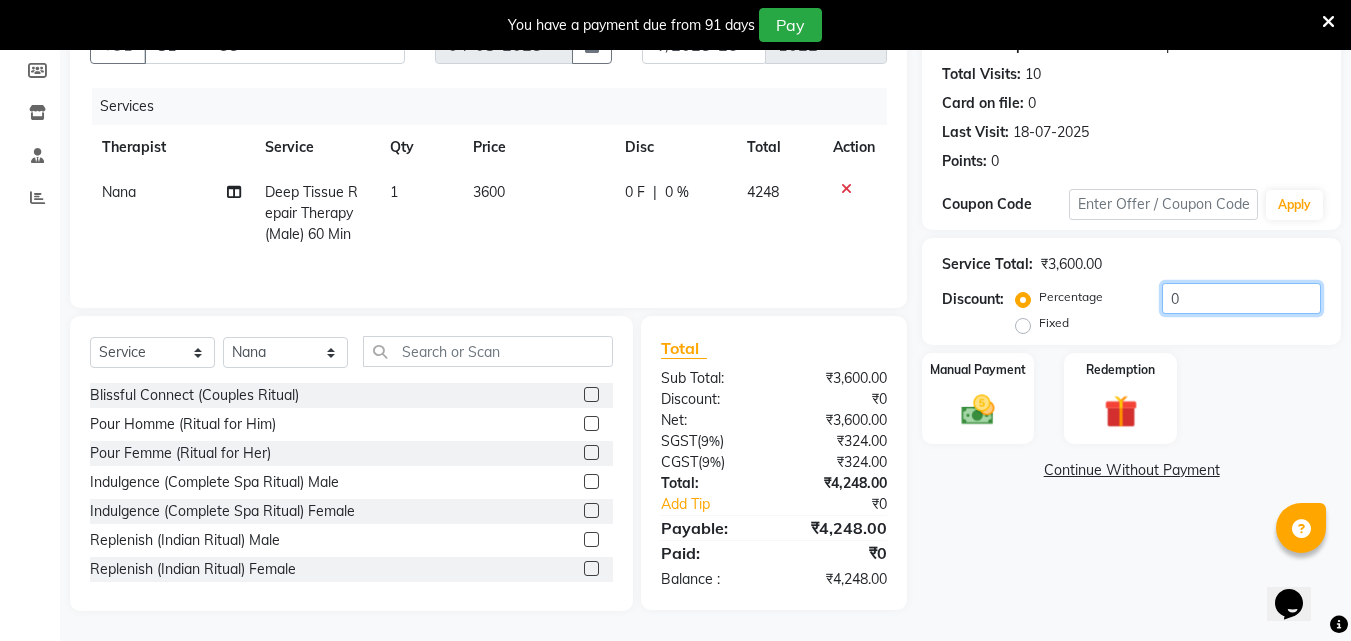 click on "0" 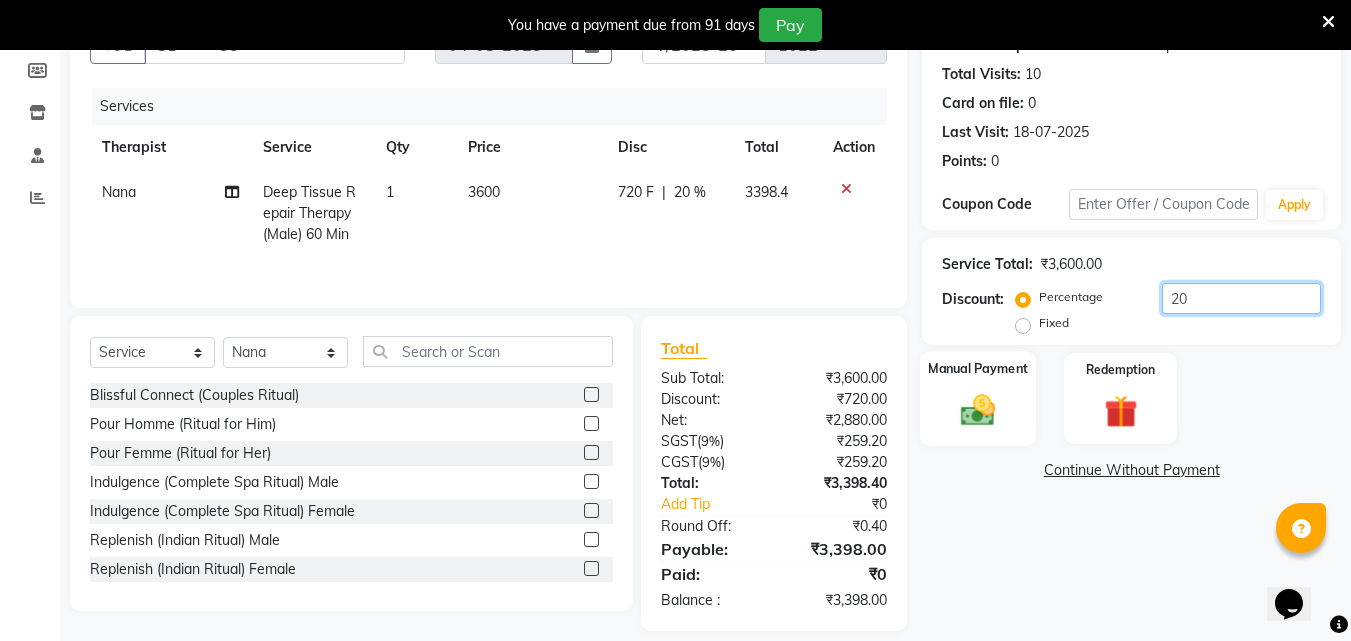 type on "20" 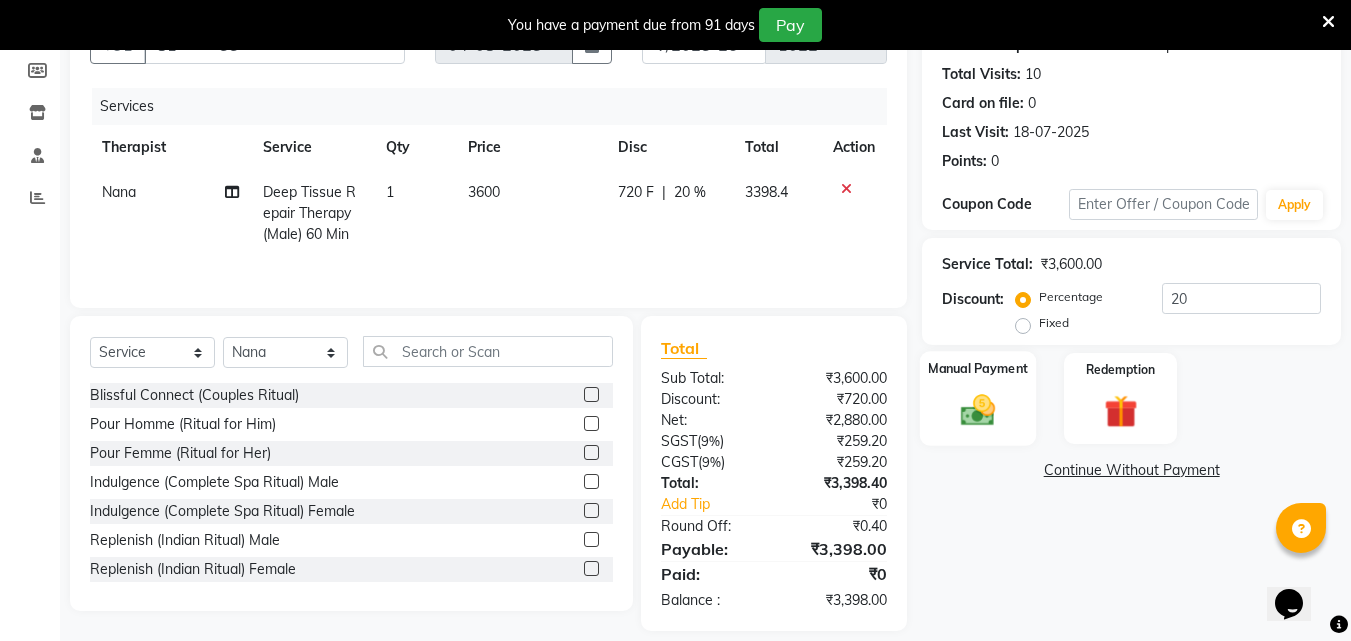 click 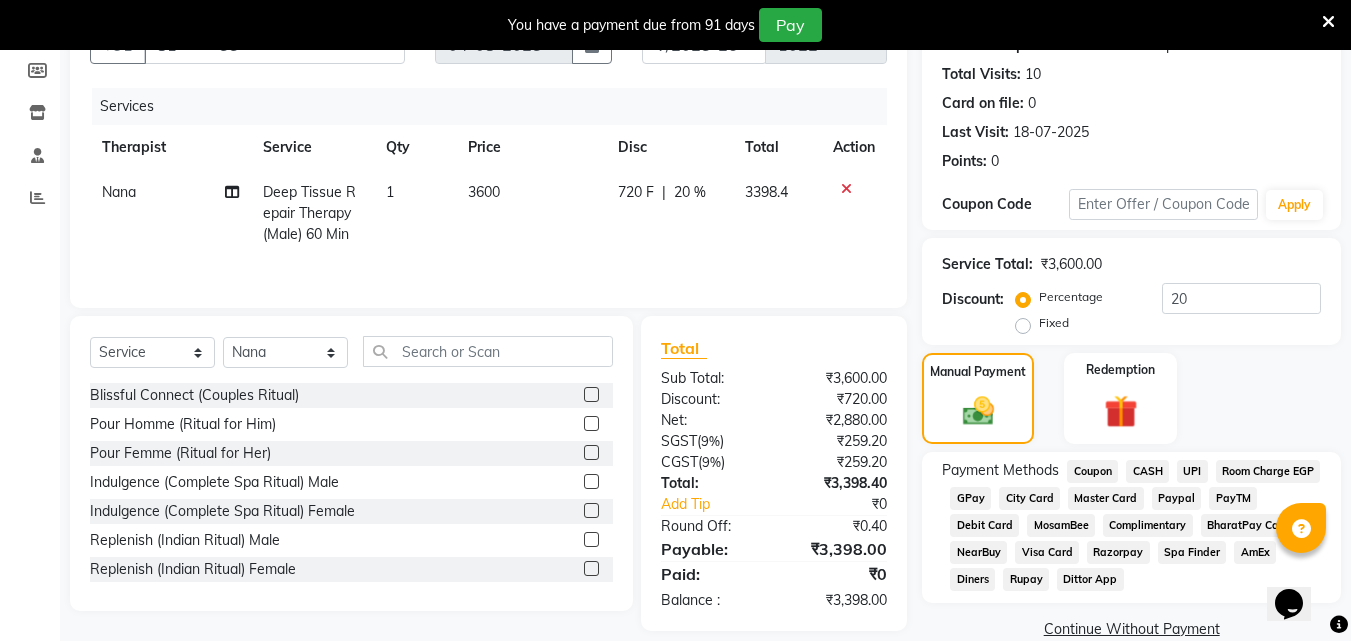 scroll, scrollTop: 243, scrollLeft: 0, axis: vertical 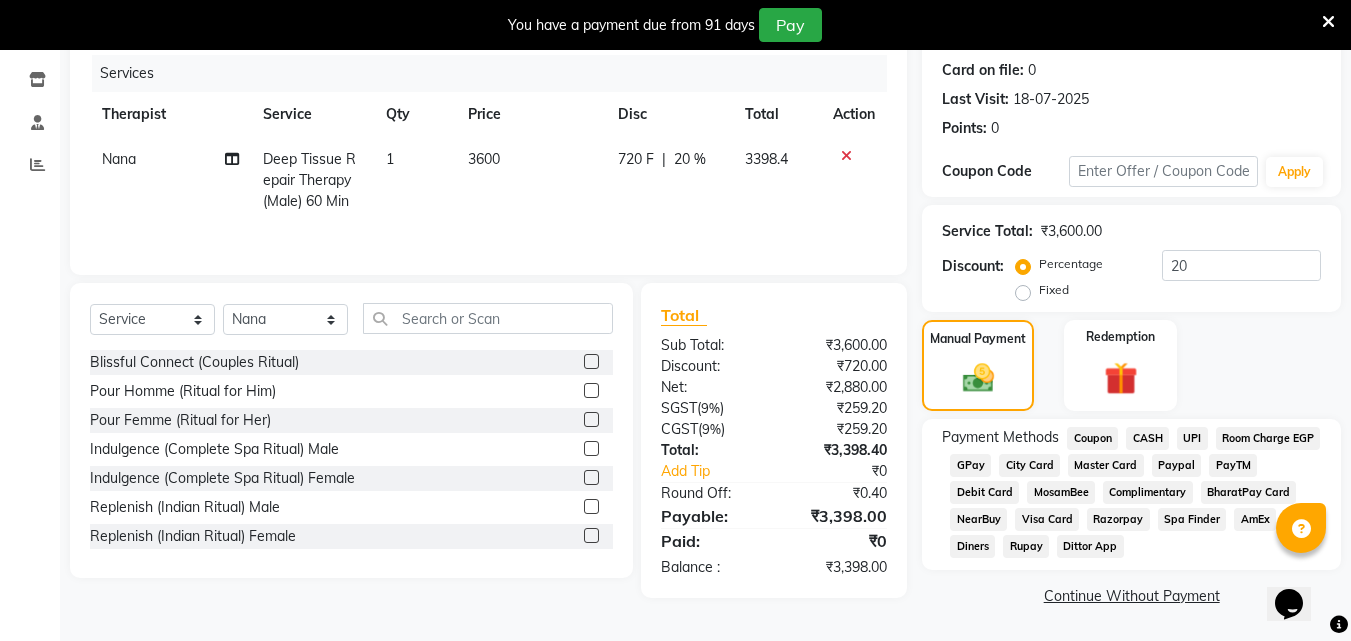 click on "Master Card" 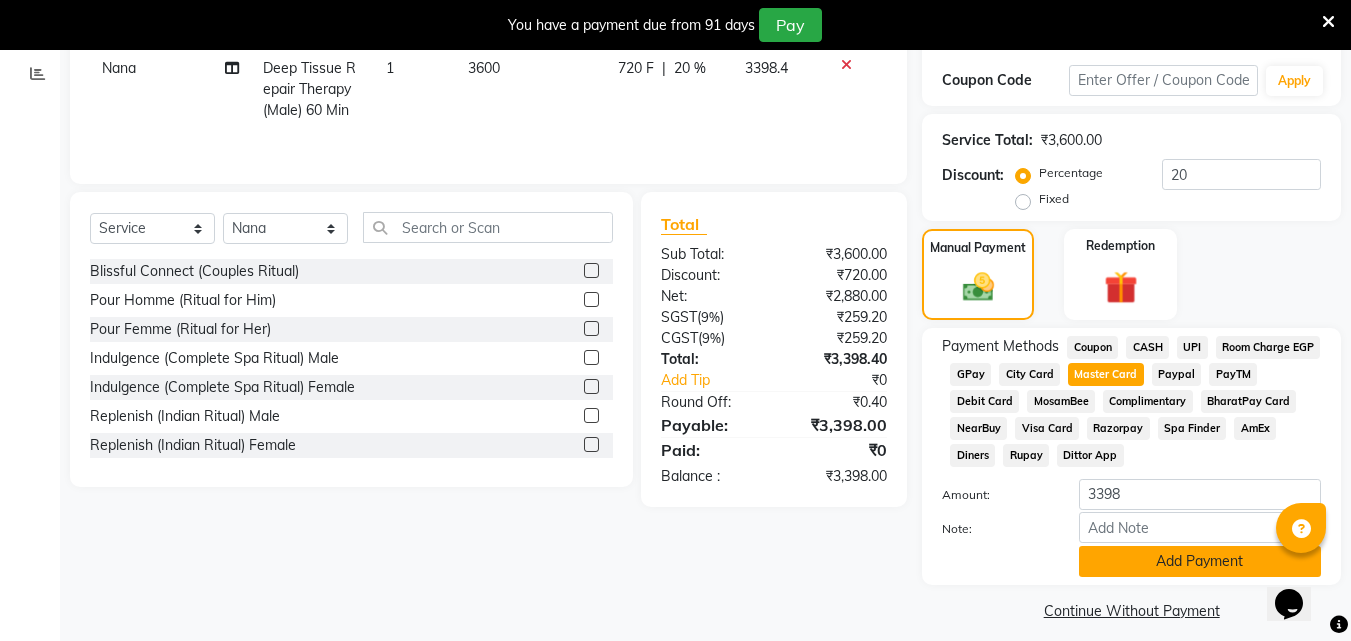 scroll, scrollTop: 349, scrollLeft: 0, axis: vertical 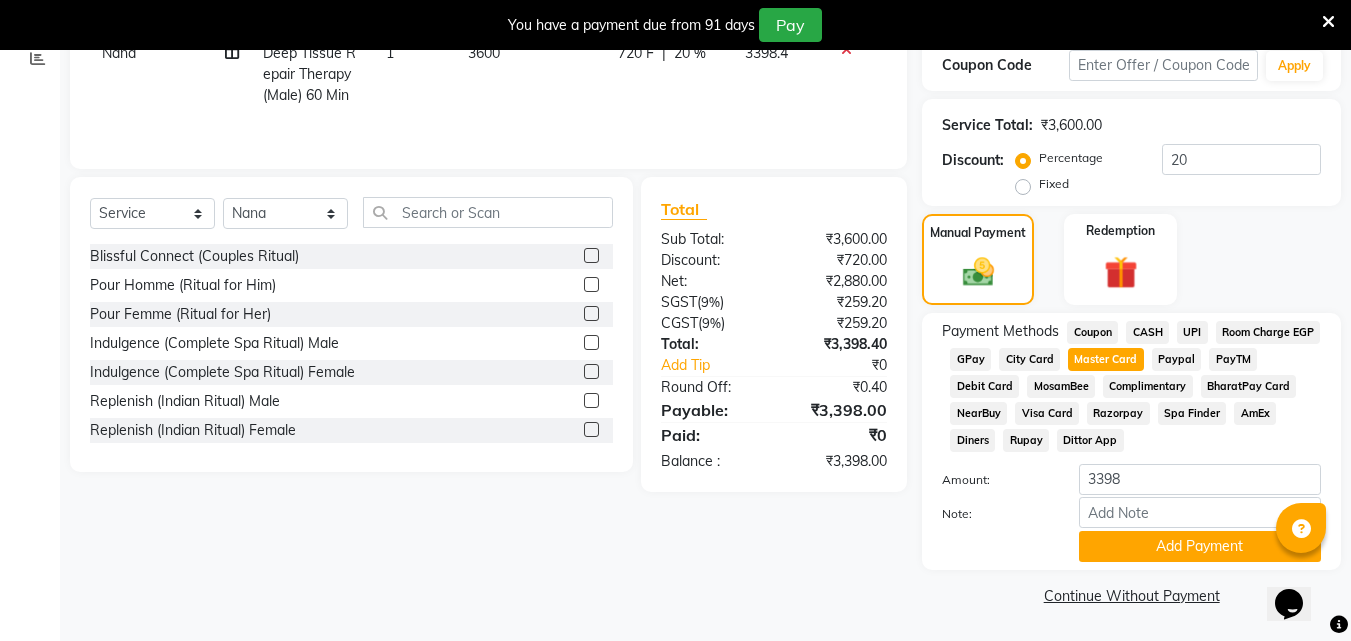click on "Note:" 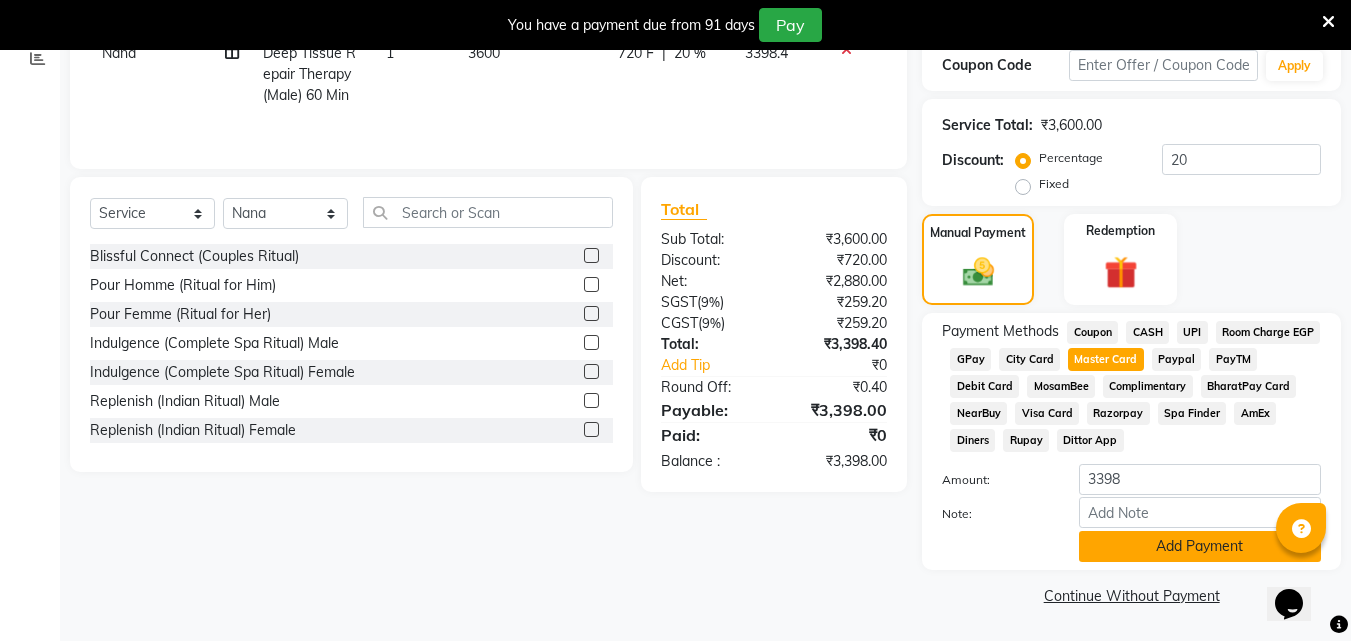click on "Add Payment" 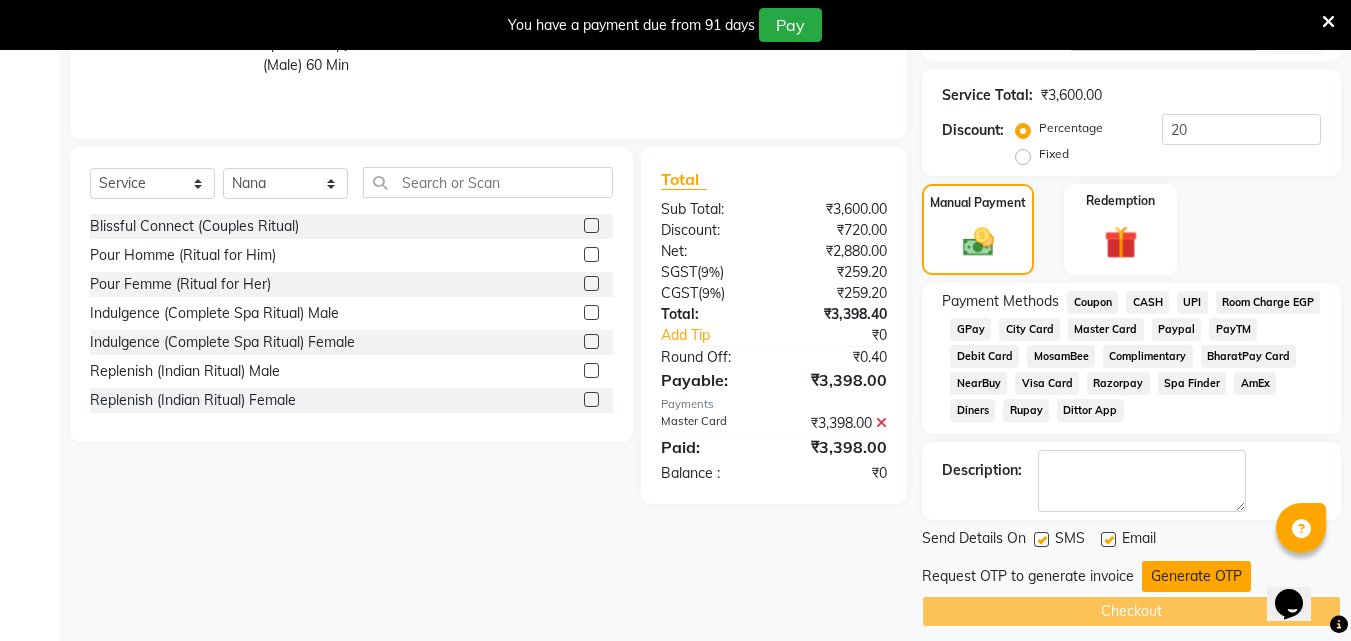 scroll, scrollTop: 395, scrollLeft: 0, axis: vertical 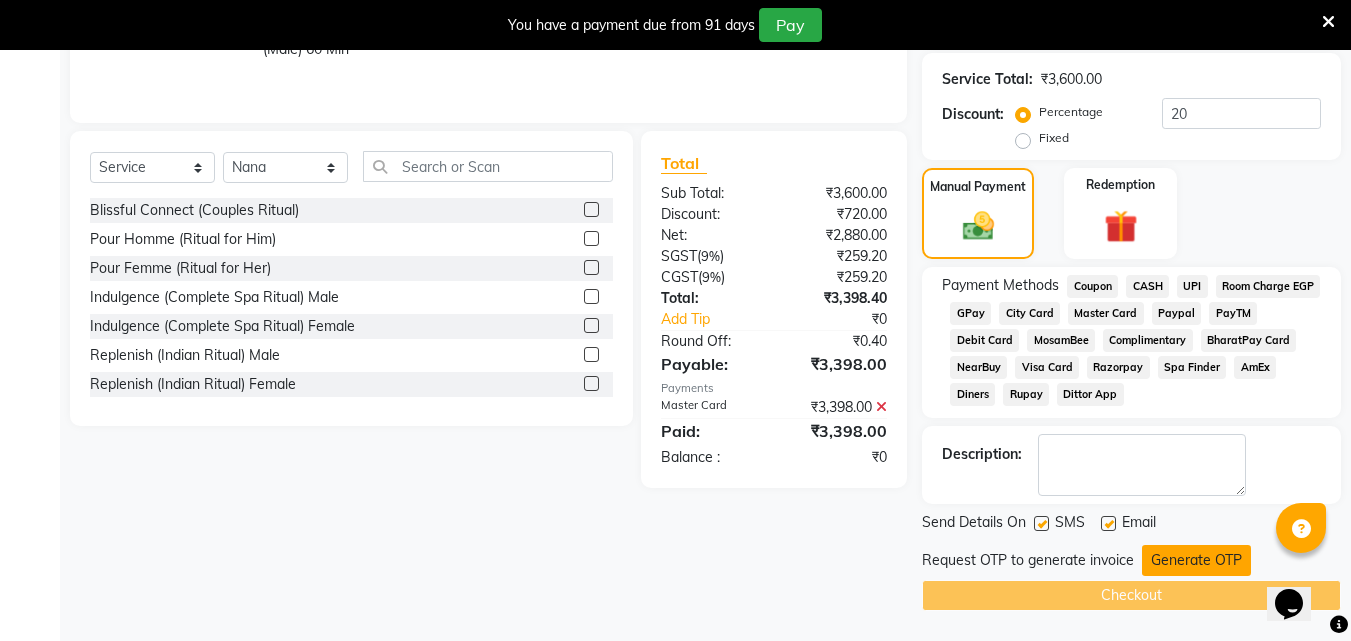 click on "Generate OTP" 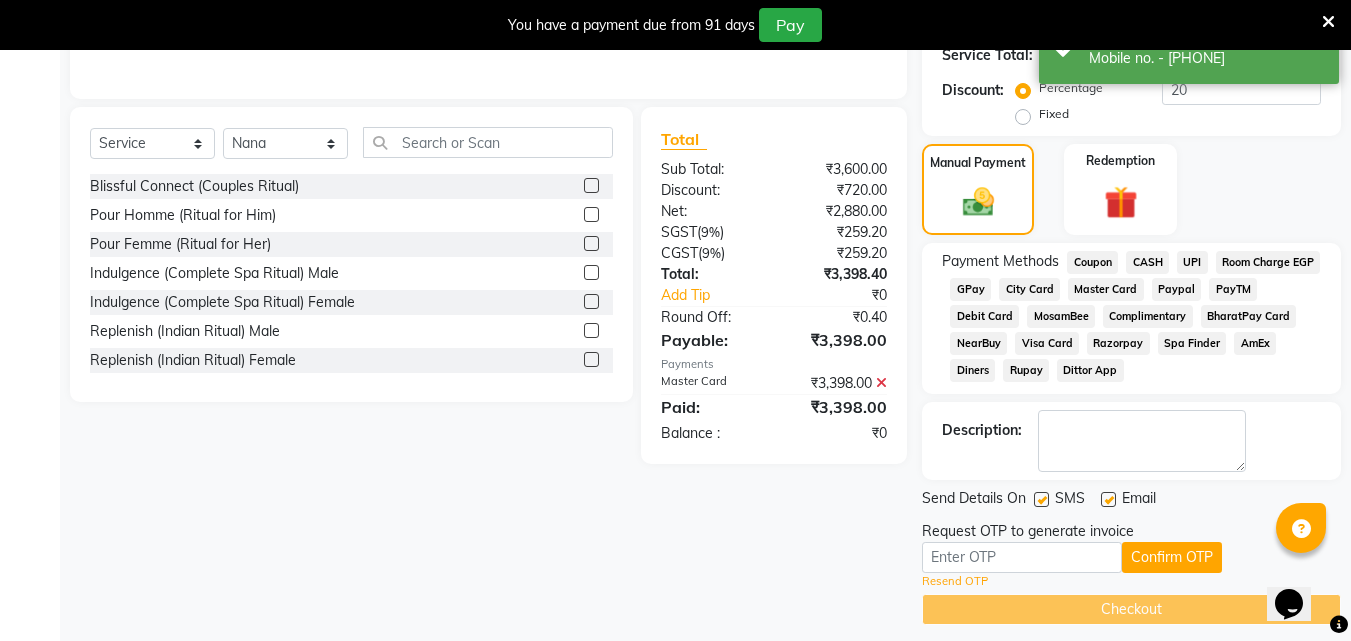 scroll, scrollTop: 433, scrollLeft: 0, axis: vertical 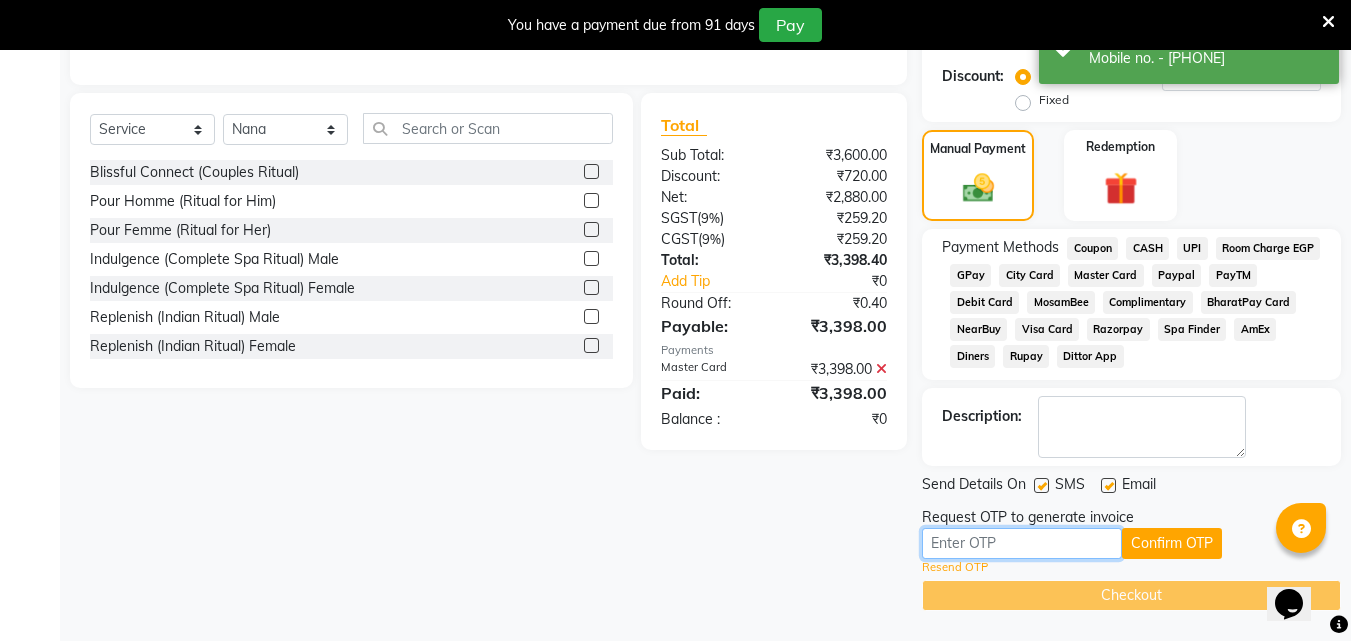 click at bounding box center (1022, 543) 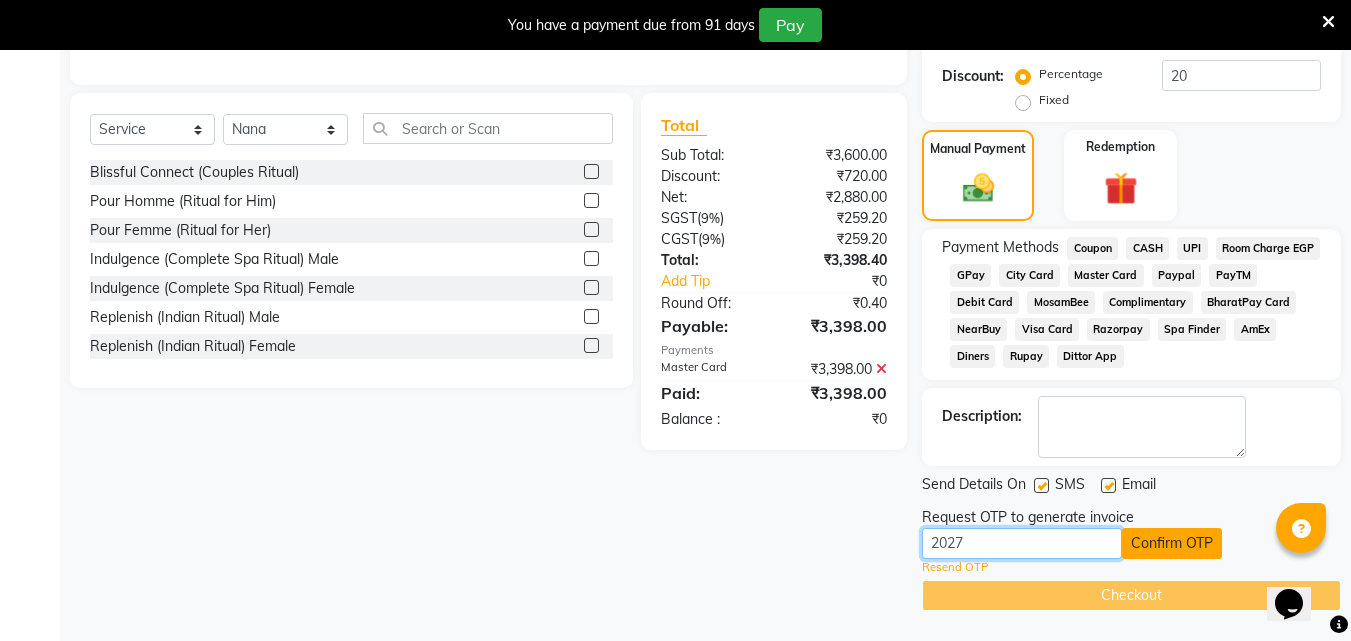 type on "2027" 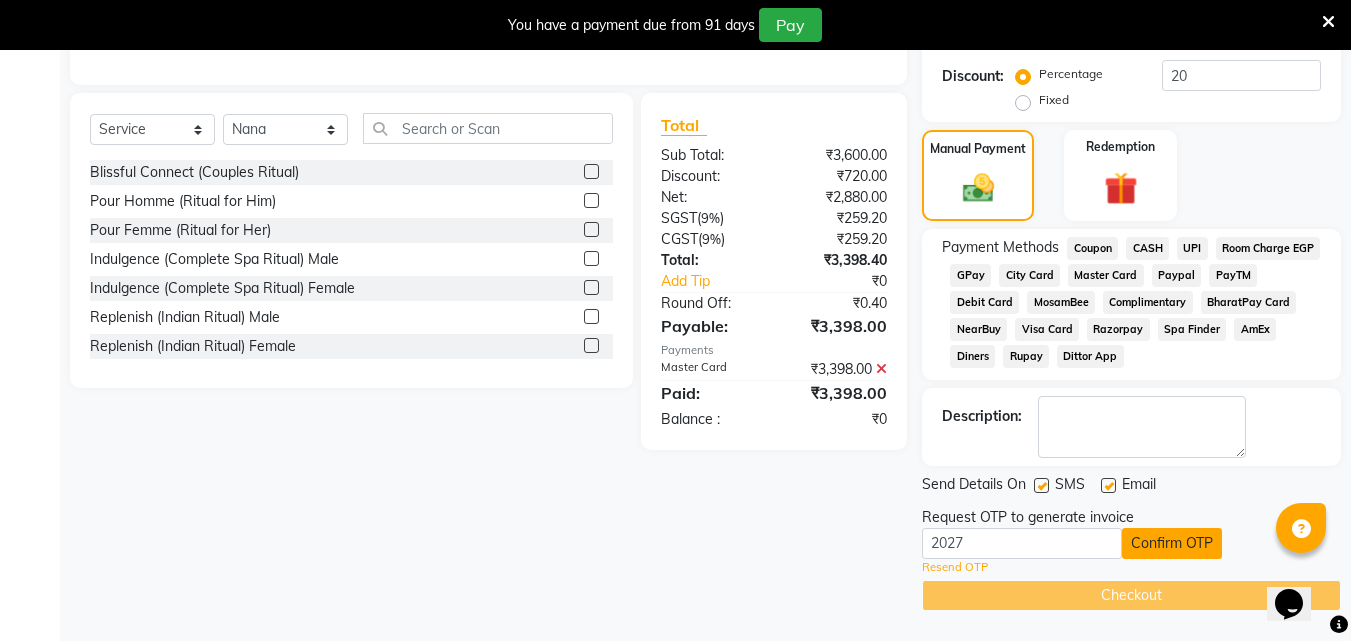 click on "Confirm OTP" 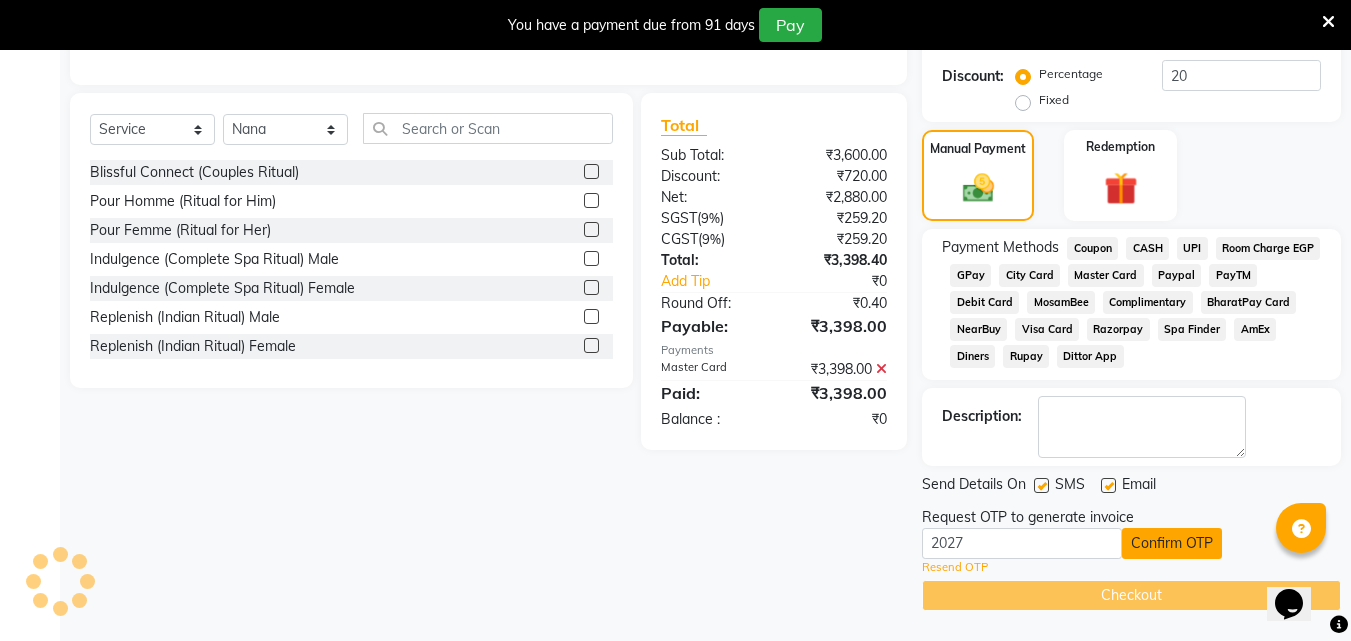scroll, scrollTop: 356, scrollLeft: 0, axis: vertical 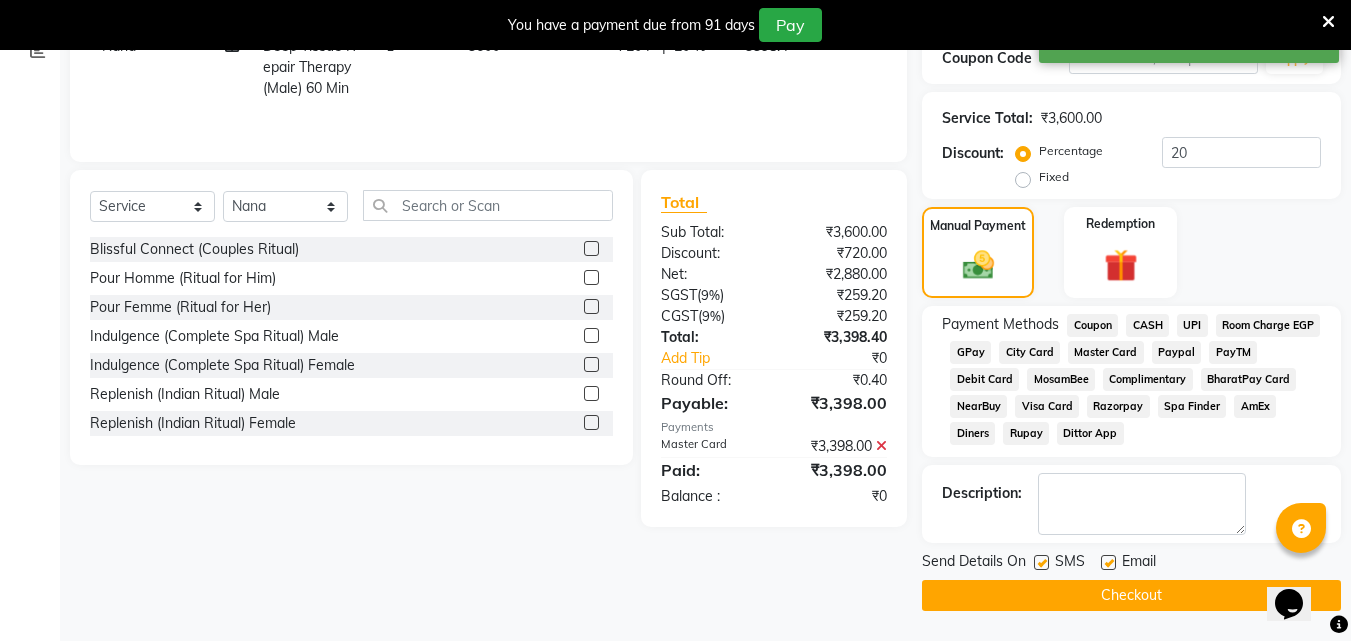 click on "Checkout" 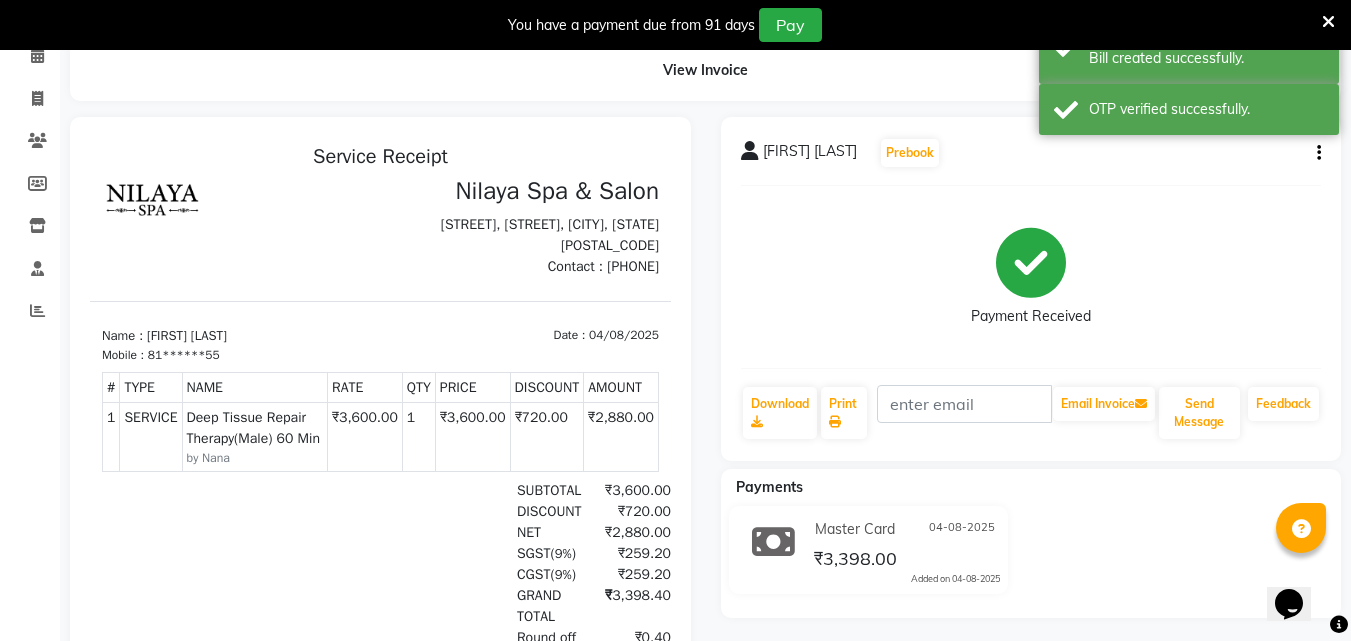 scroll, scrollTop: 0, scrollLeft: 0, axis: both 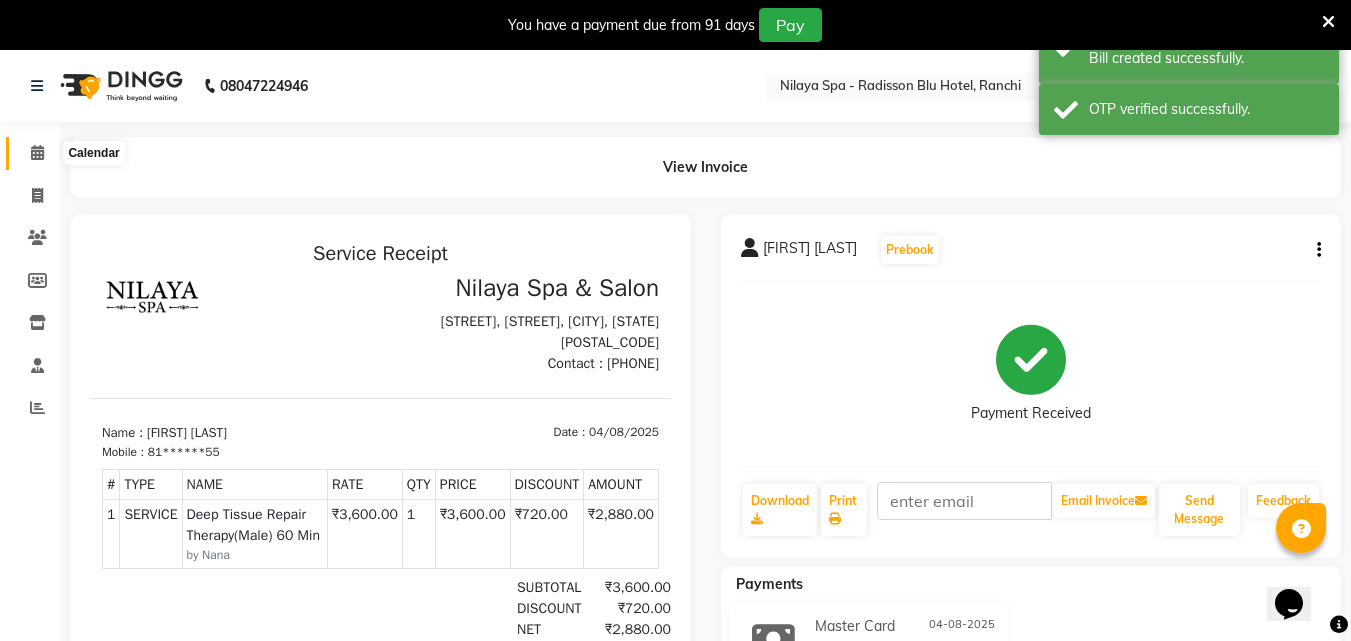 click 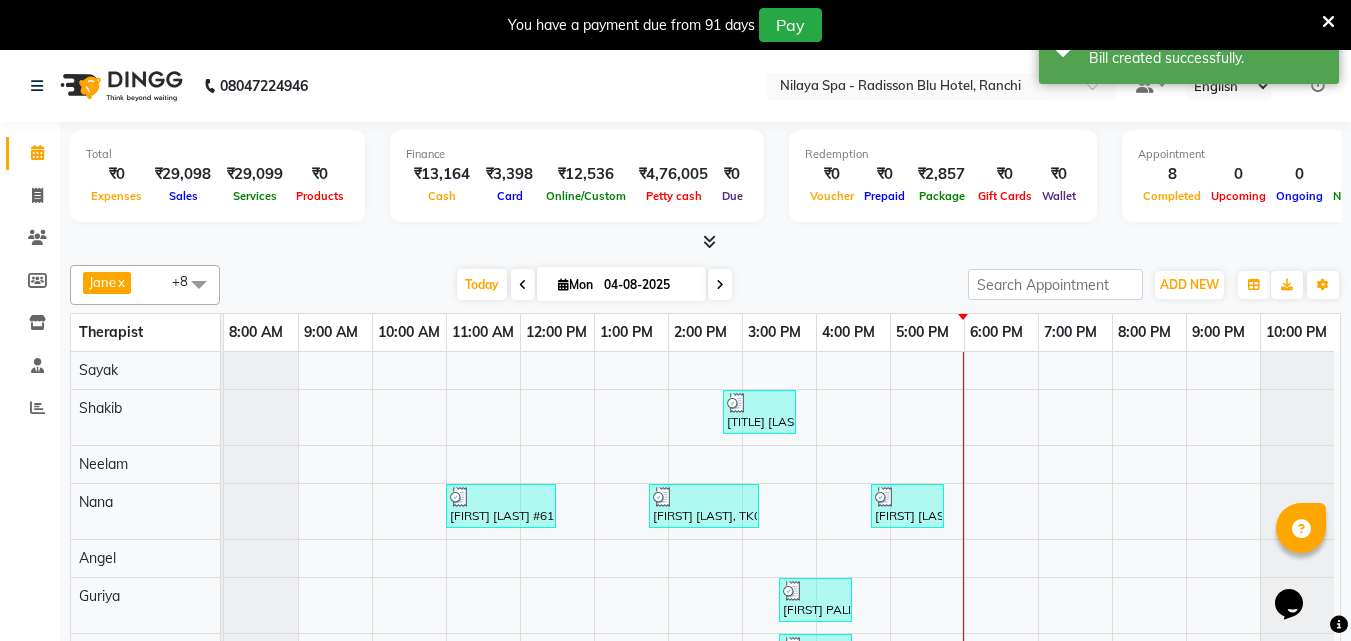 scroll, scrollTop: 90, scrollLeft: 0, axis: vertical 